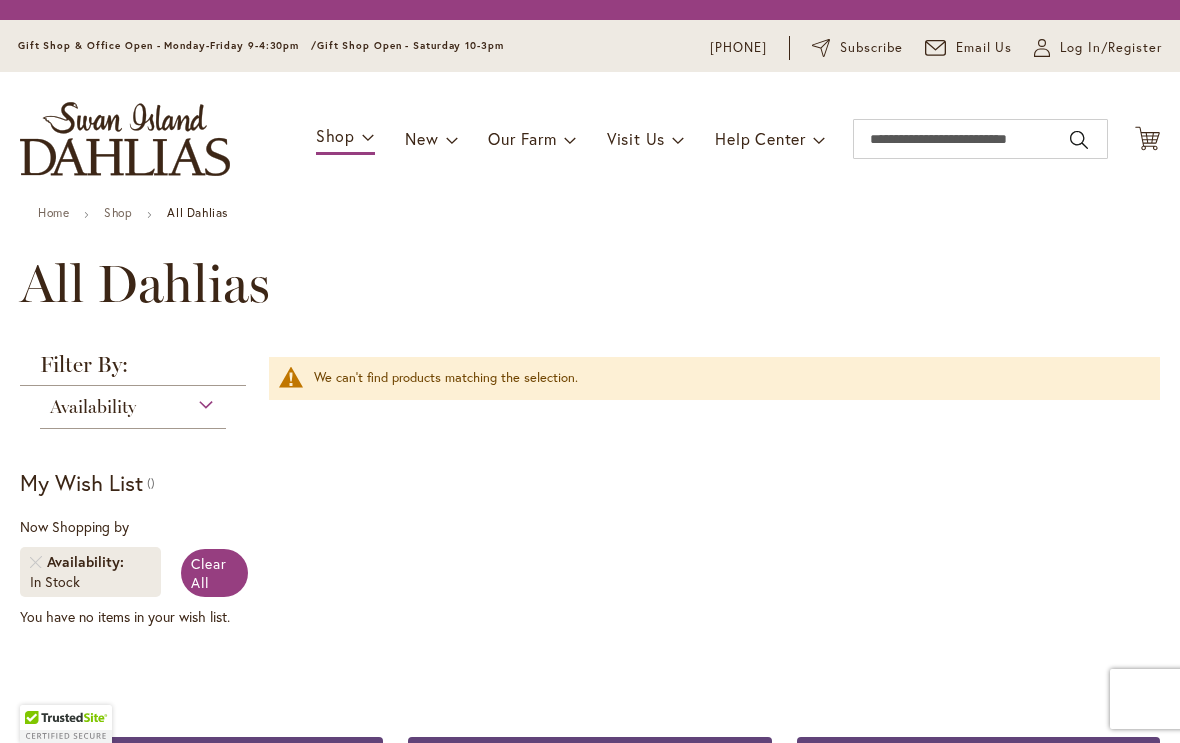 scroll, scrollTop: 0, scrollLeft: 0, axis: both 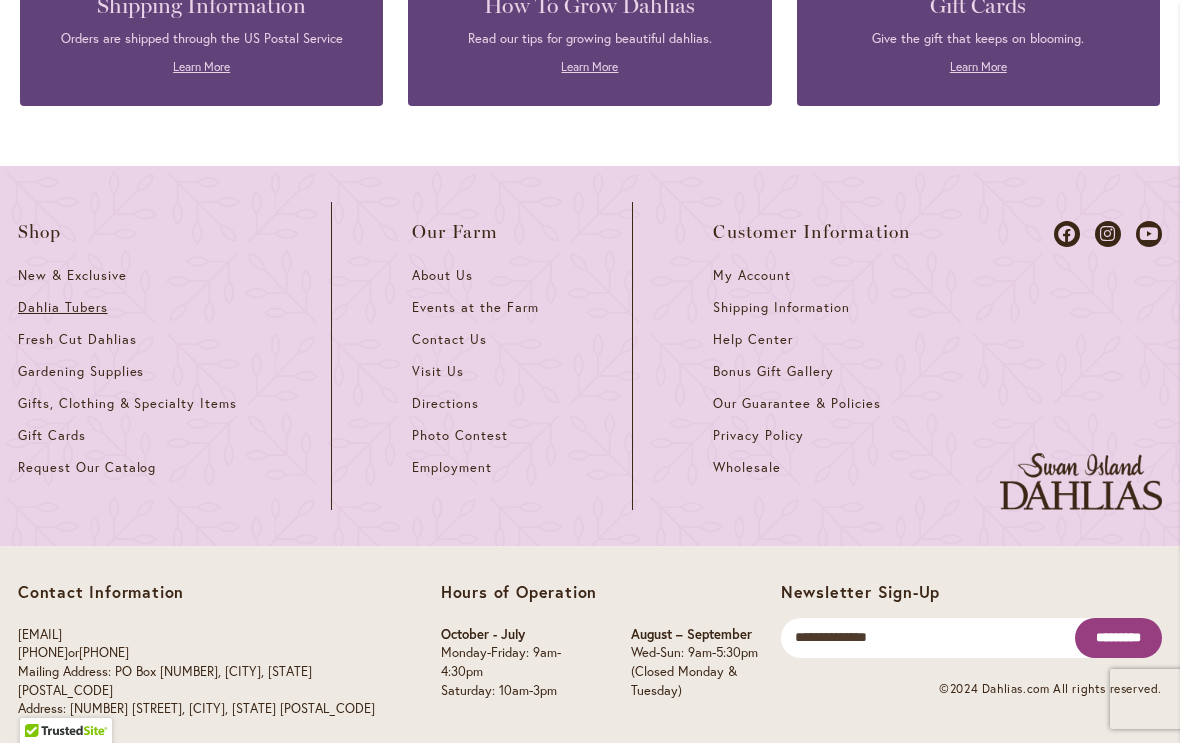 click on "Dahlia Tubers" at bounding box center (63, 307) 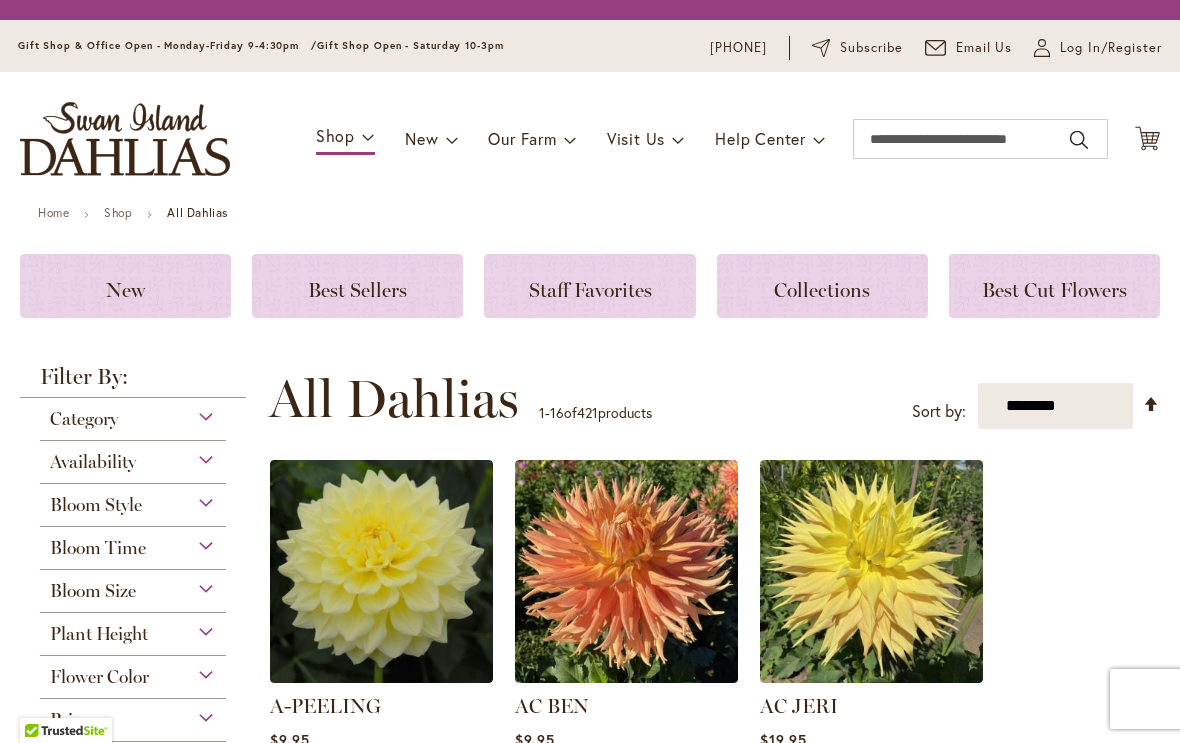 scroll, scrollTop: 0, scrollLeft: 0, axis: both 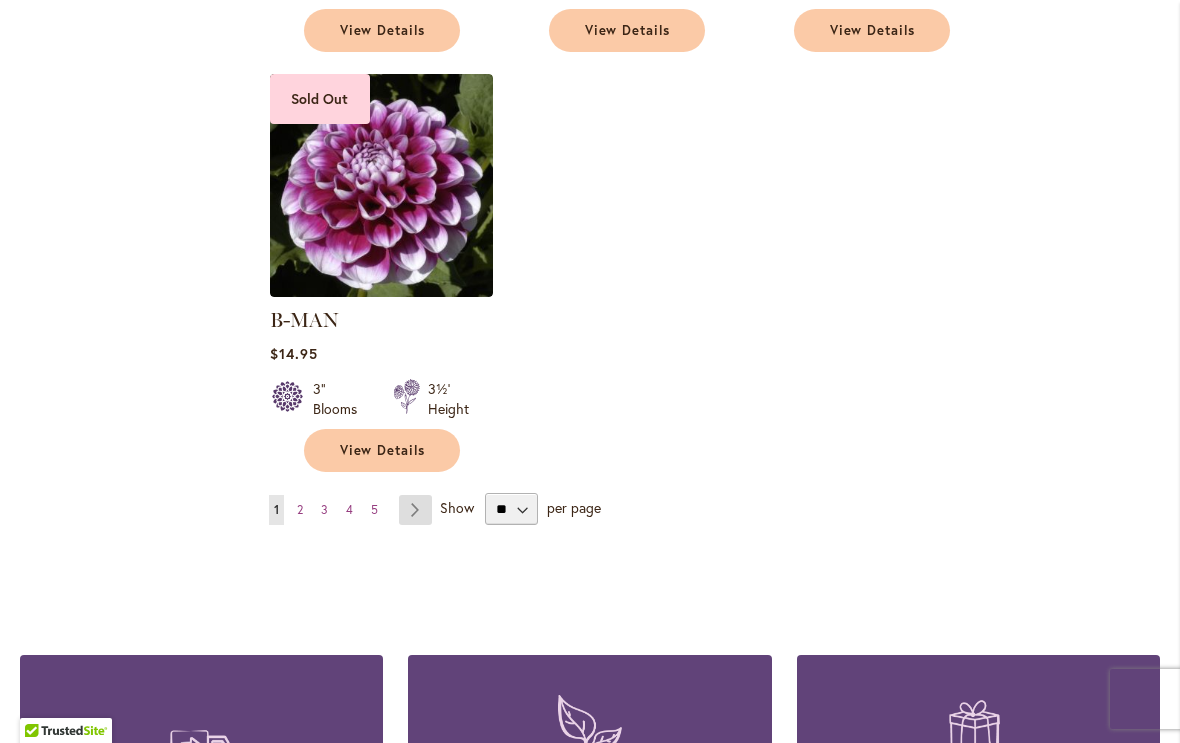 click on "Page
Next" at bounding box center (415, 510) 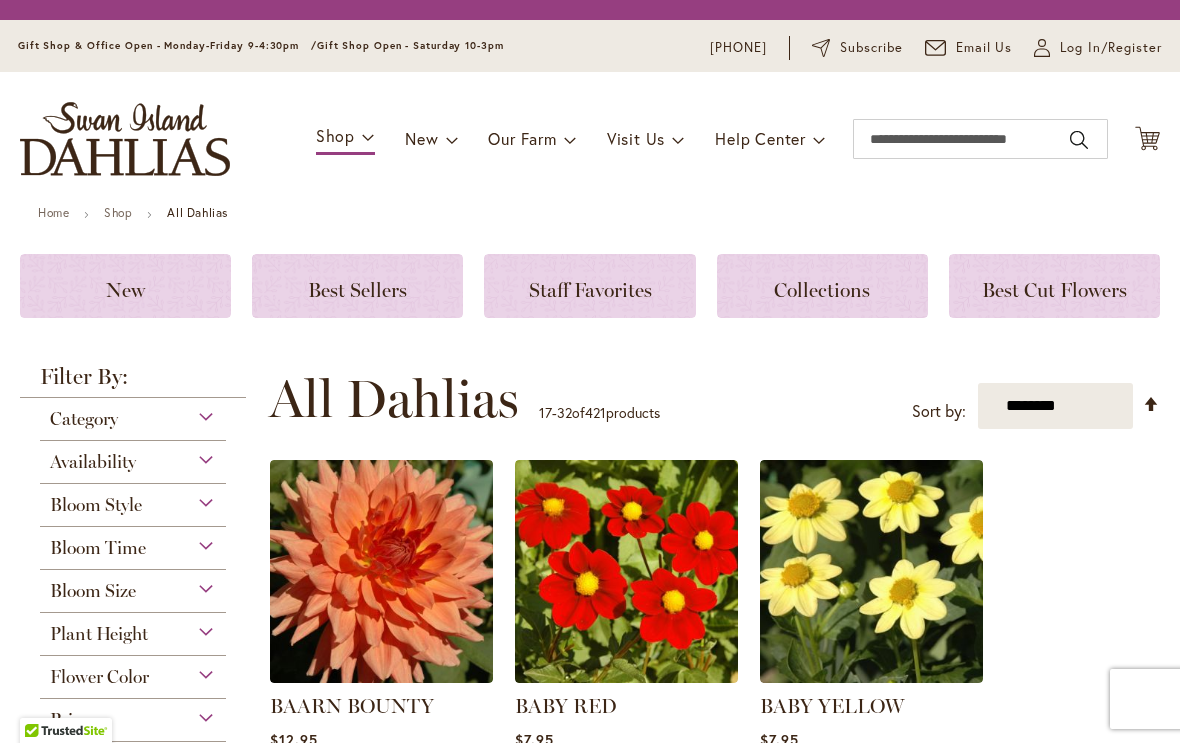 scroll, scrollTop: 0, scrollLeft: 0, axis: both 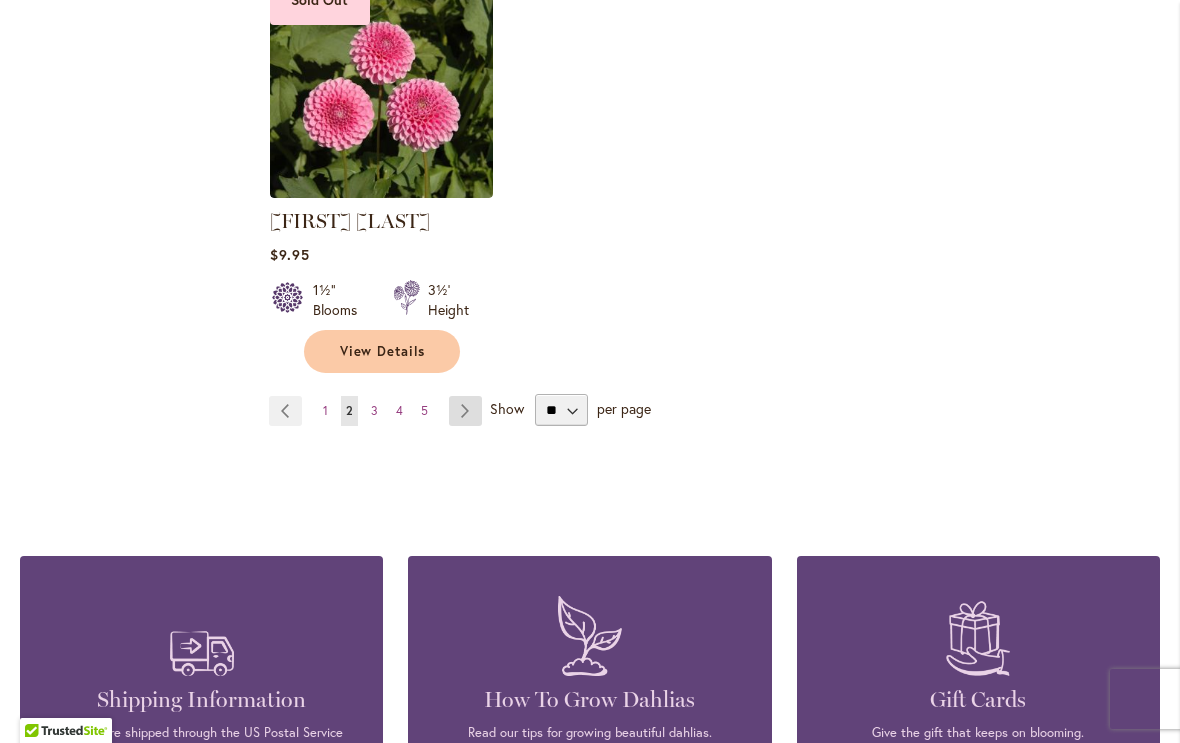 click on "Page
Next" at bounding box center (465, 411) 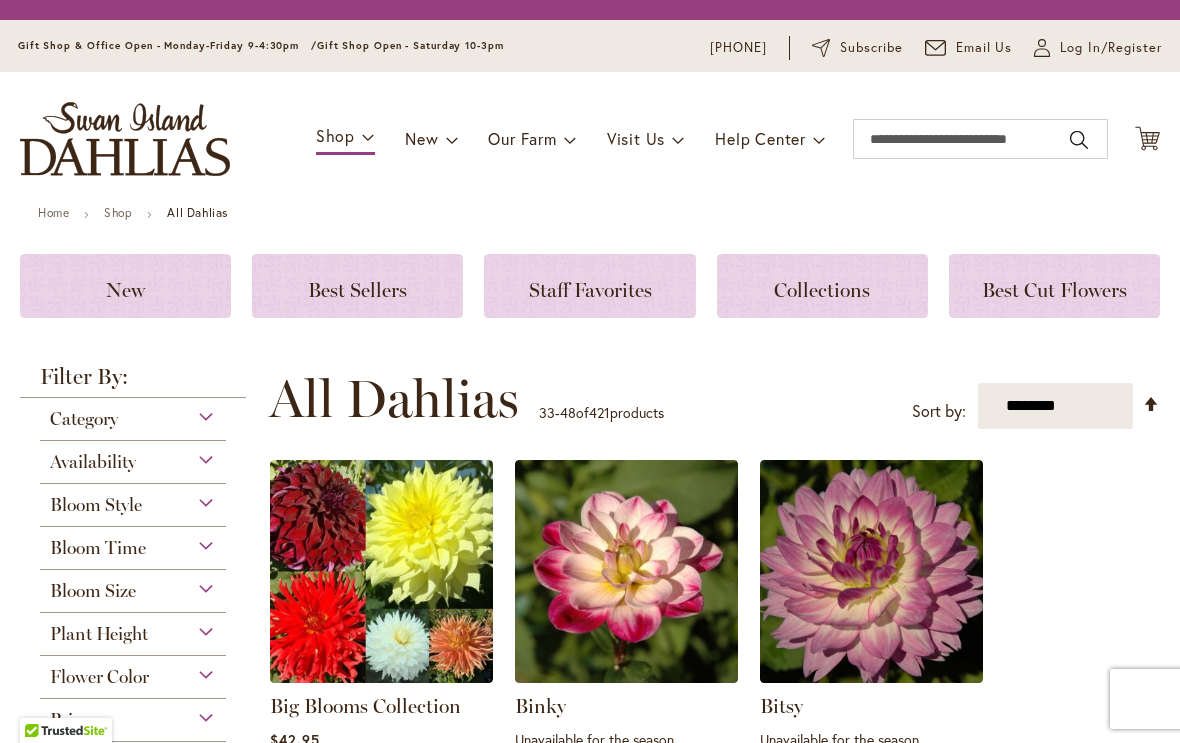 scroll, scrollTop: 0, scrollLeft: 0, axis: both 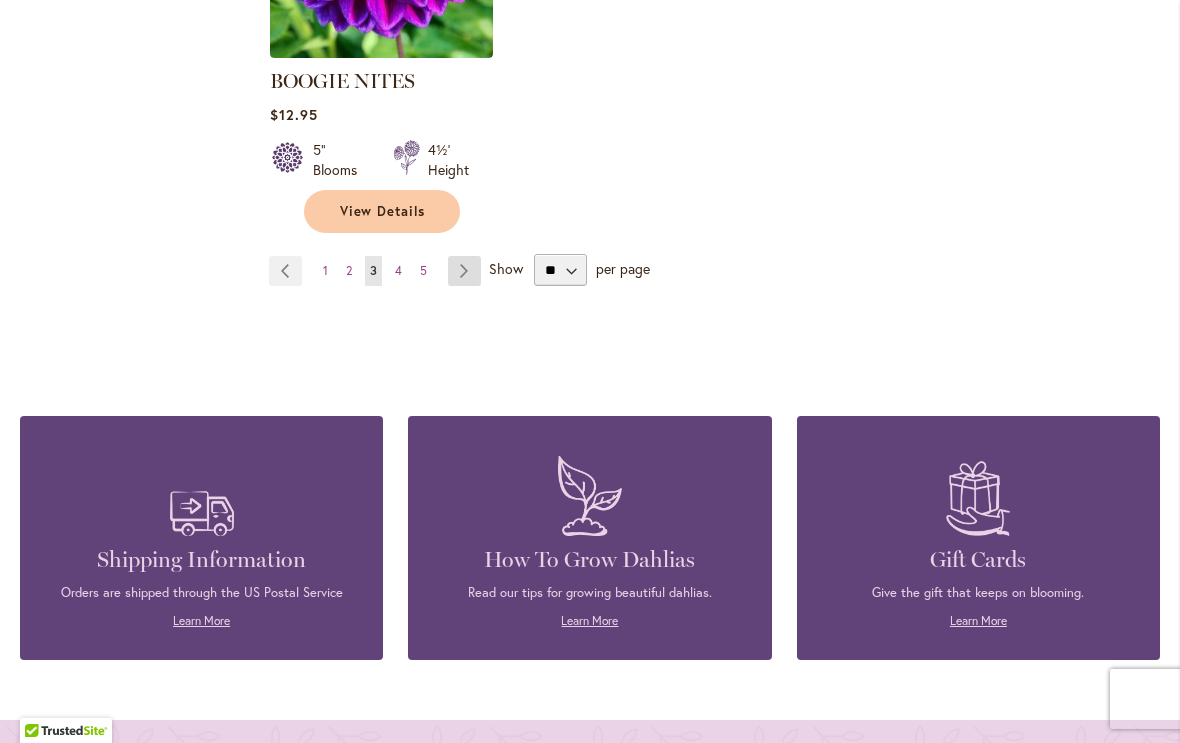click on "Page
Next" at bounding box center (464, 271) 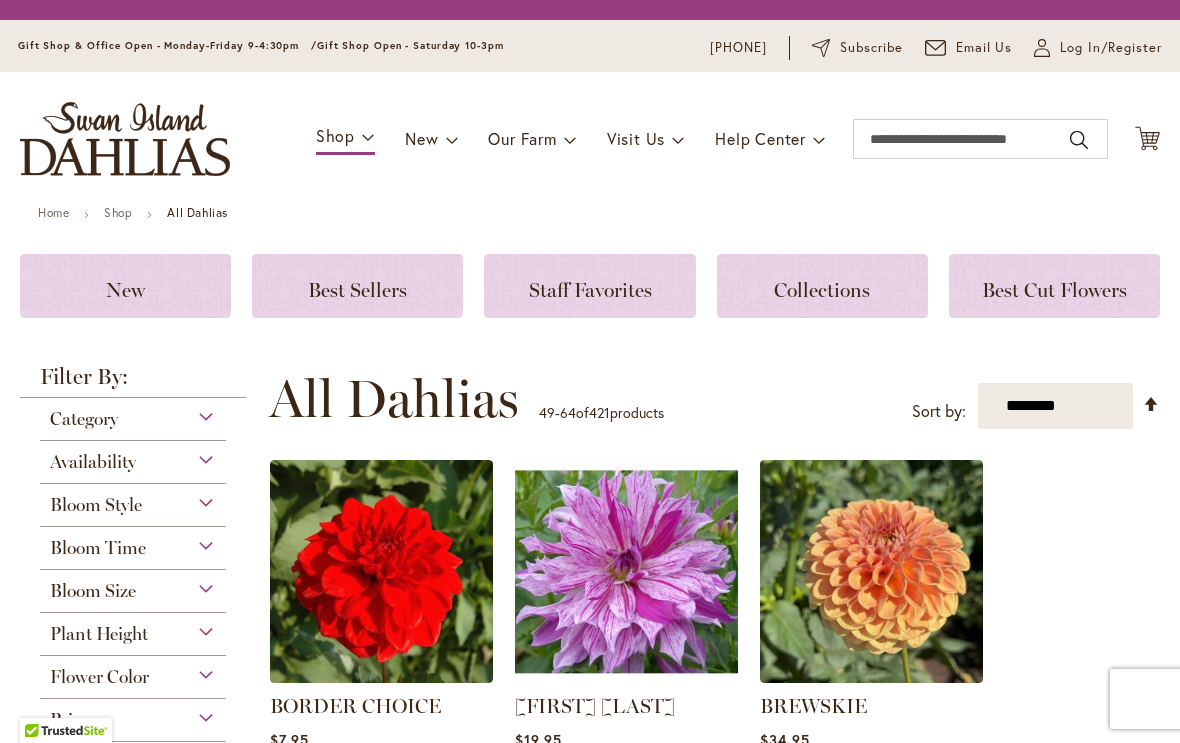 scroll, scrollTop: 0, scrollLeft: 0, axis: both 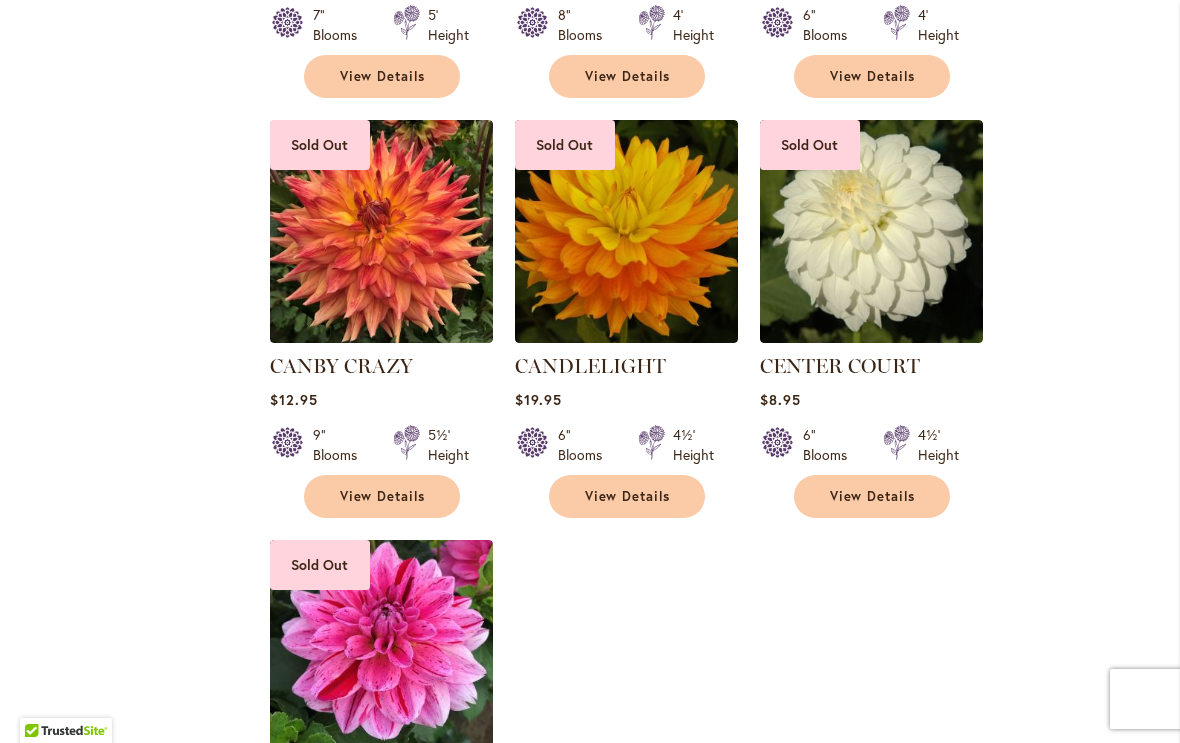 click on "Sold Out
BORDER CHOICE
Rating:
20%
2                  Reviews
$7.95
3" Blooms 2' Height" at bounding box center (714, -325) 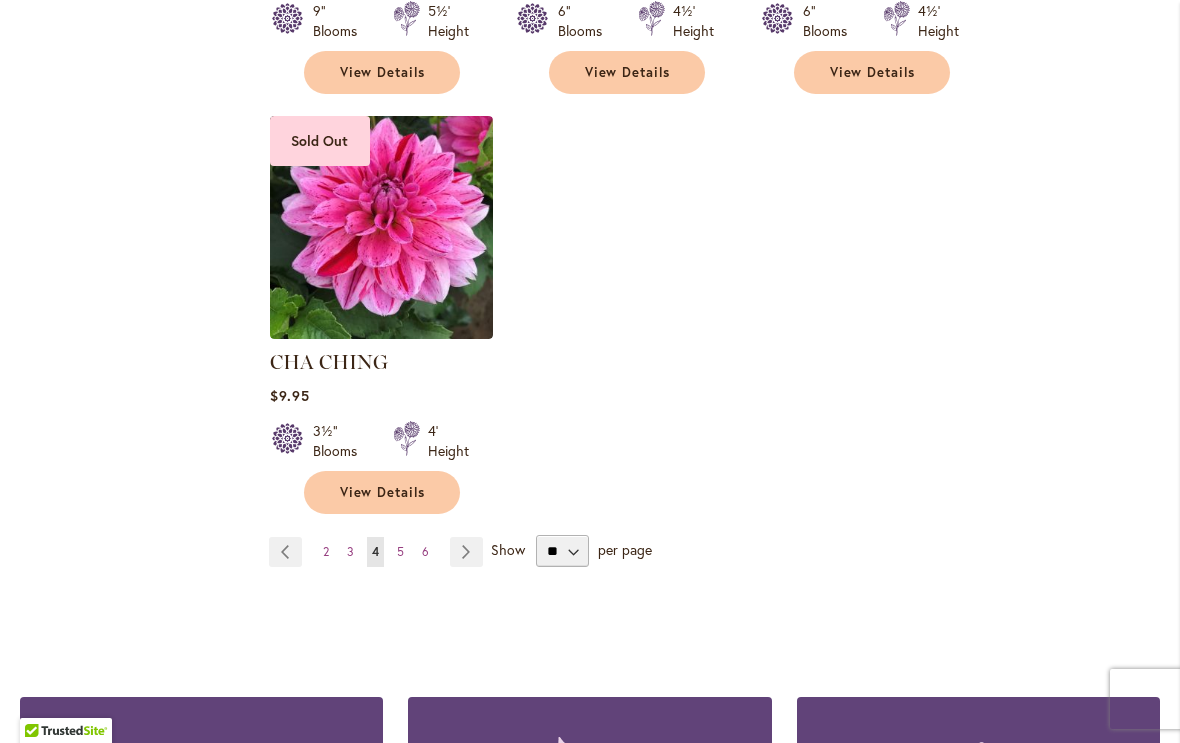 scroll, scrollTop: 2529, scrollLeft: 0, axis: vertical 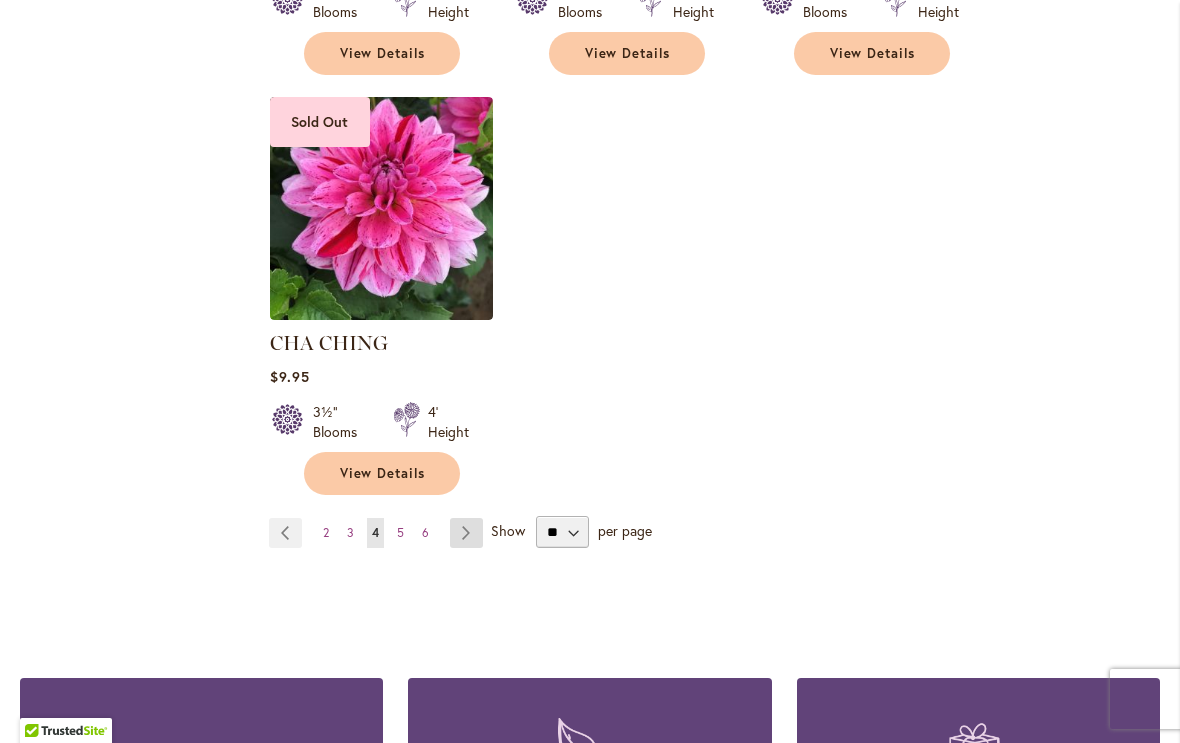 click on "Page
Next" at bounding box center (466, 533) 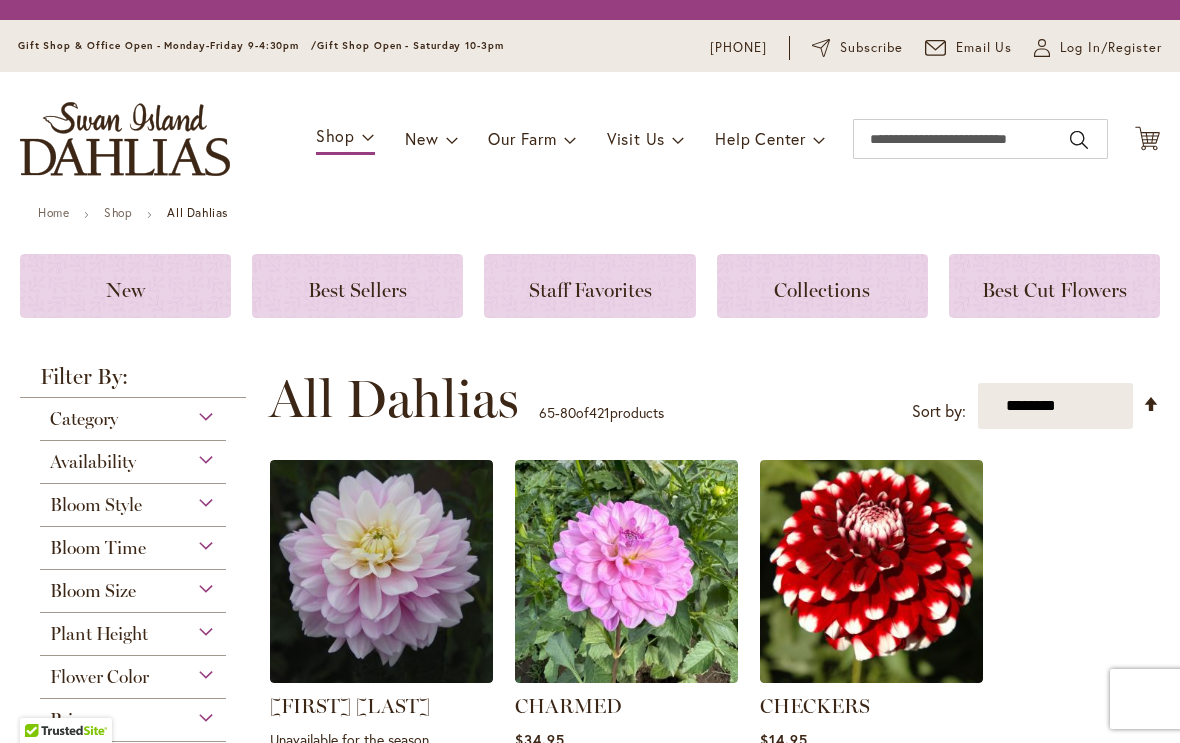 scroll, scrollTop: 0, scrollLeft: 0, axis: both 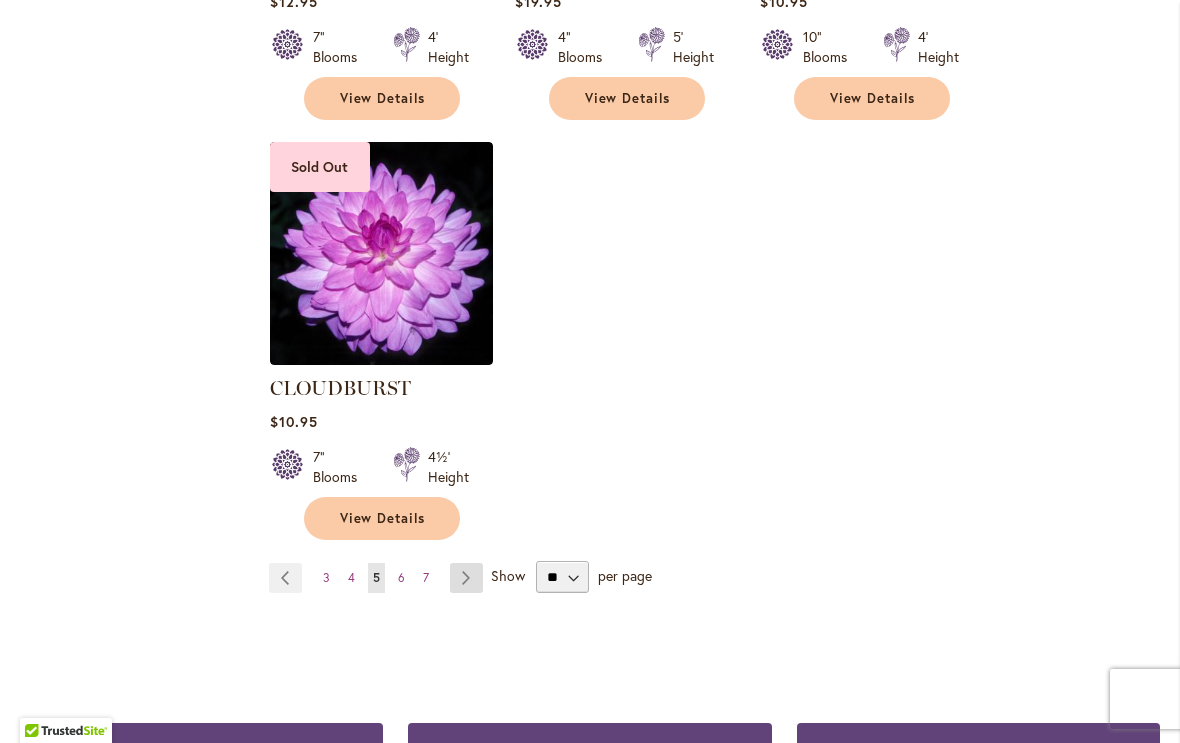 click on "Page
Next" at bounding box center (466, 578) 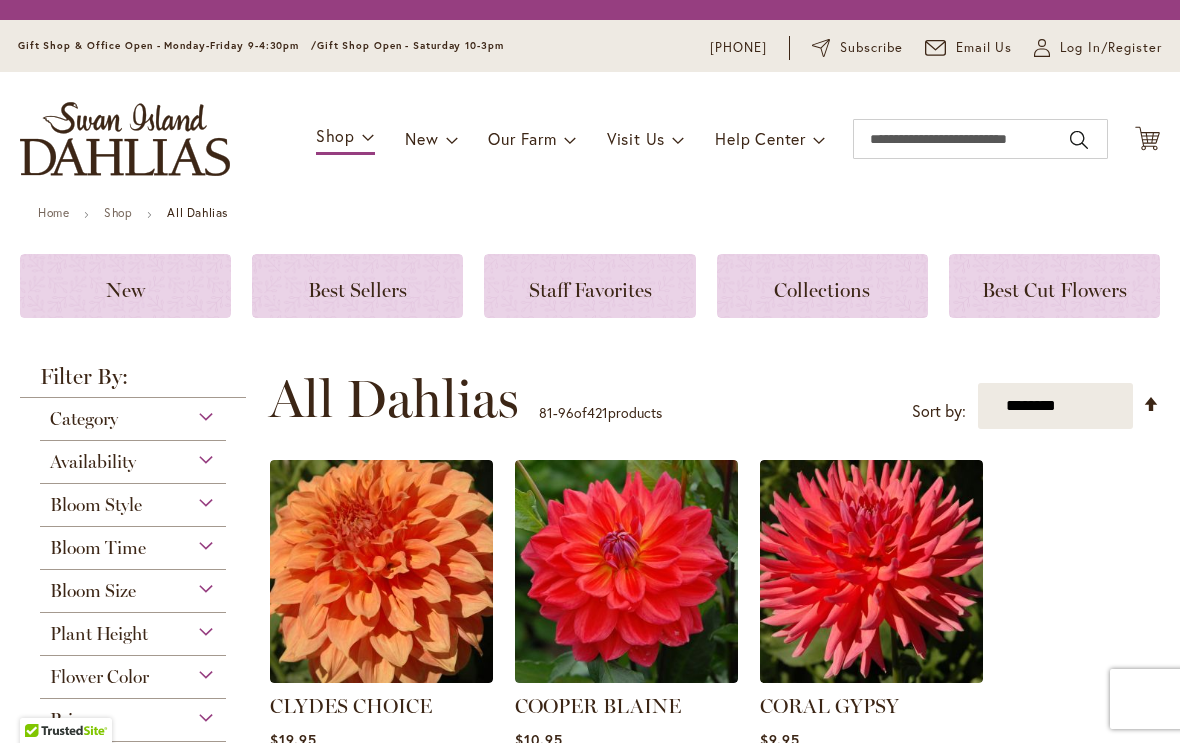 scroll, scrollTop: 0, scrollLeft: 0, axis: both 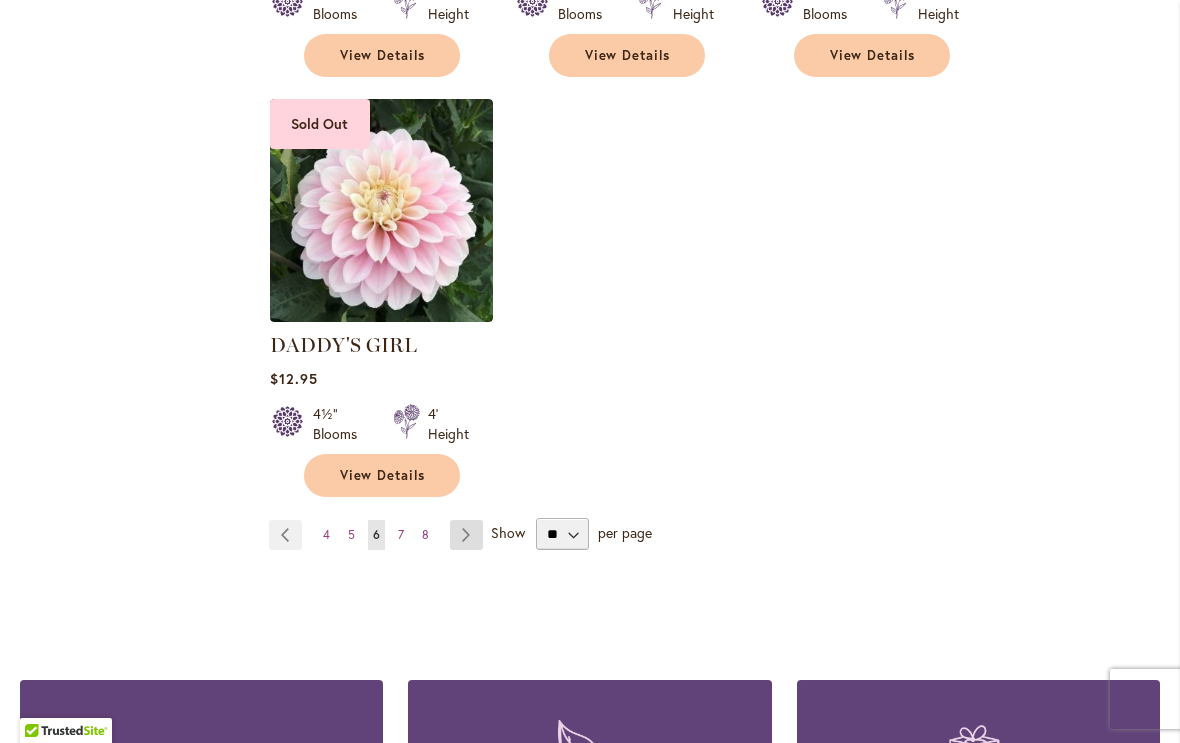 click on "Page
Next" at bounding box center (466, 535) 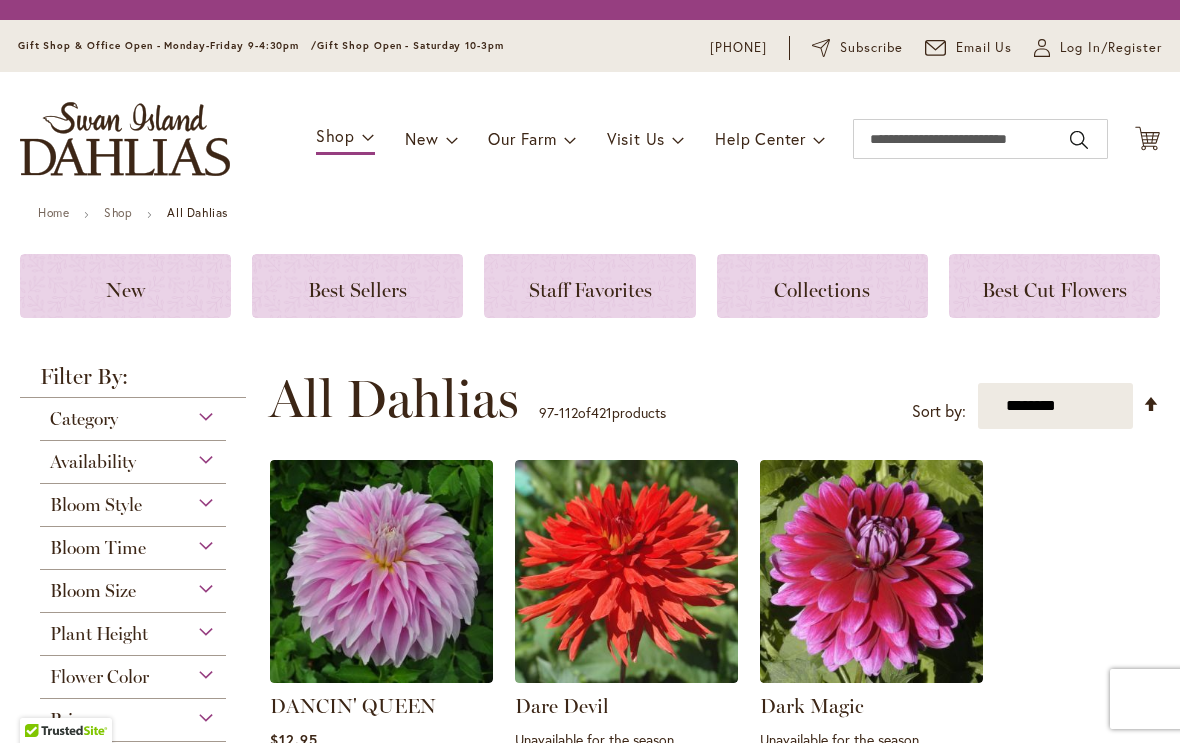 scroll, scrollTop: 0, scrollLeft: 0, axis: both 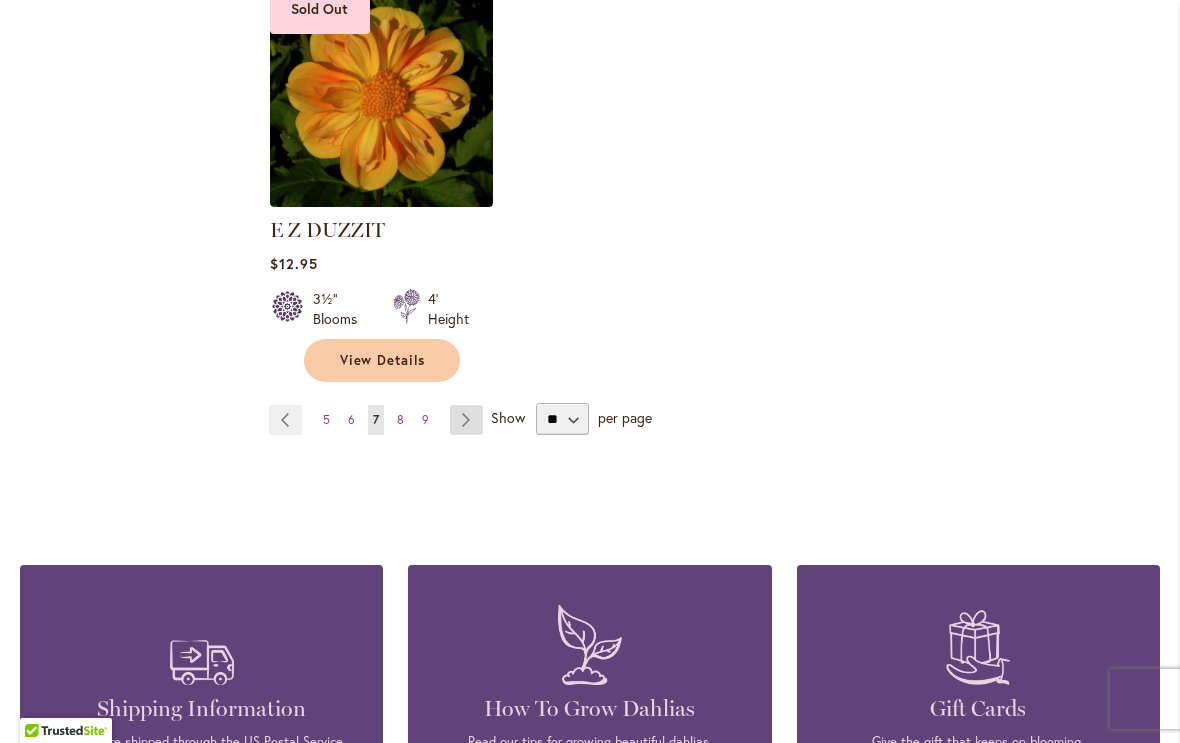 click on "Page
Next" at bounding box center (466, 420) 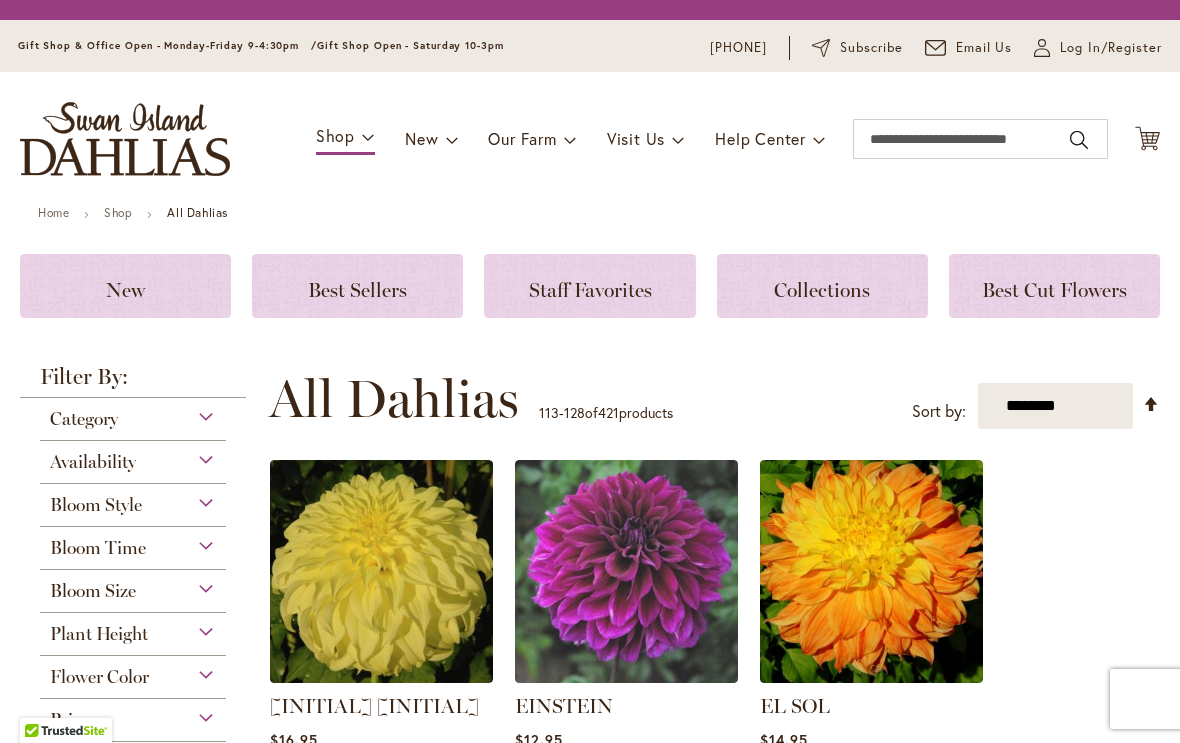 scroll, scrollTop: 0, scrollLeft: 0, axis: both 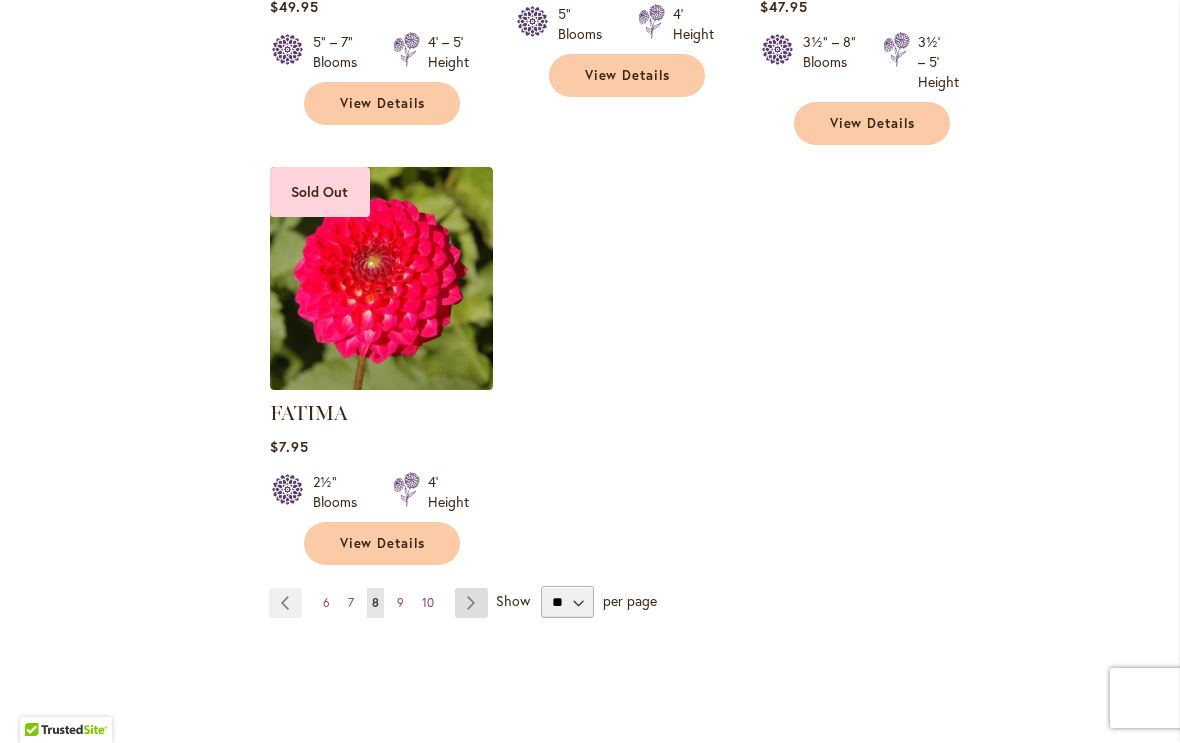 click on "Page
Next" at bounding box center (471, 604) 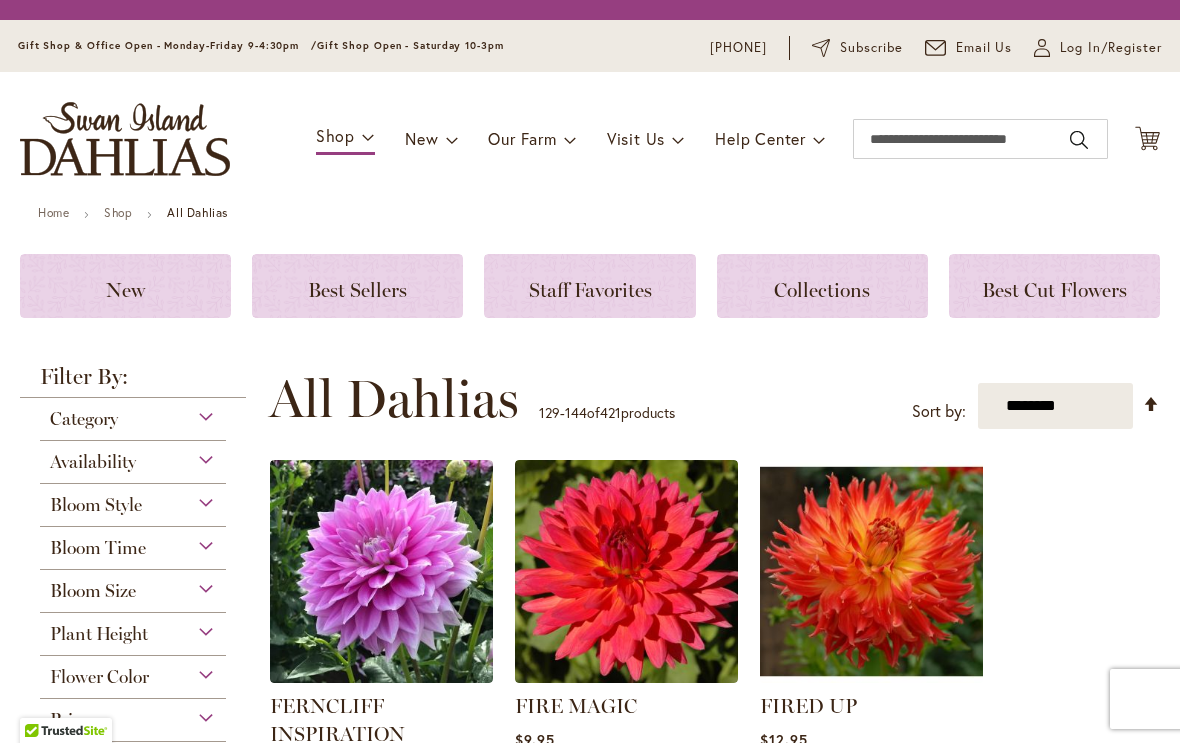 scroll, scrollTop: 0, scrollLeft: 0, axis: both 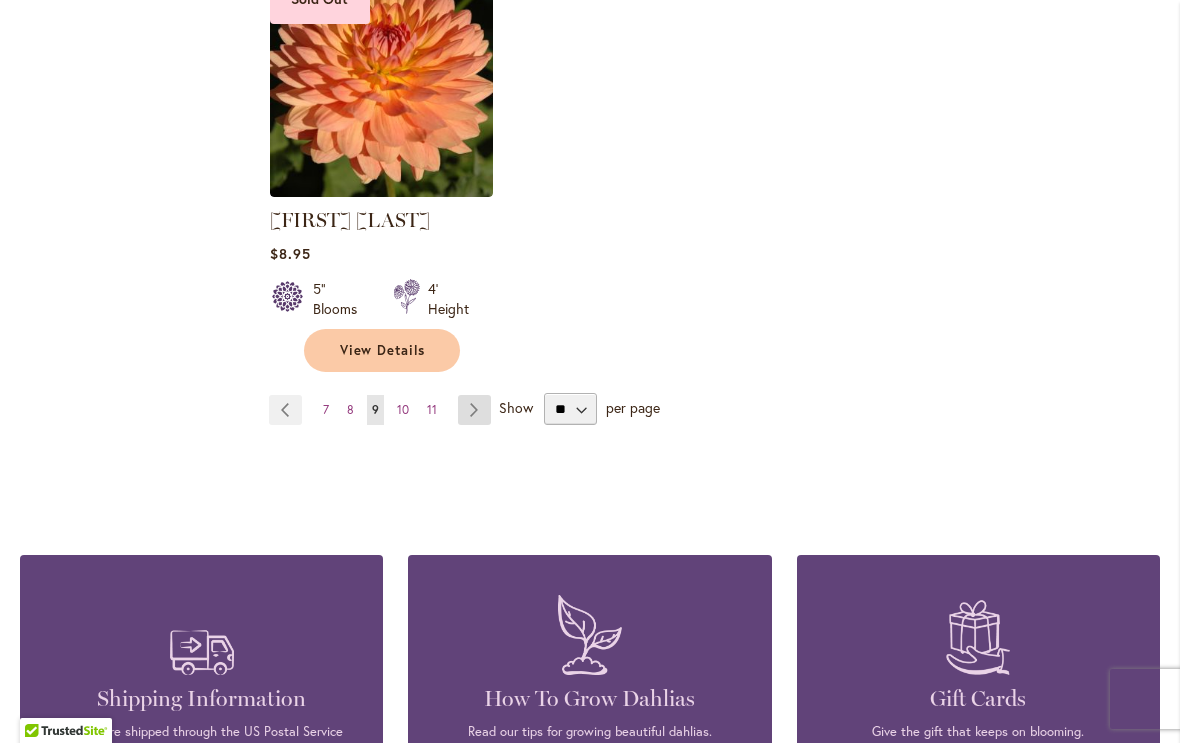 click on "Page
Next" at bounding box center (474, 410) 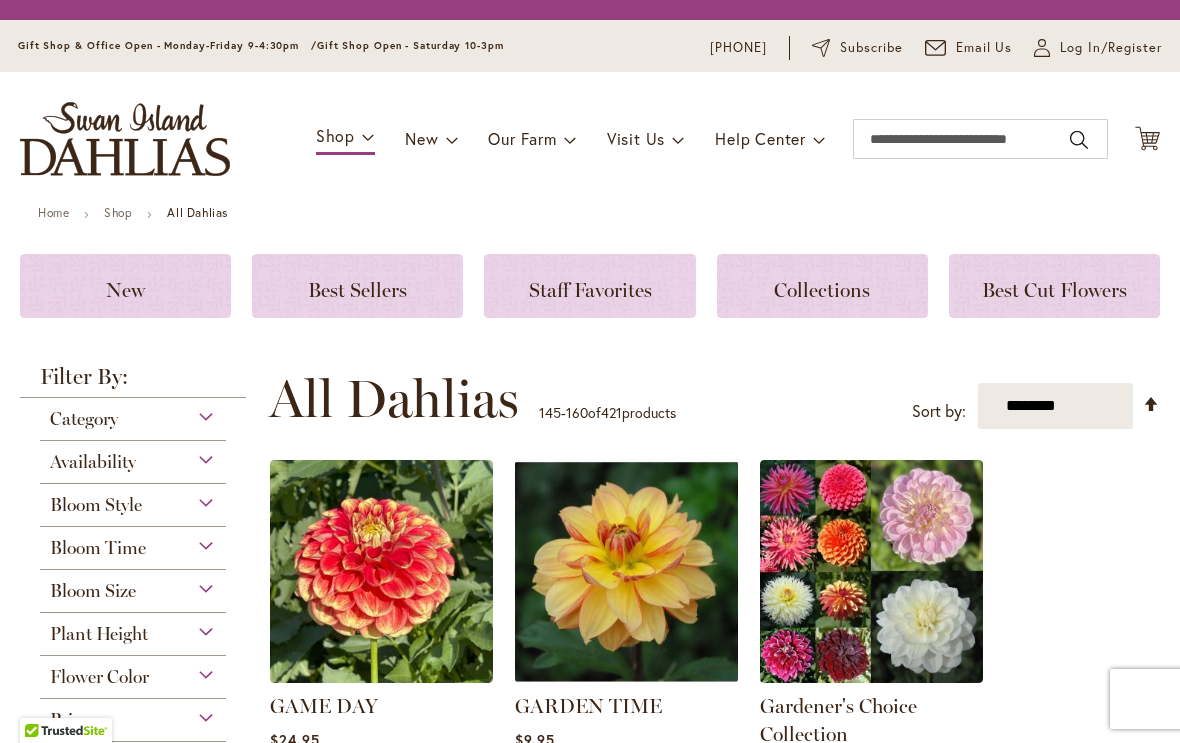 scroll, scrollTop: 0, scrollLeft: 0, axis: both 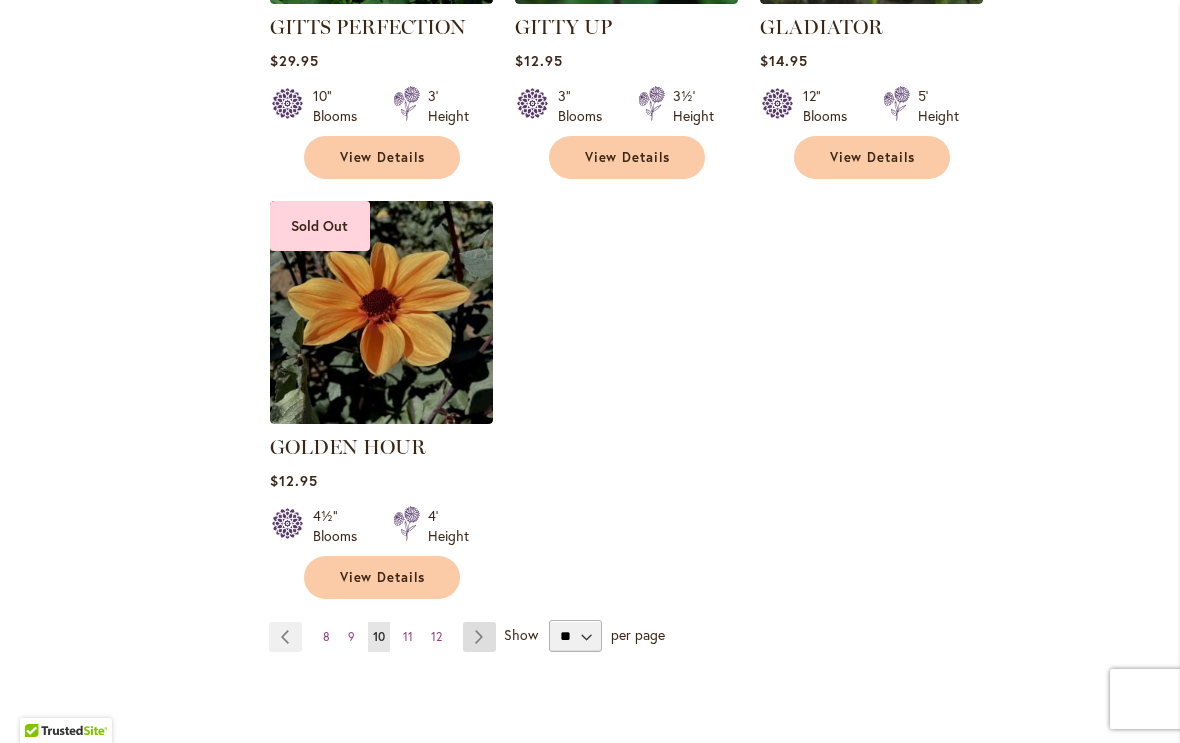 click on "Page
Next" at bounding box center (479, 637) 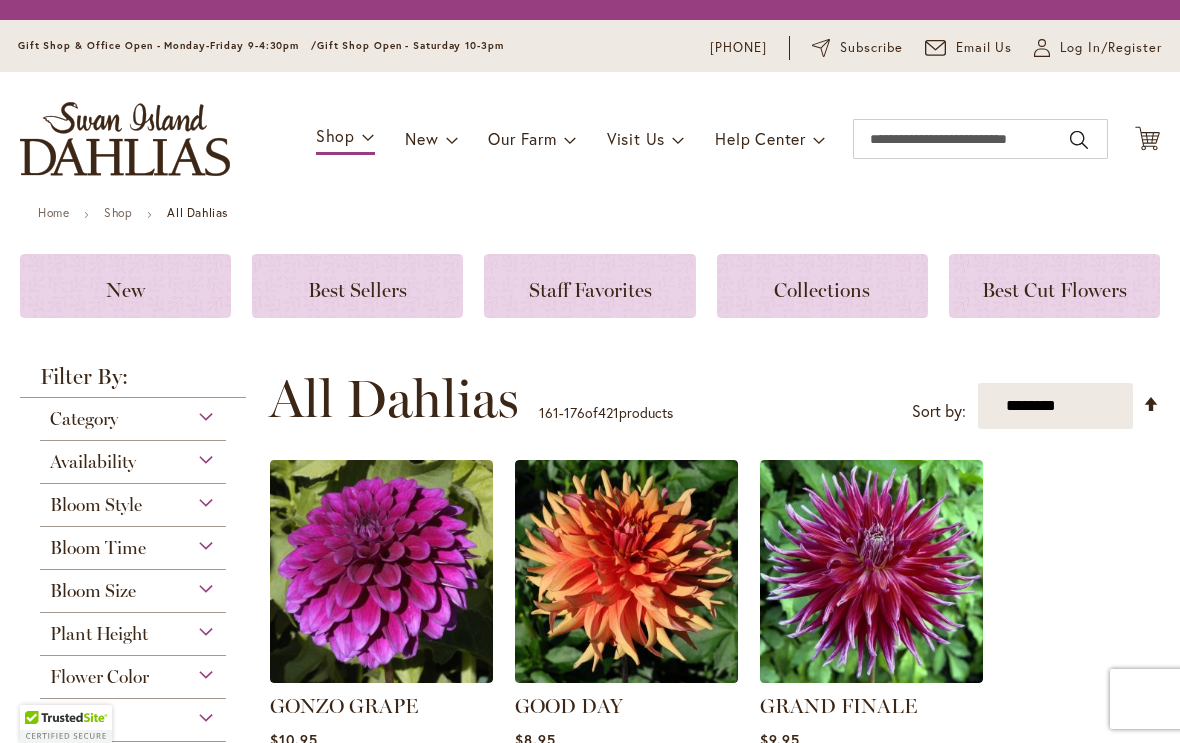 scroll, scrollTop: 0, scrollLeft: 0, axis: both 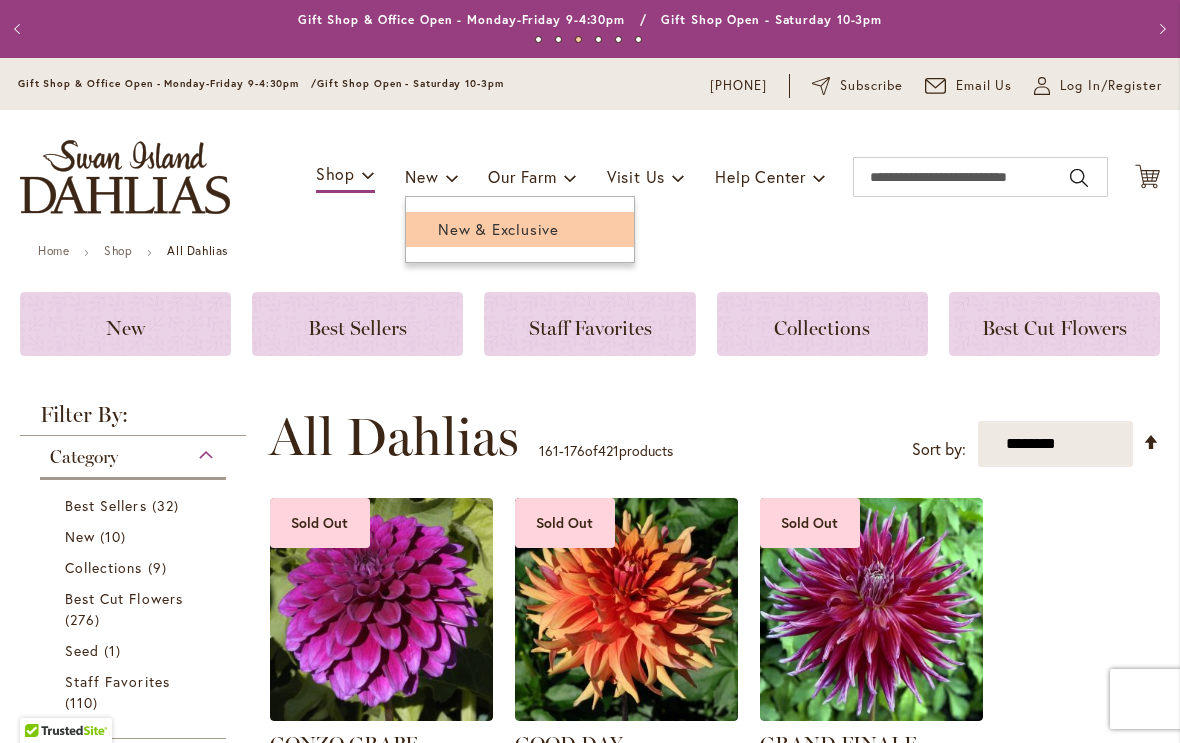 click on "New & Exclusive" at bounding box center [498, 229] 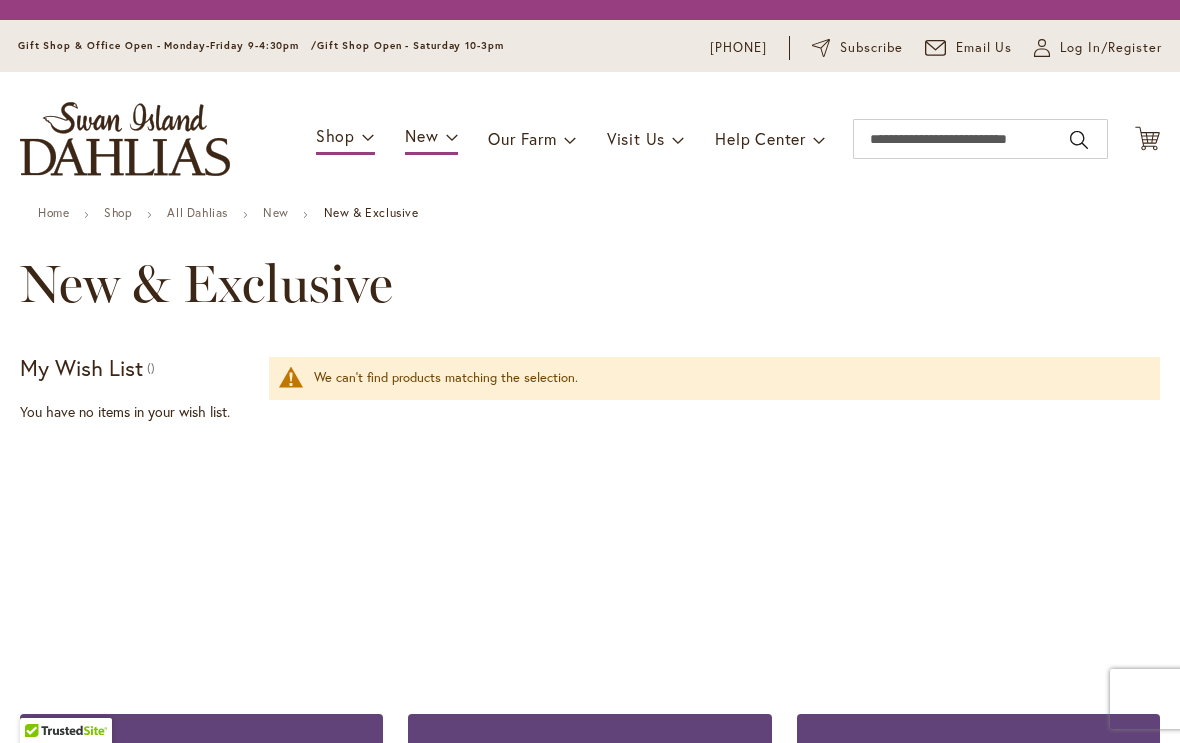 scroll, scrollTop: 0, scrollLeft: 0, axis: both 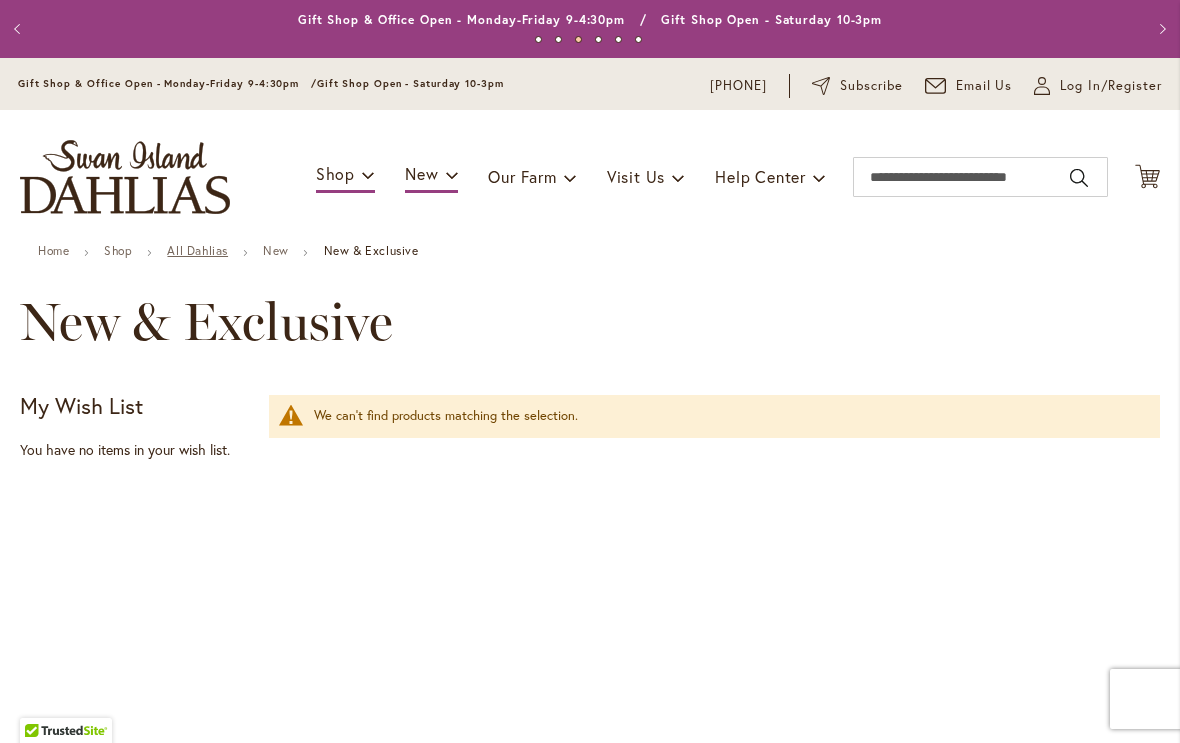 click on "All Dahlias" at bounding box center [197, 250] 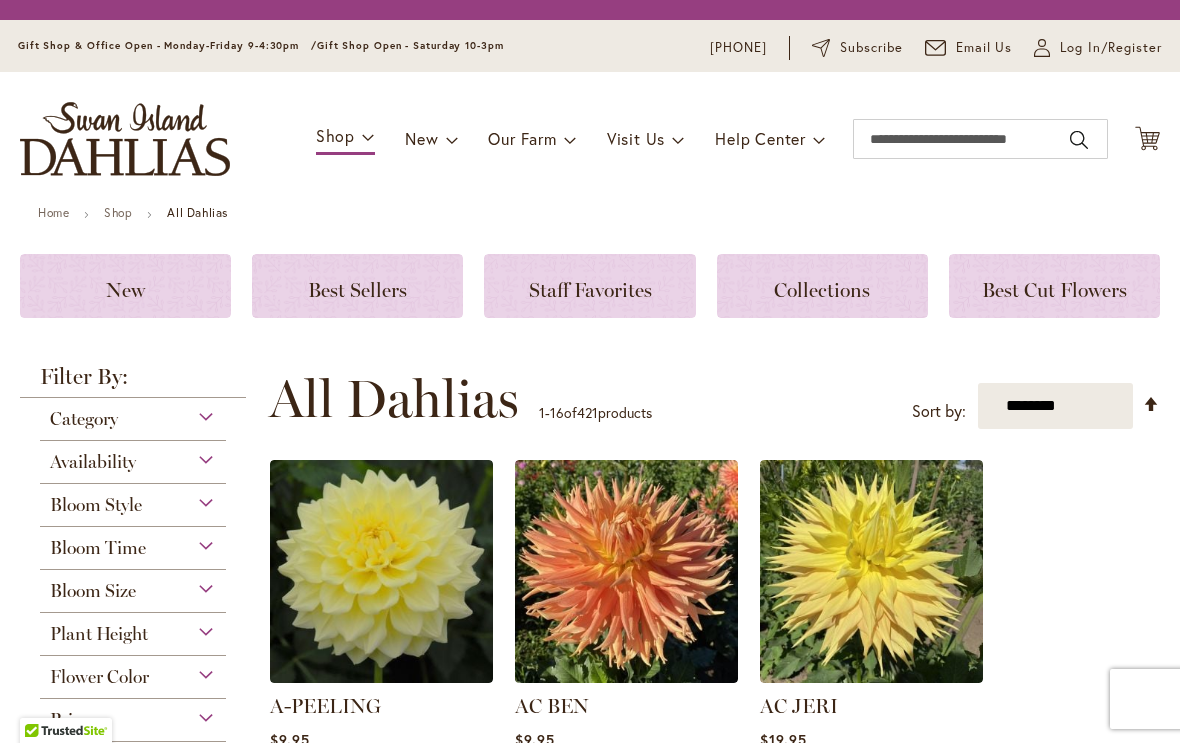 scroll, scrollTop: 0, scrollLeft: 0, axis: both 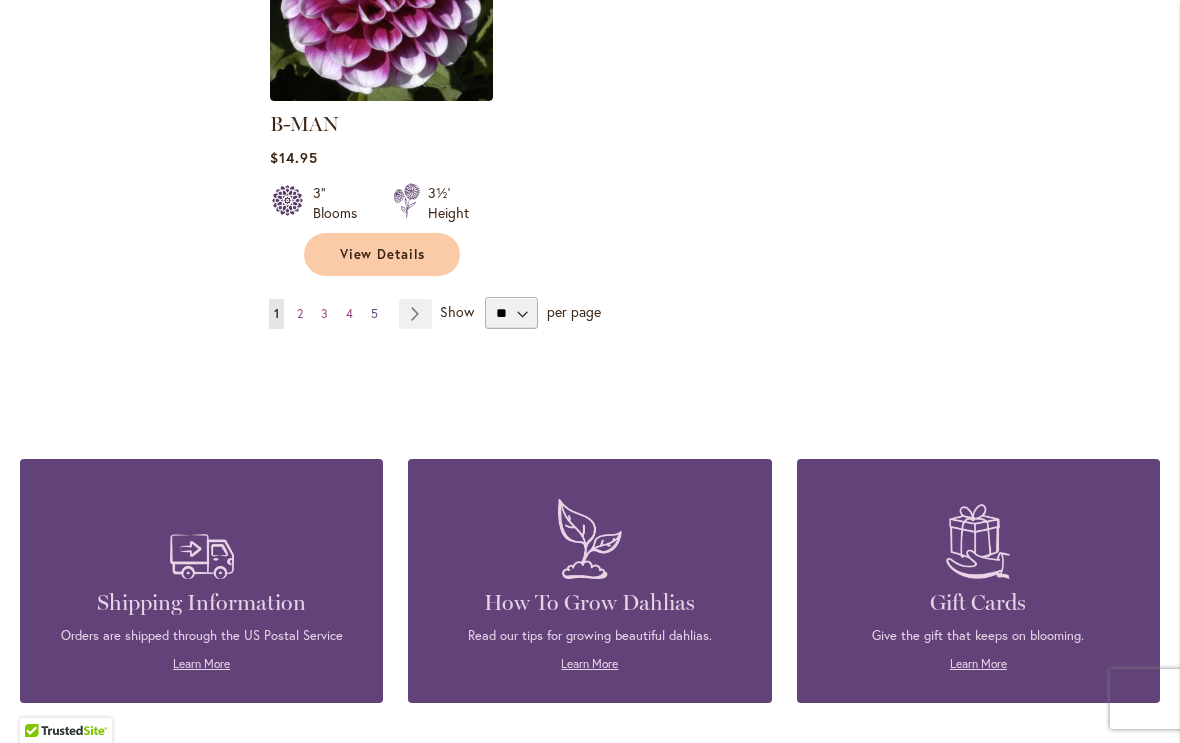 click on "Page
5" at bounding box center [374, 314] 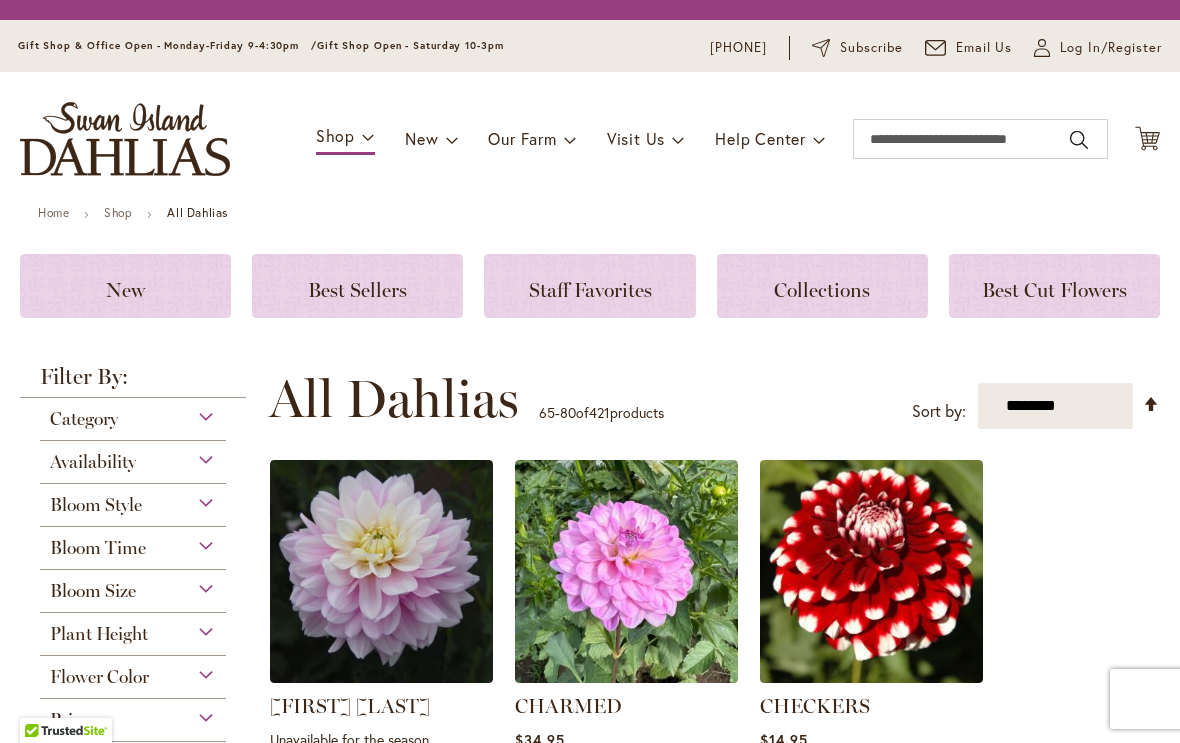 scroll, scrollTop: 0, scrollLeft: 0, axis: both 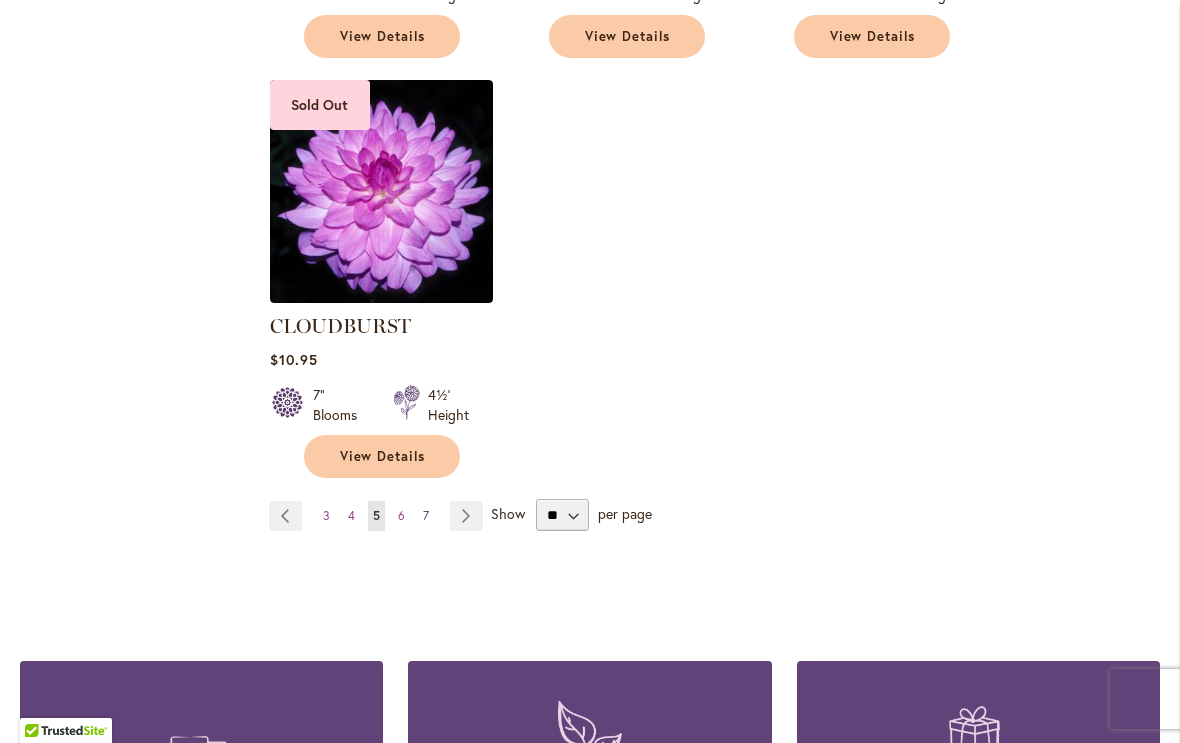 click on "7" at bounding box center (426, 515) 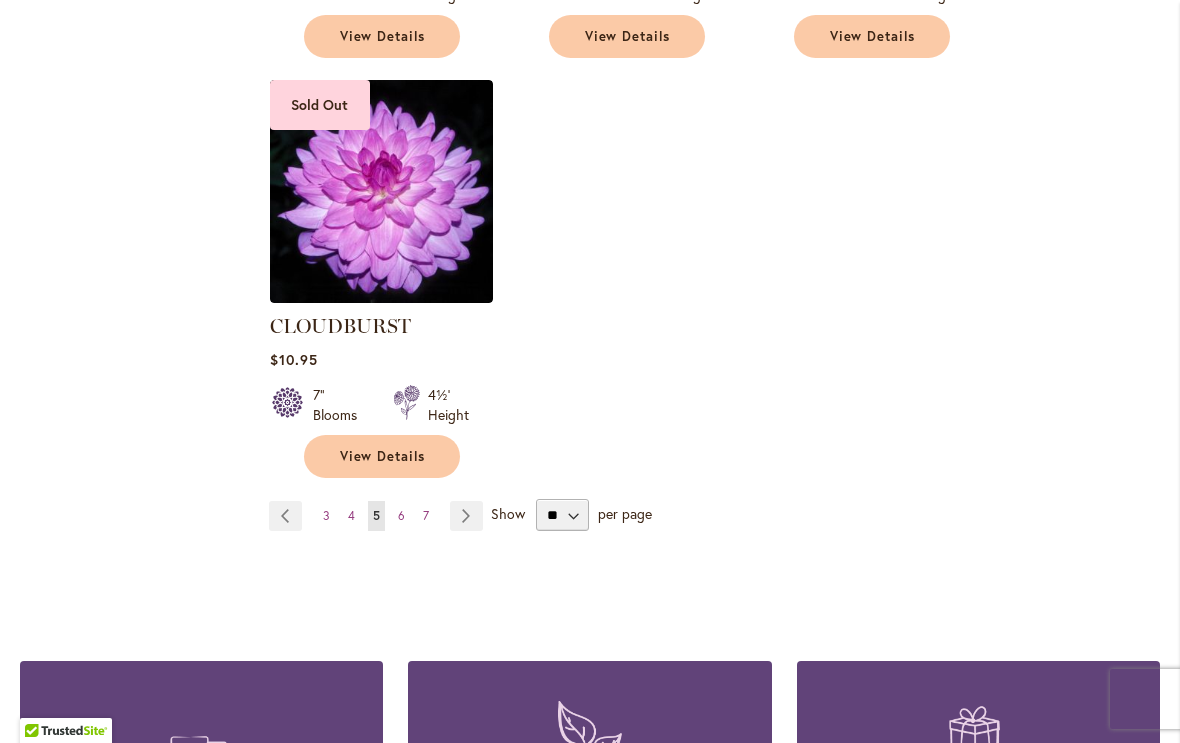 click on "**********" at bounding box center [709, -757] 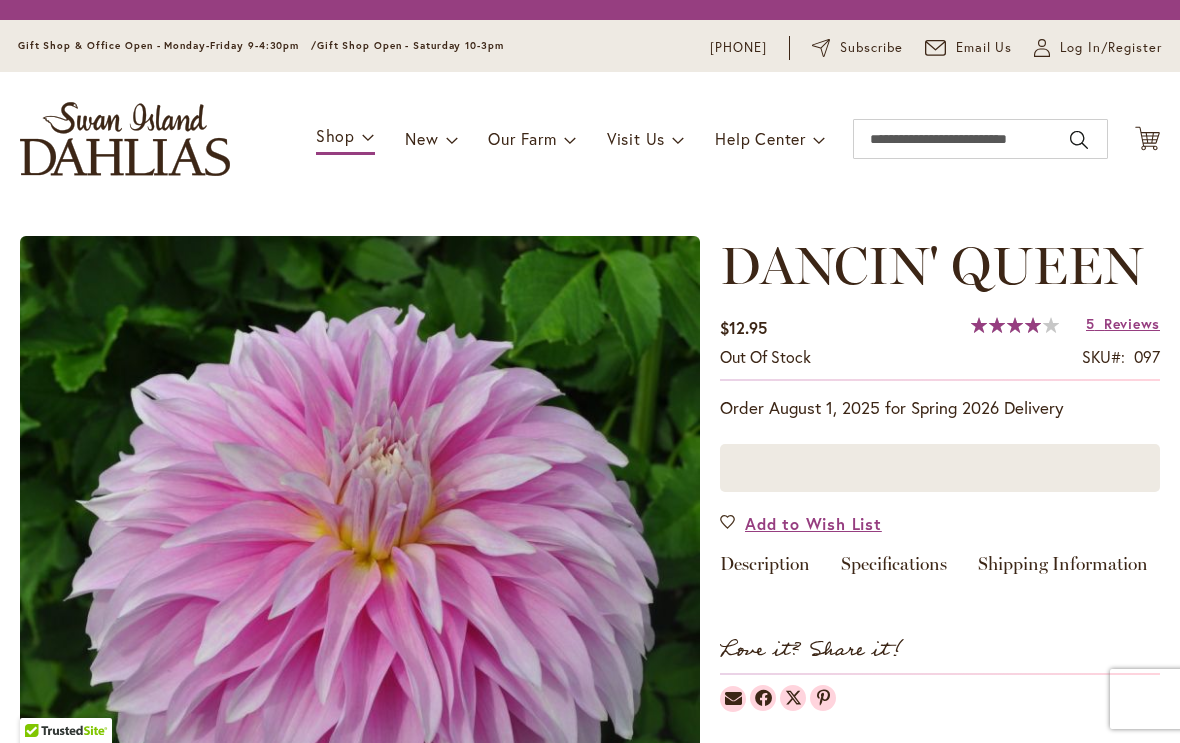 scroll, scrollTop: 0, scrollLeft: 0, axis: both 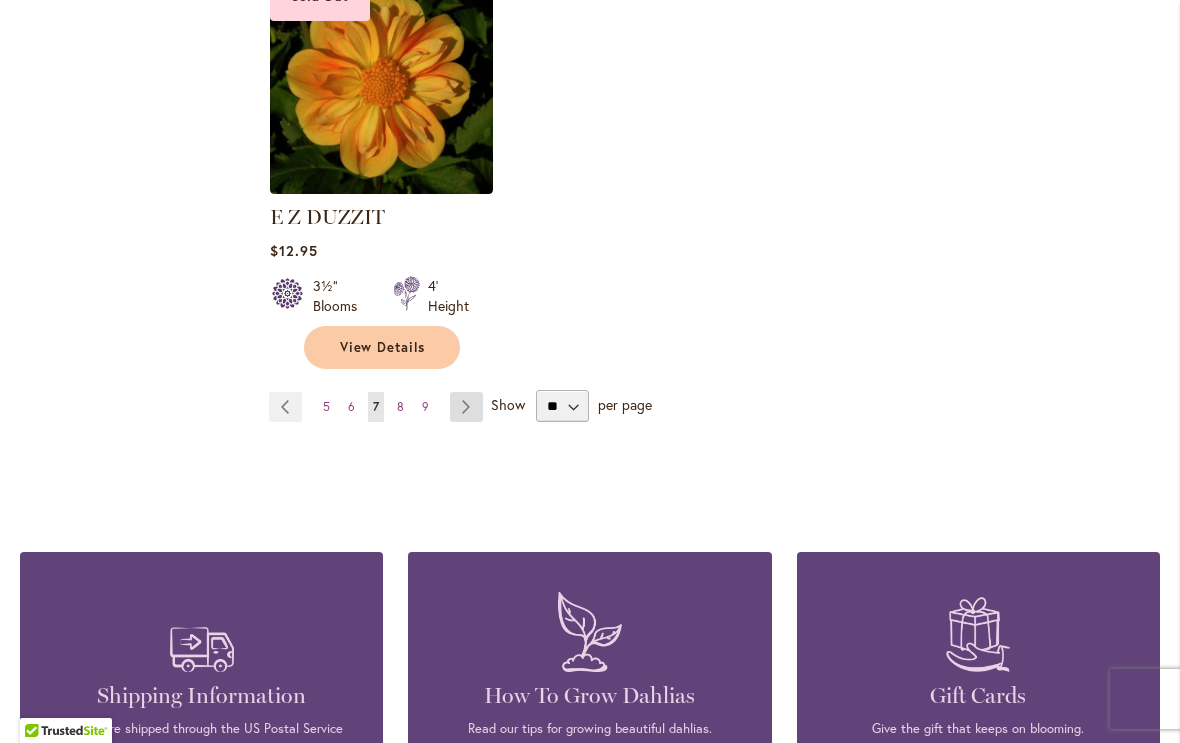 click on "Page
Next" at bounding box center [466, 407] 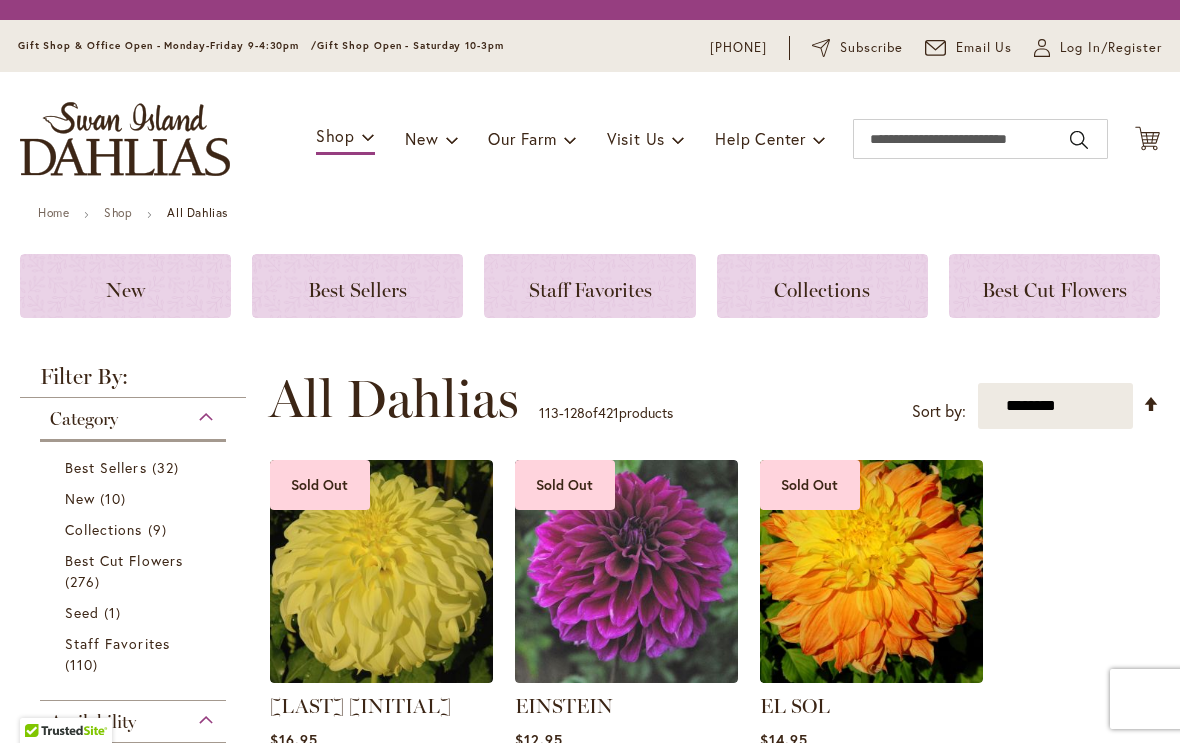 scroll, scrollTop: 0, scrollLeft: 0, axis: both 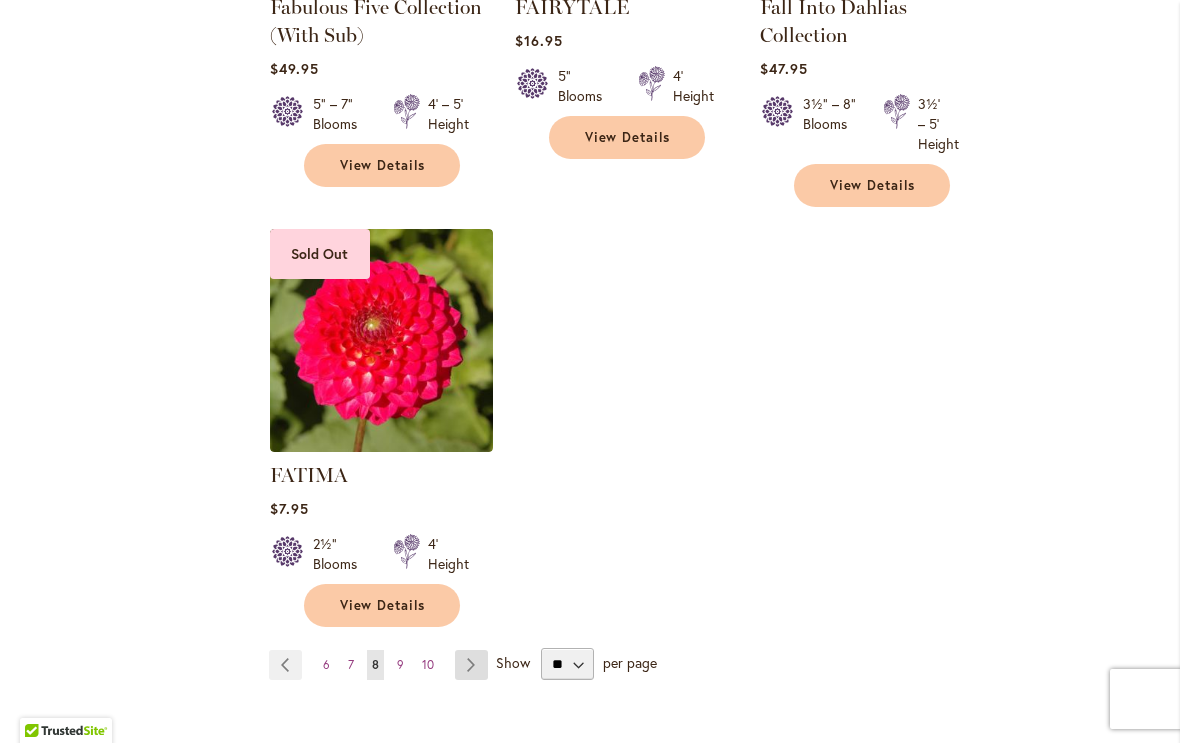 click on "Page
Next" at bounding box center [471, 665] 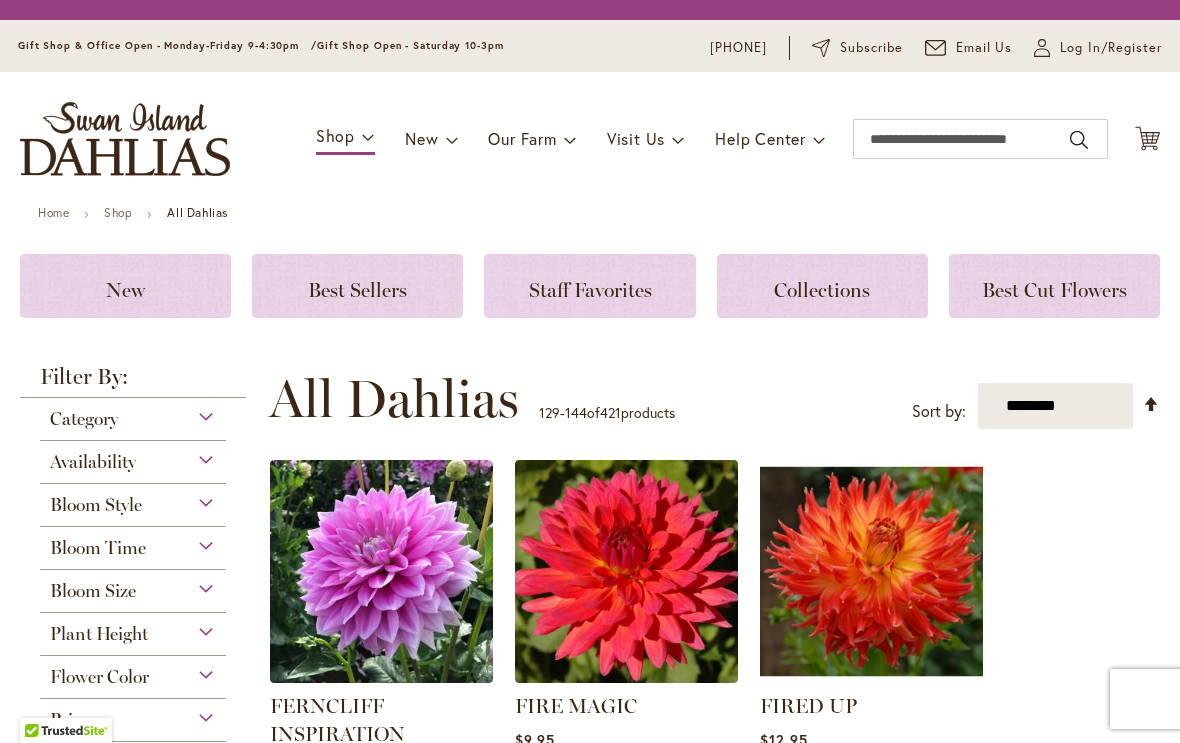 scroll, scrollTop: 0, scrollLeft: 0, axis: both 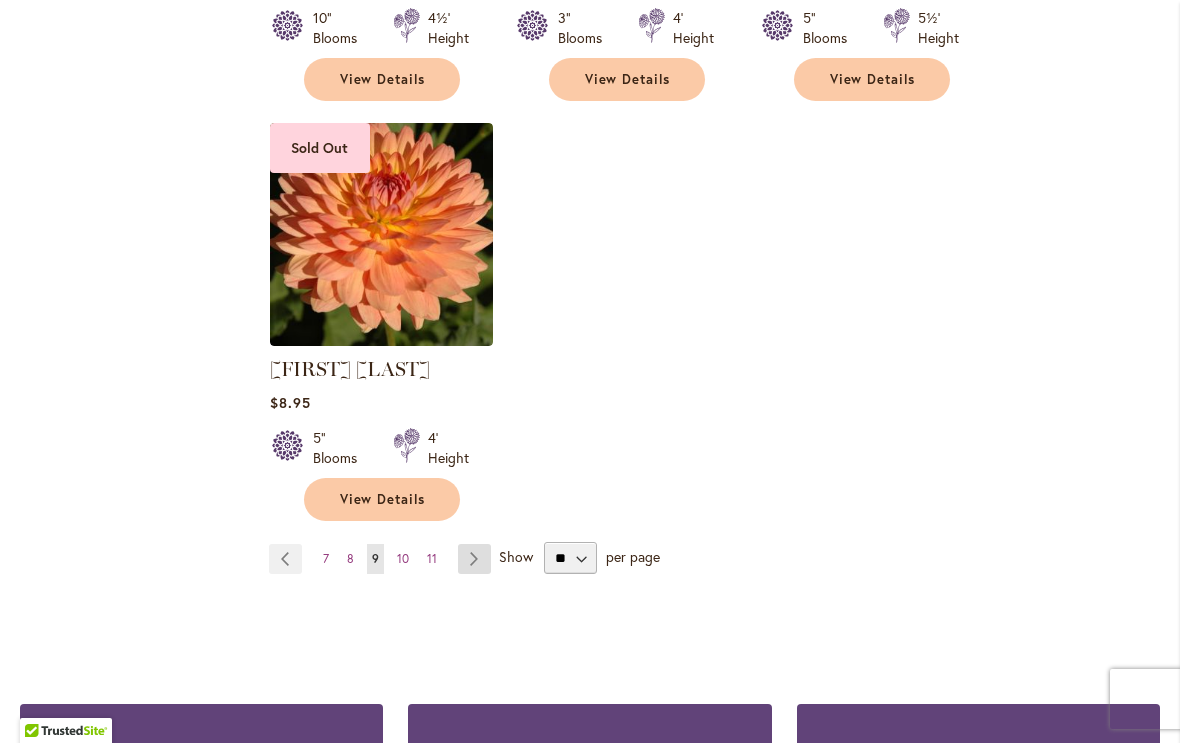 click on "Page
Next" at bounding box center (474, 559) 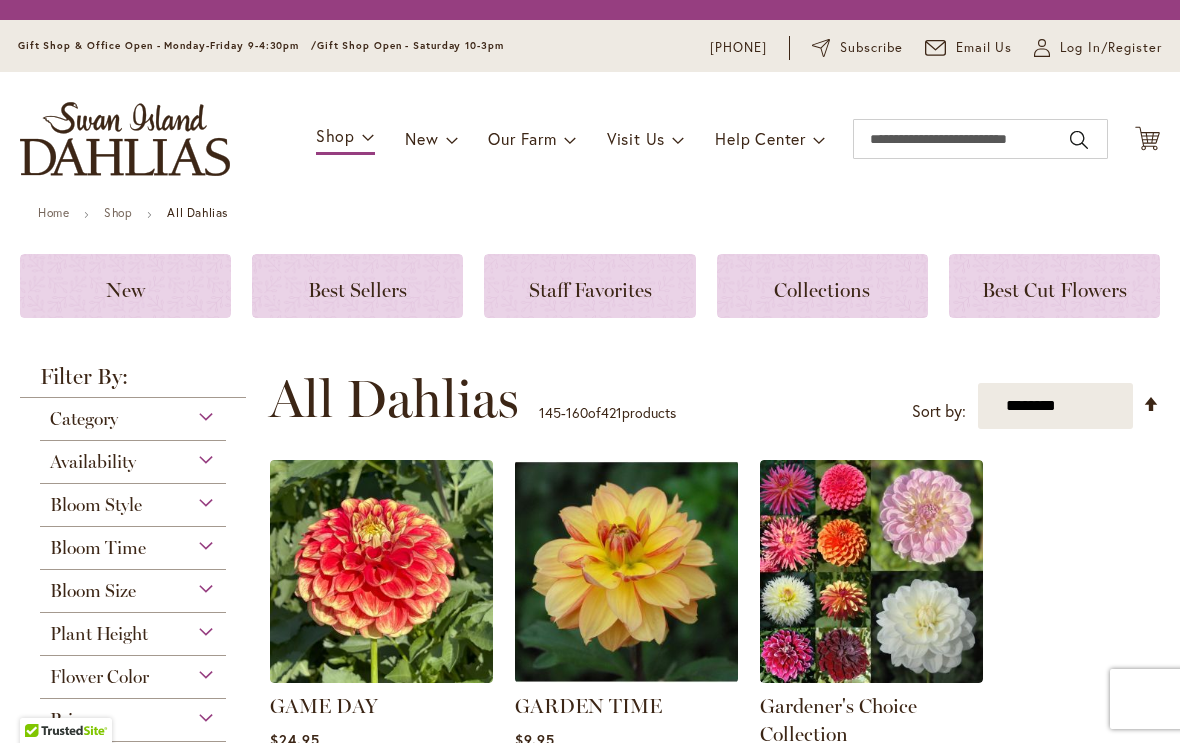 scroll, scrollTop: 0, scrollLeft: 0, axis: both 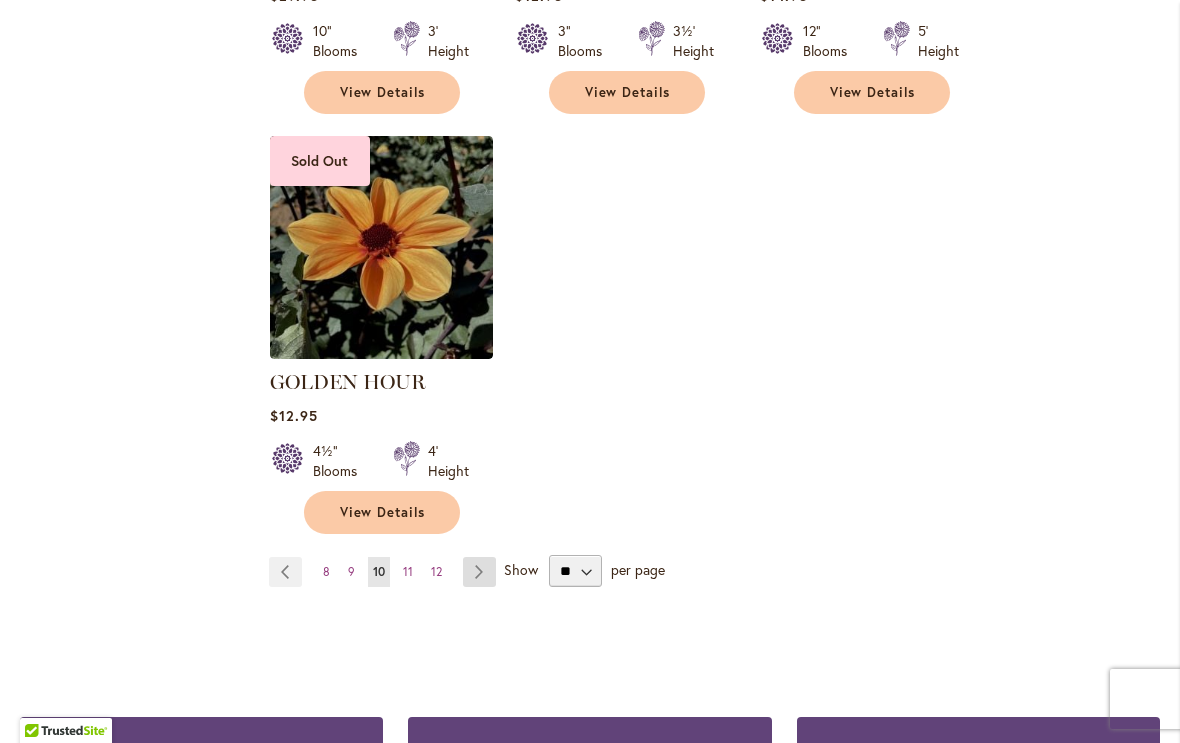 click on "Page
Next" at bounding box center (479, 572) 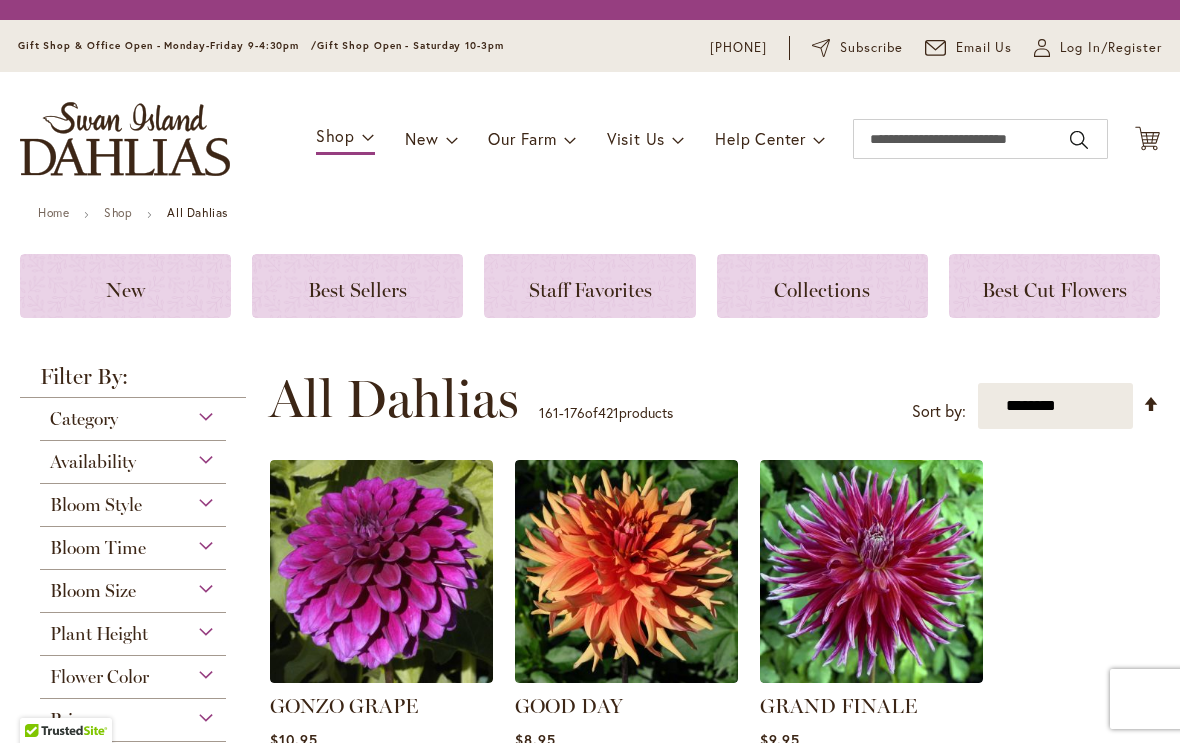scroll, scrollTop: 0, scrollLeft: 0, axis: both 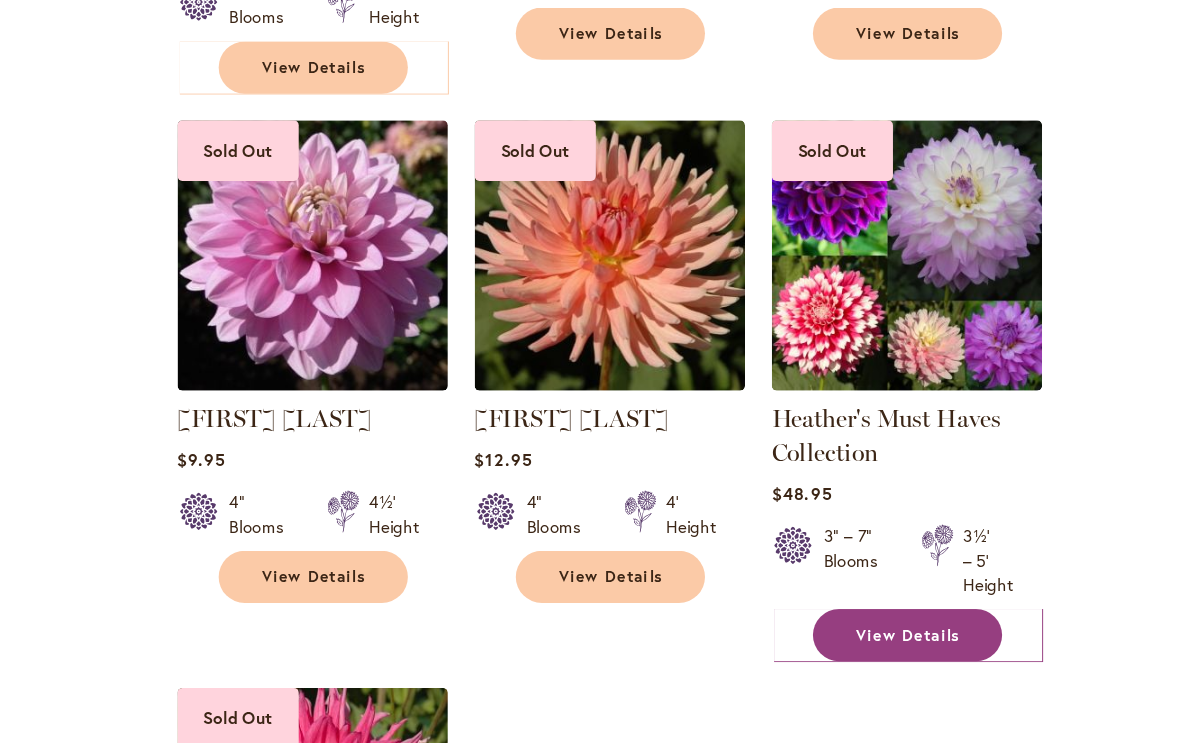 click on "View Details" at bounding box center (873, 574) 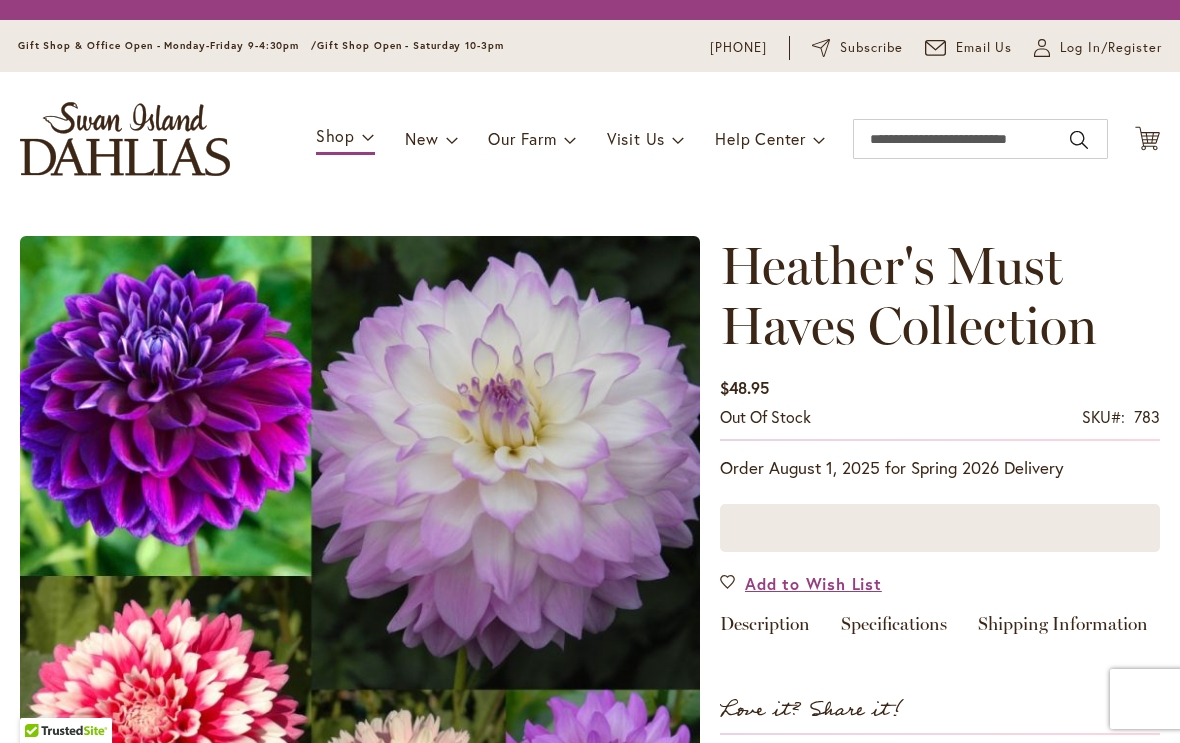 scroll, scrollTop: 0, scrollLeft: 0, axis: both 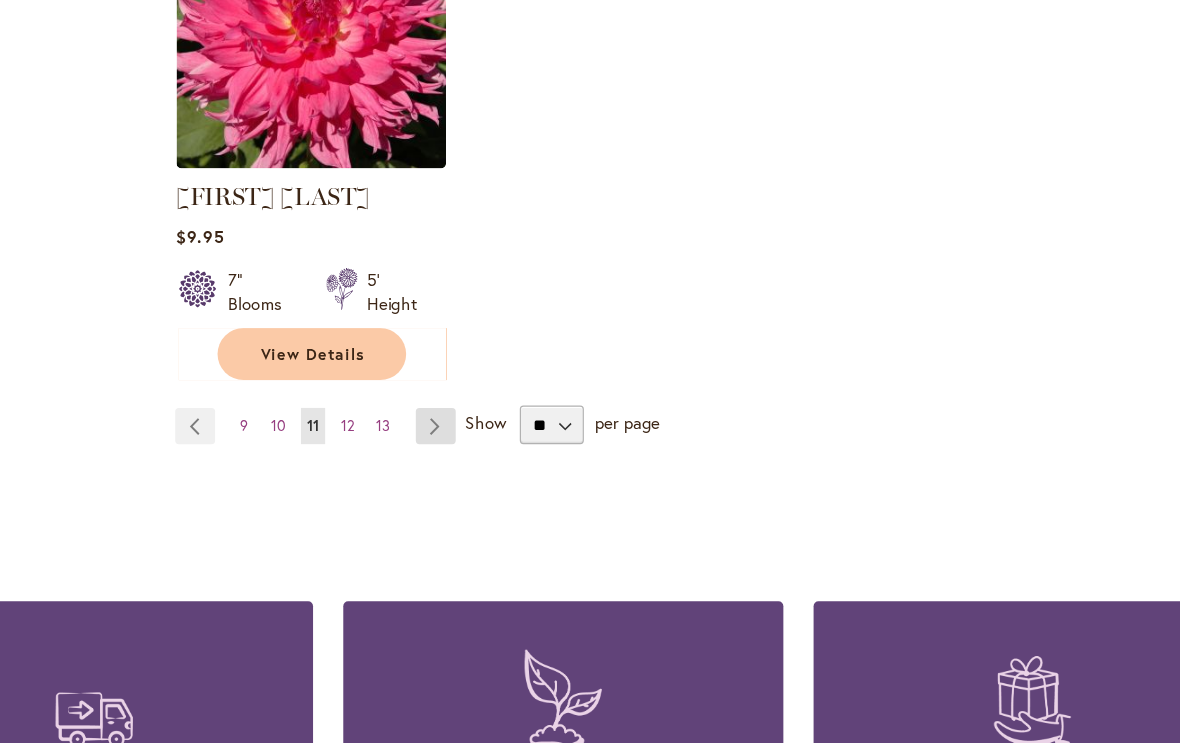 click on "Page
Next" at bounding box center (484, 430) 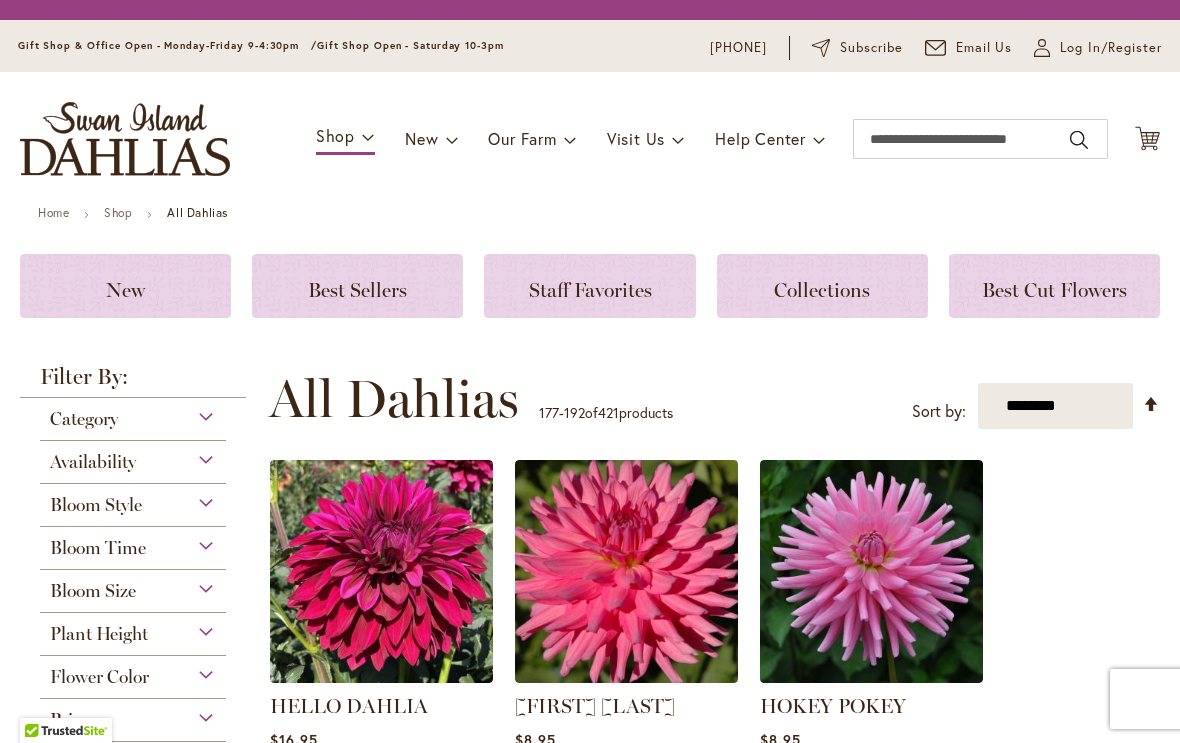 scroll, scrollTop: 0, scrollLeft: 0, axis: both 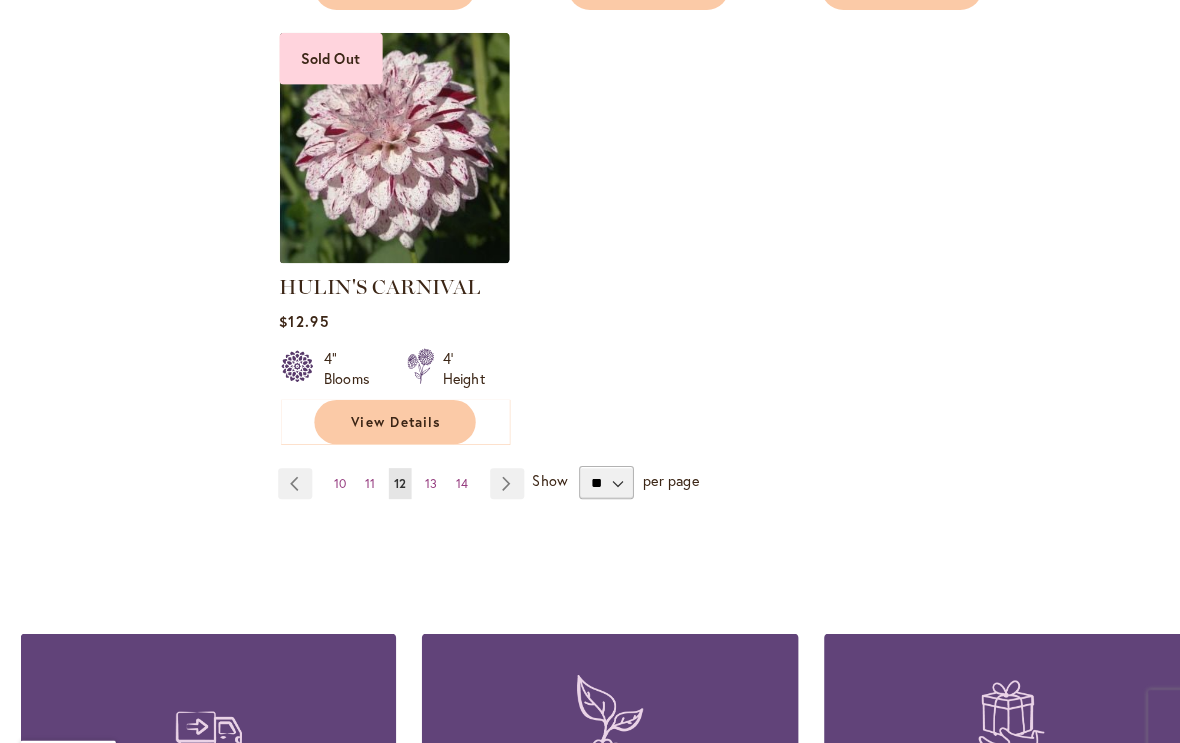 click on "Show" at bounding box center [532, 467] 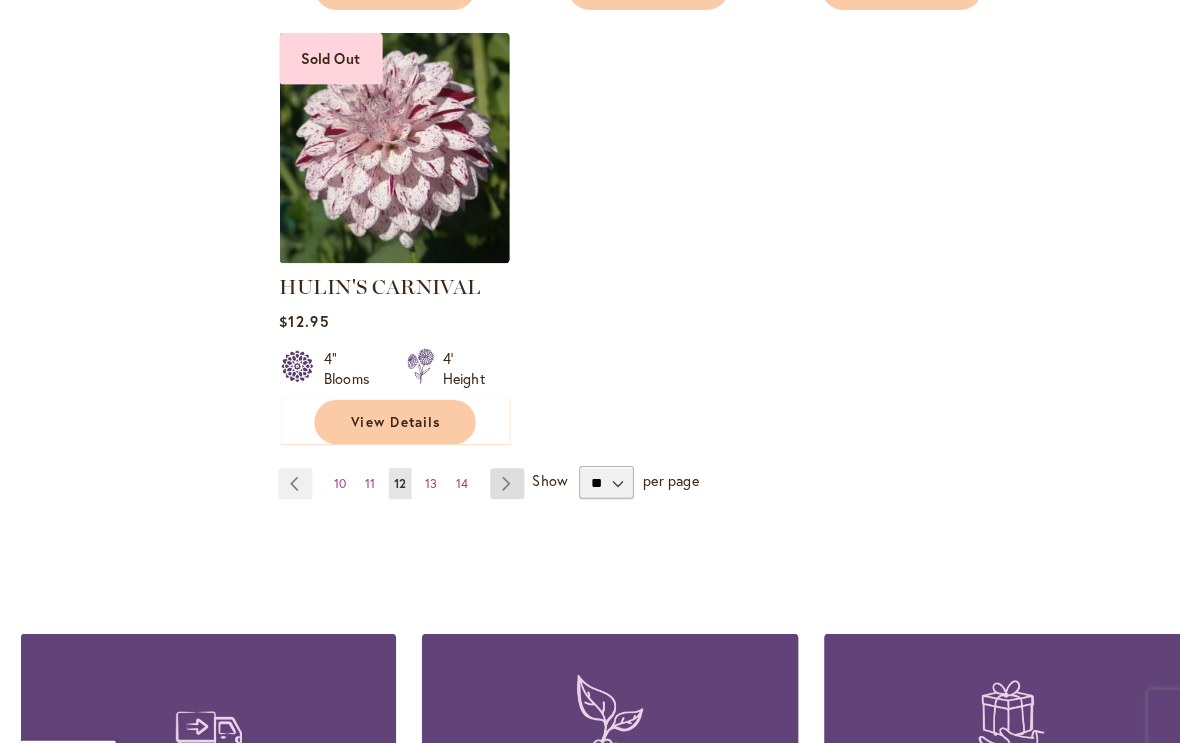 click on "Page
Next" at bounding box center (490, 470) 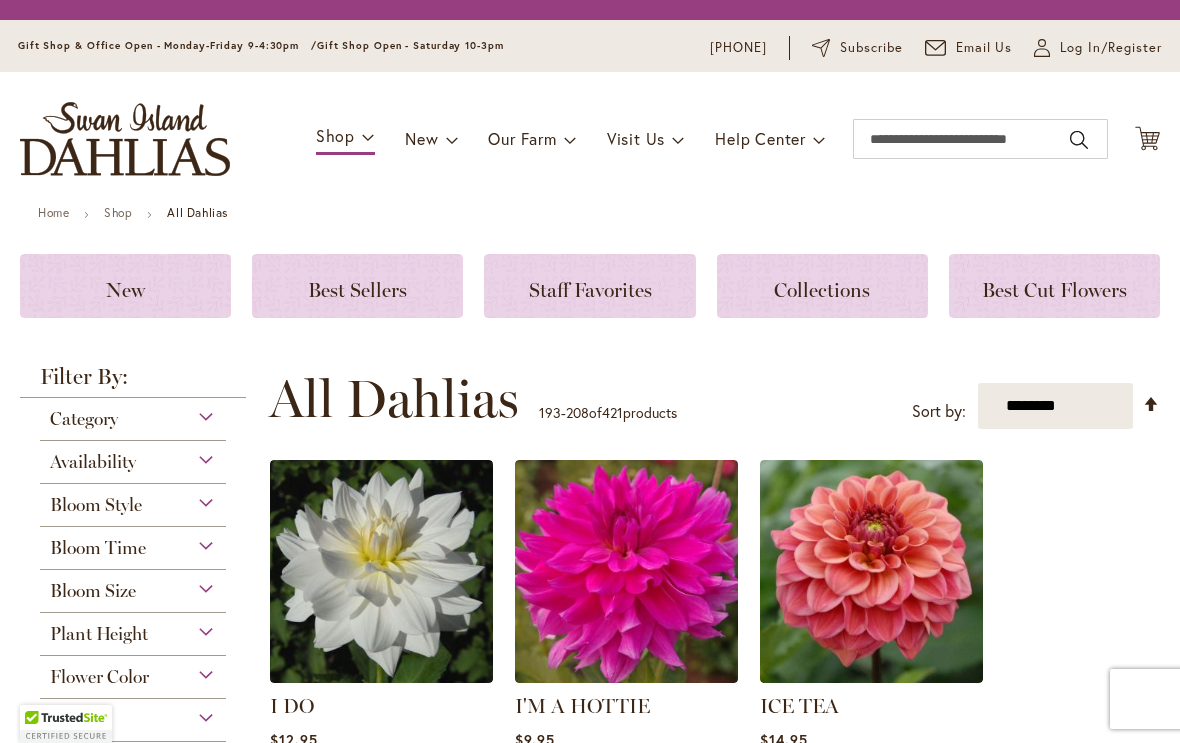 scroll, scrollTop: 0, scrollLeft: 0, axis: both 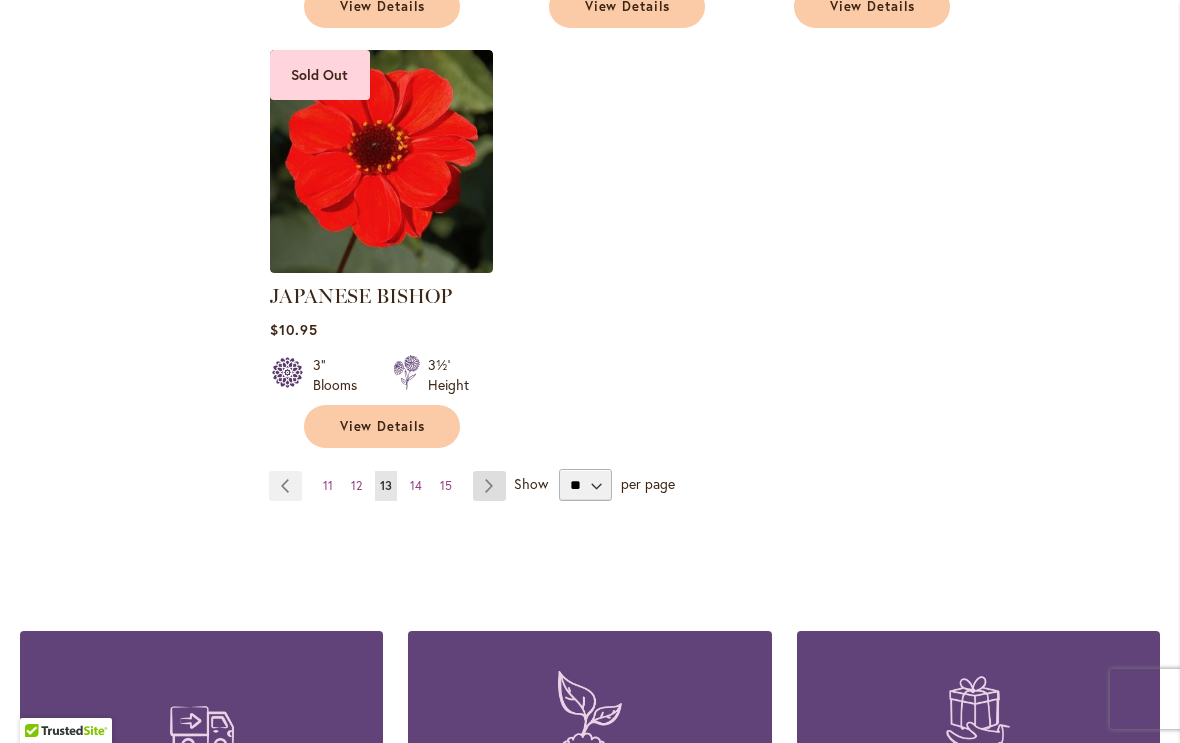 click on "Page
Next" at bounding box center [489, 486] 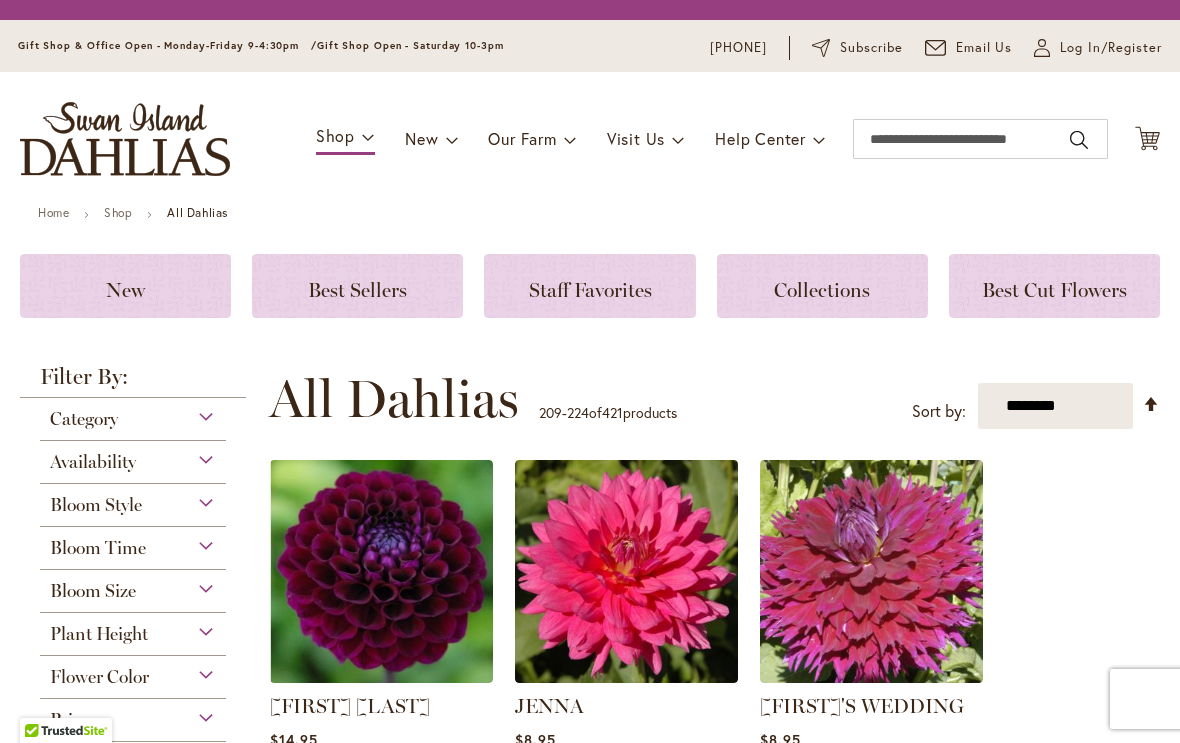 scroll, scrollTop: 0, scrollLeft: 0, axis: both 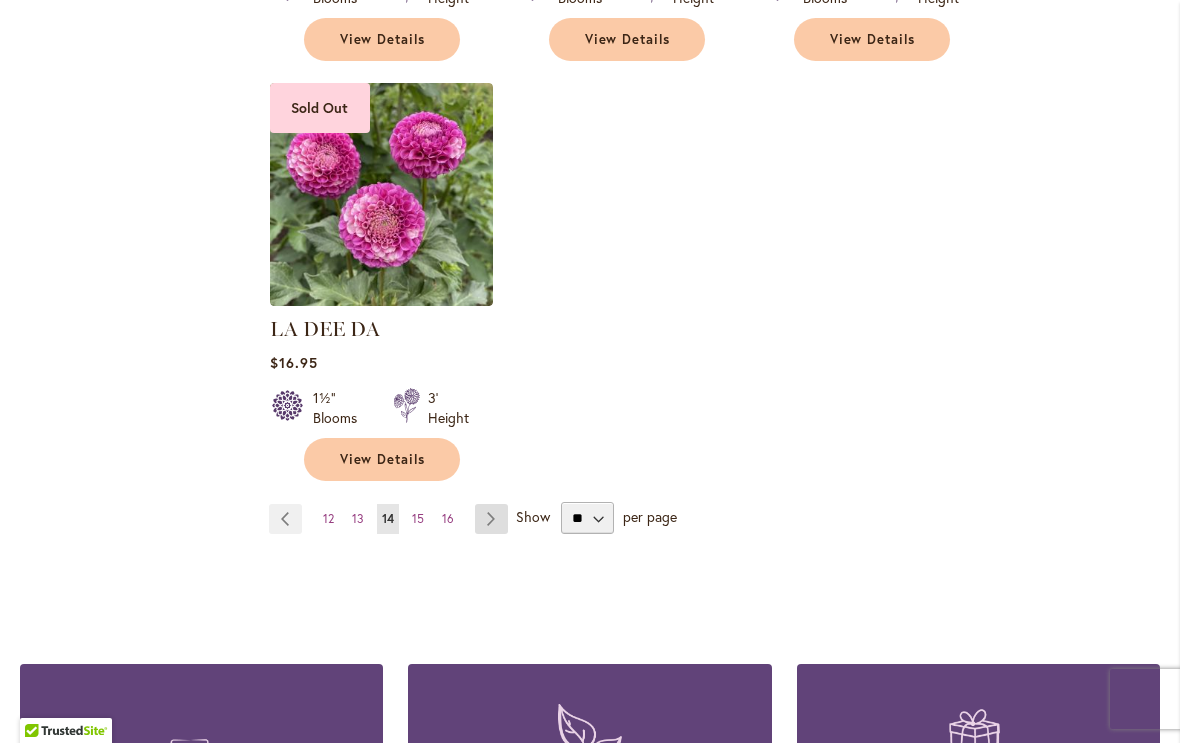 click on "Page
Next" at bounding box center [491, 519] 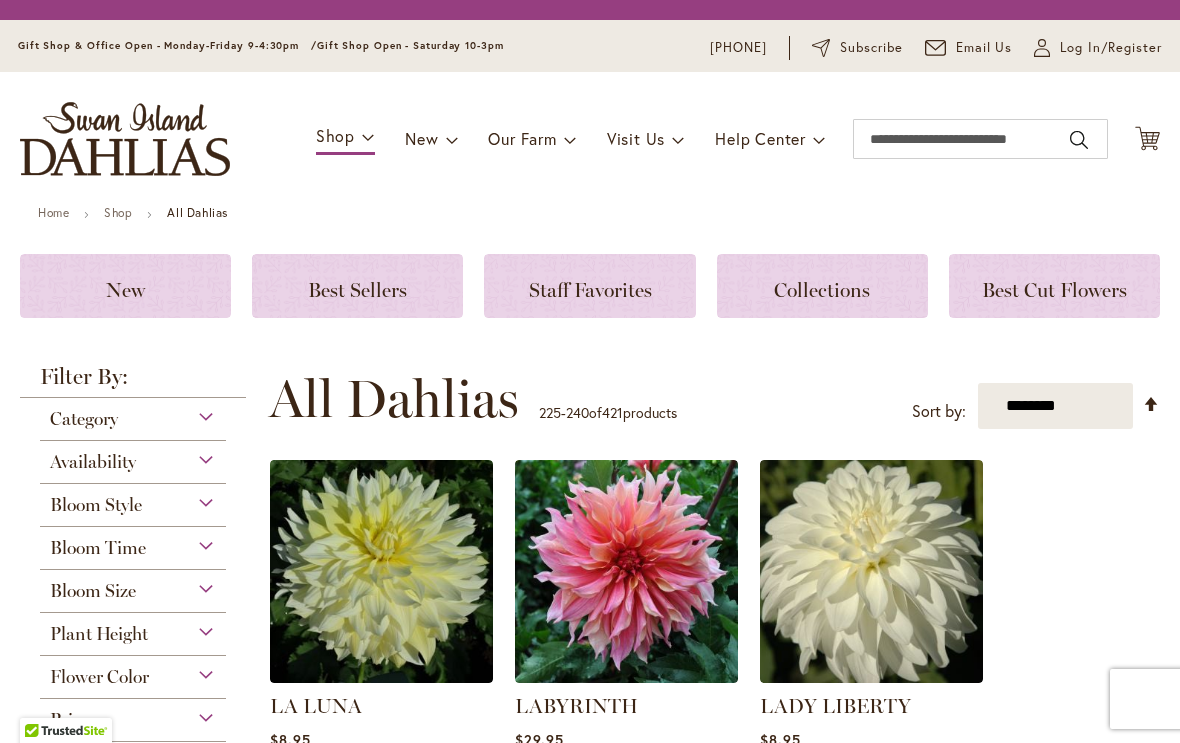 scroll, scrollTop: 0, scrollLeft: 0, axis: both 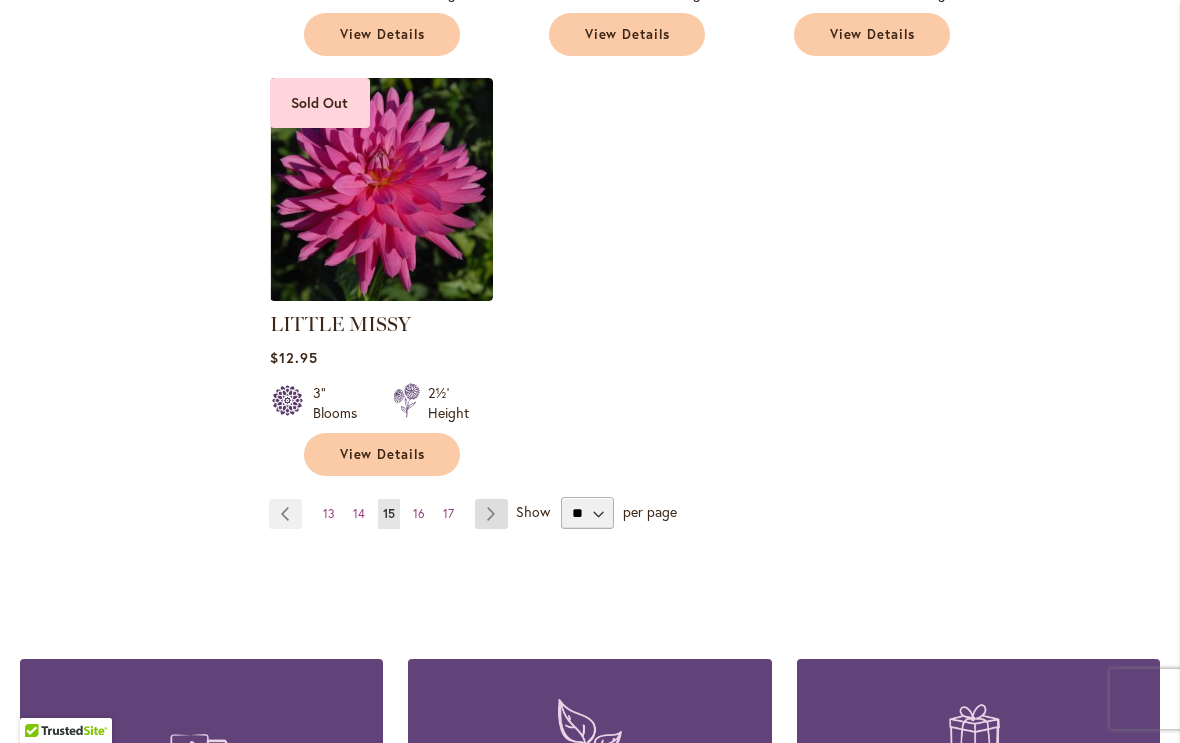 click on "Page
Next" at bounding box center (491, 514) 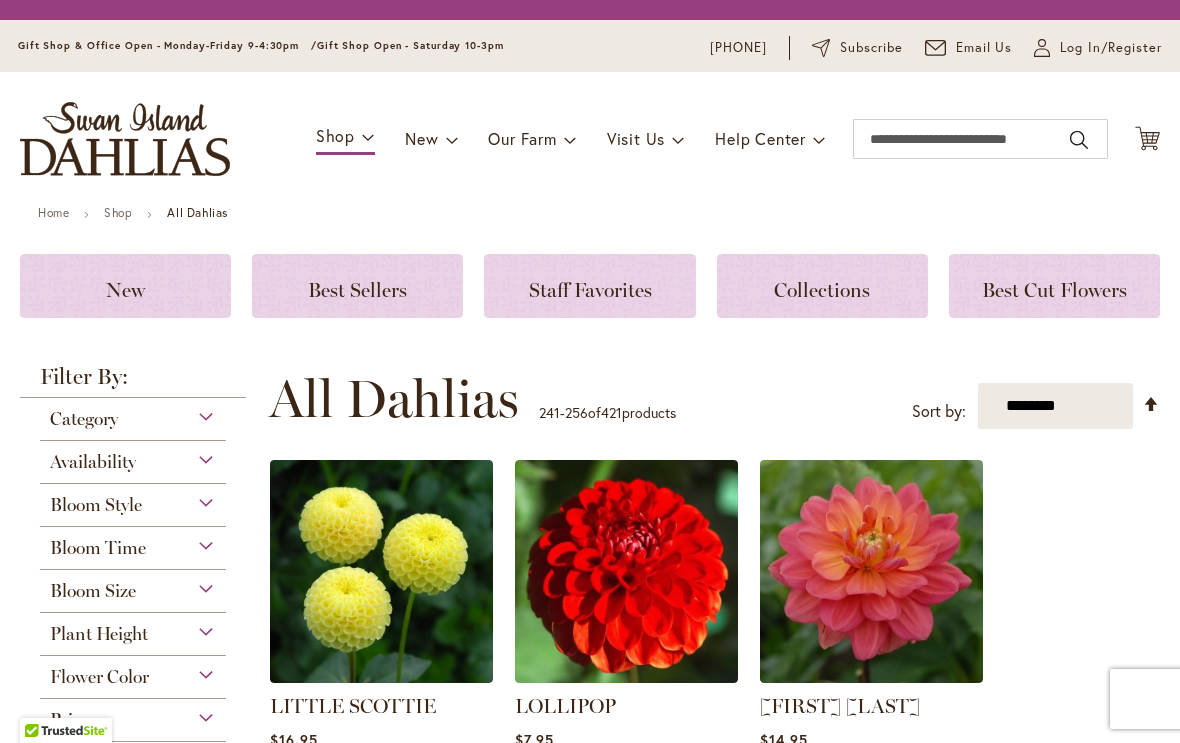 scroll, scrollTop: 0, scrollLeft: 0, axis: both 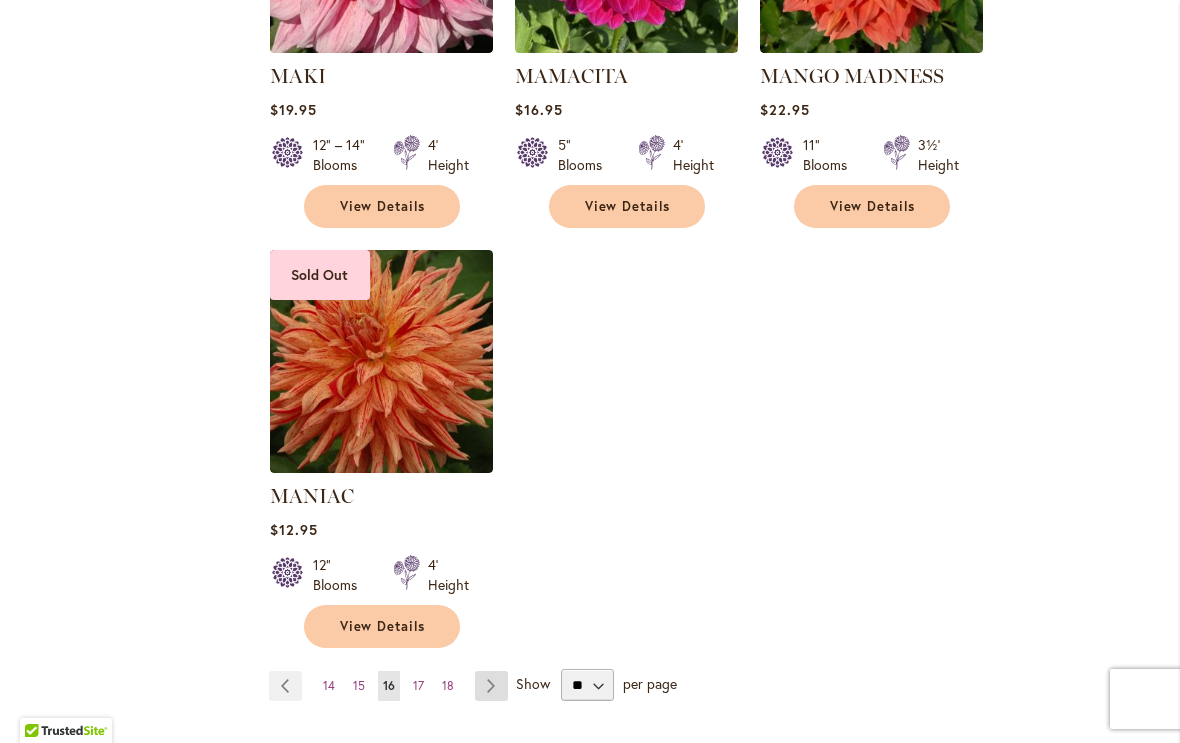 click on "Page
Next" at bounding box center (491, 686) 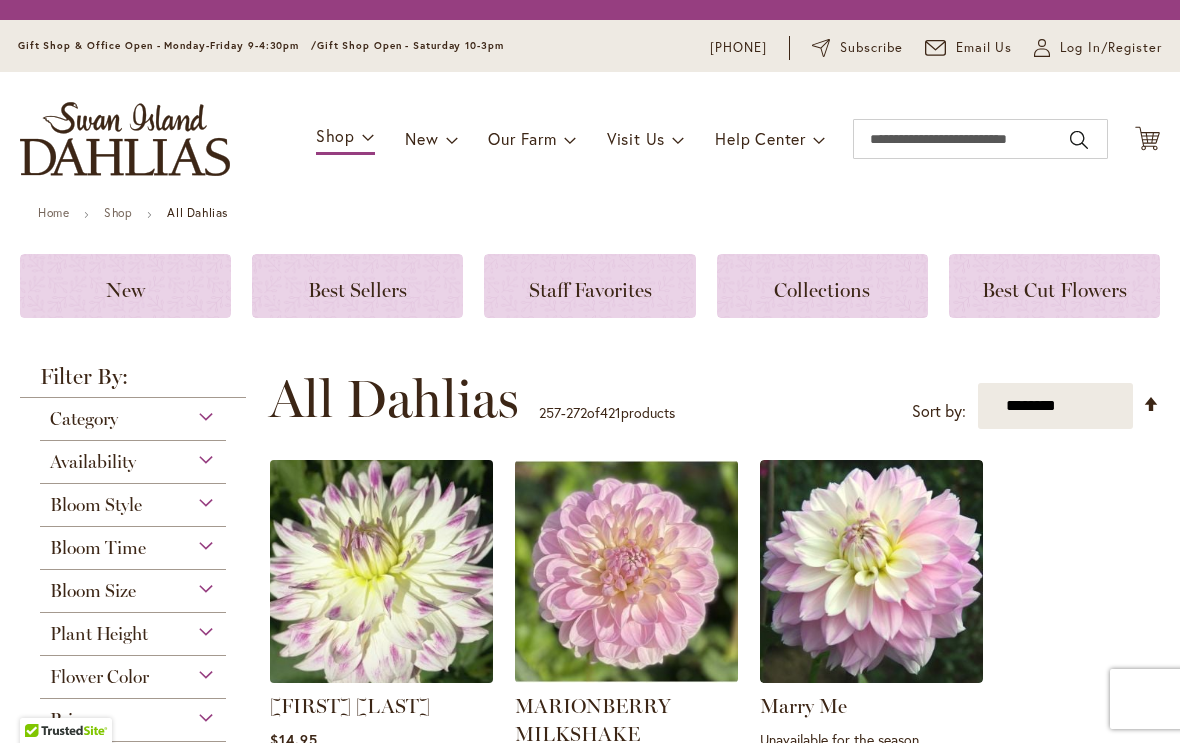 scroll, scrollTop: 0, scrollLeft: 0, axis: both 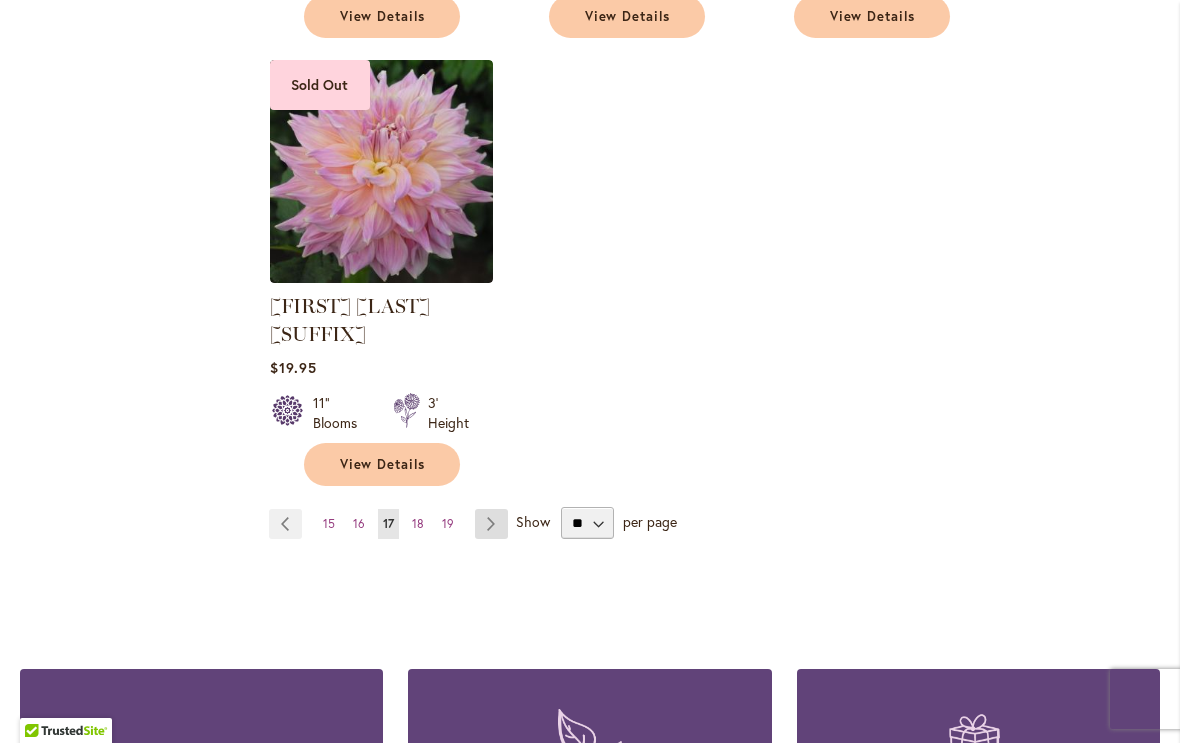 click on "Page
Next" at bounding box center (491, 524) 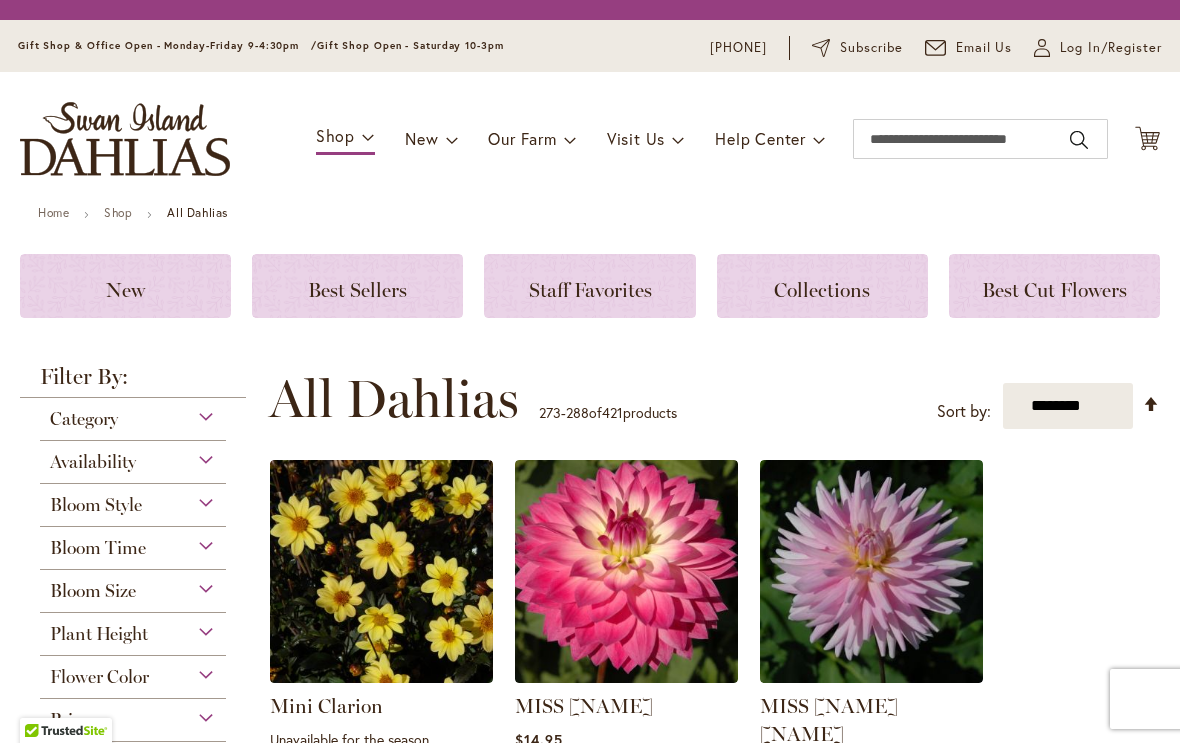 scroll, scrollTop: 0, scrollLeft: 0, axis: both 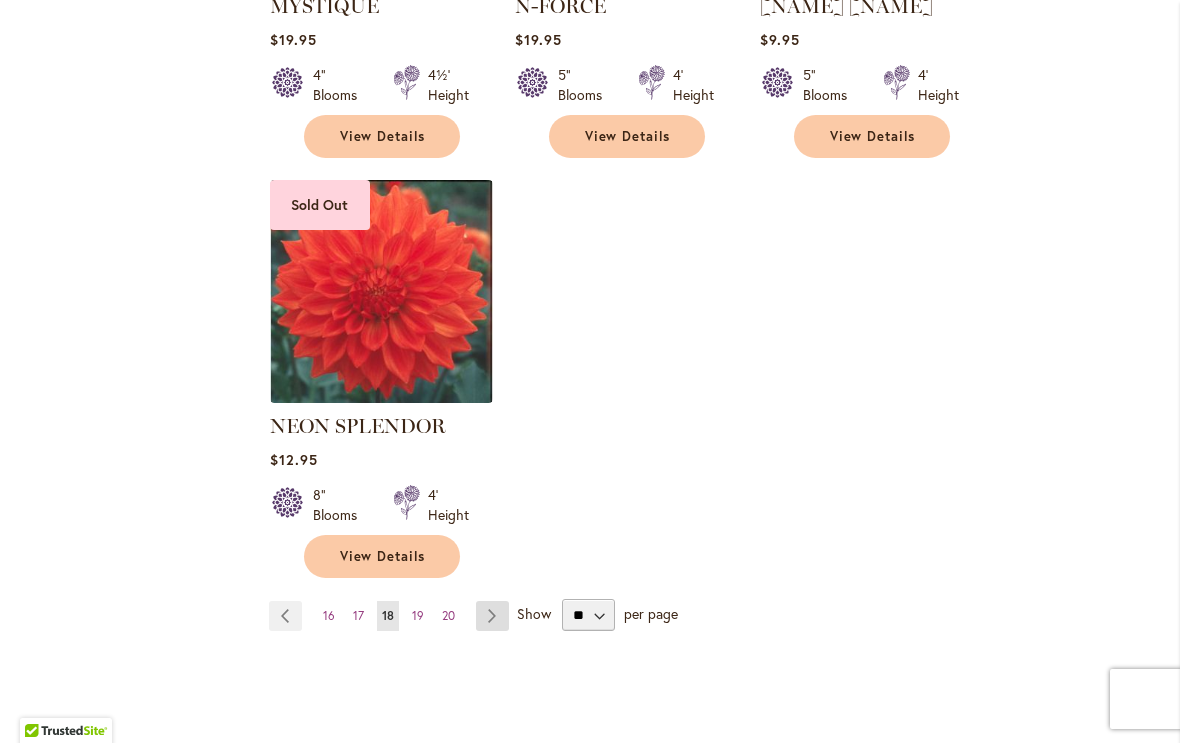 click on "Page
Next" at bounding box center [492, 616] 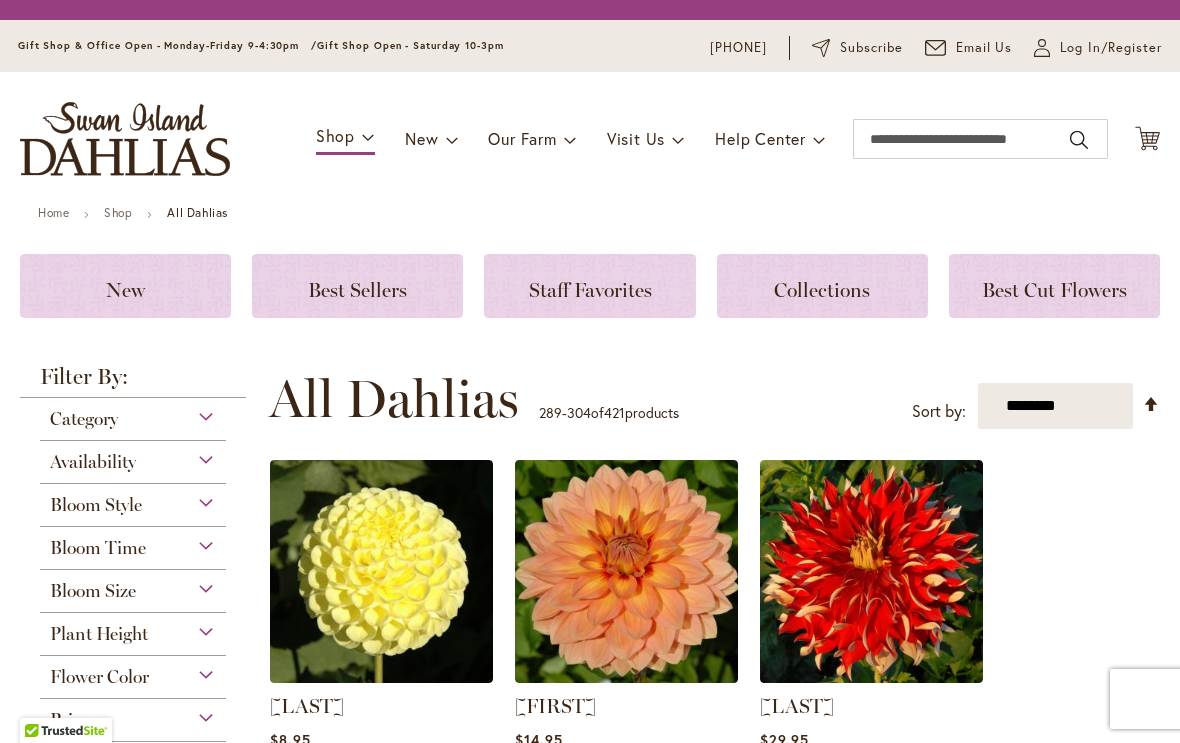 scroll, scrollTop: 0, scrollLeft: 0, axis: both 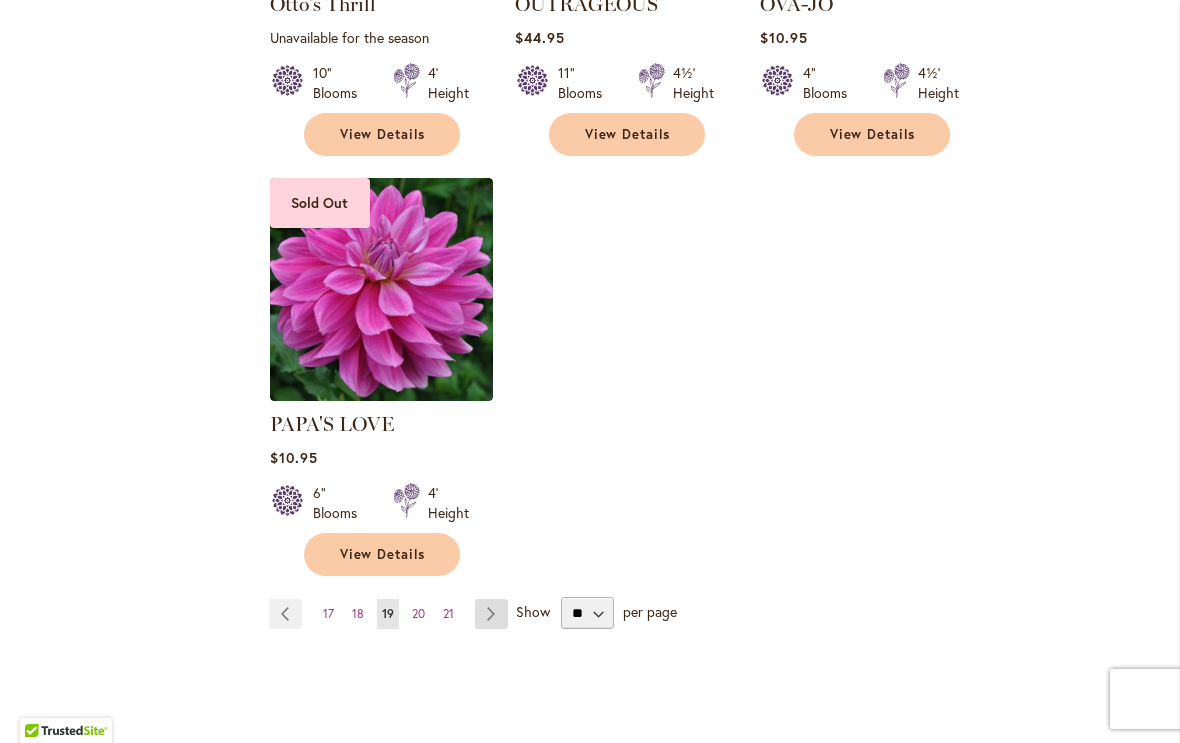 click on "Page
Next" at bounding box center (491, 614) 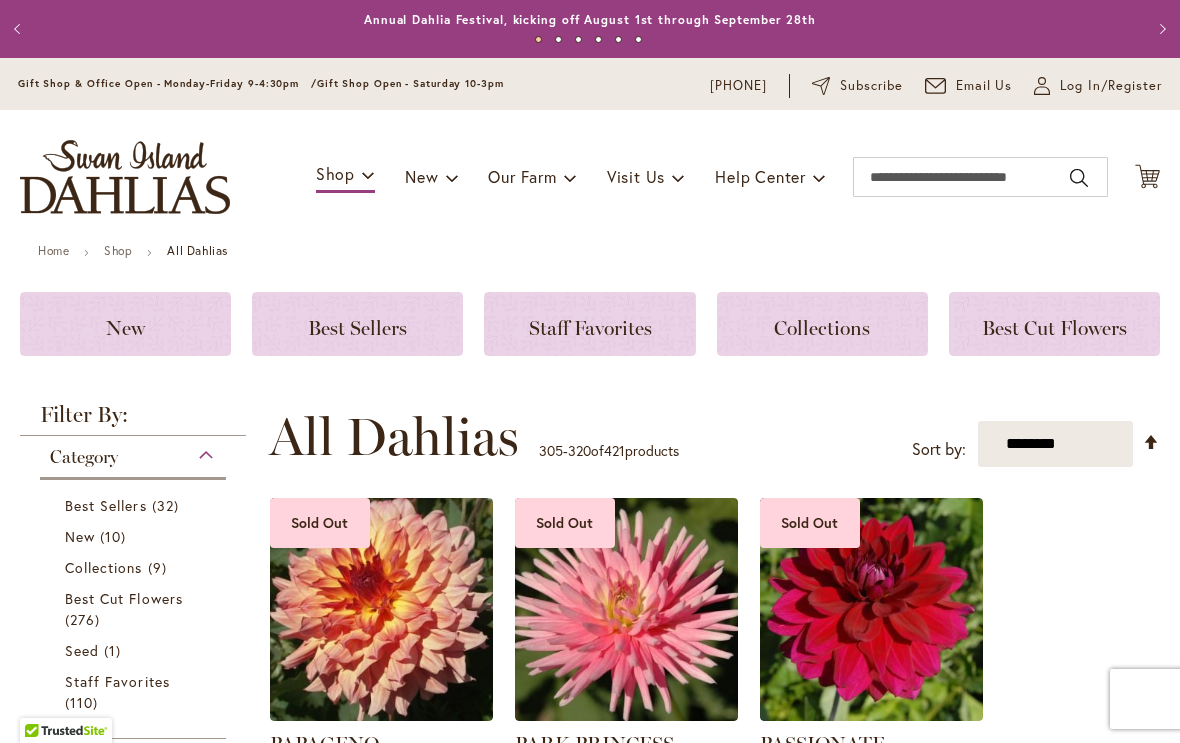 scroll, scrollTop: 0, scrollLeft: 0, axis: both 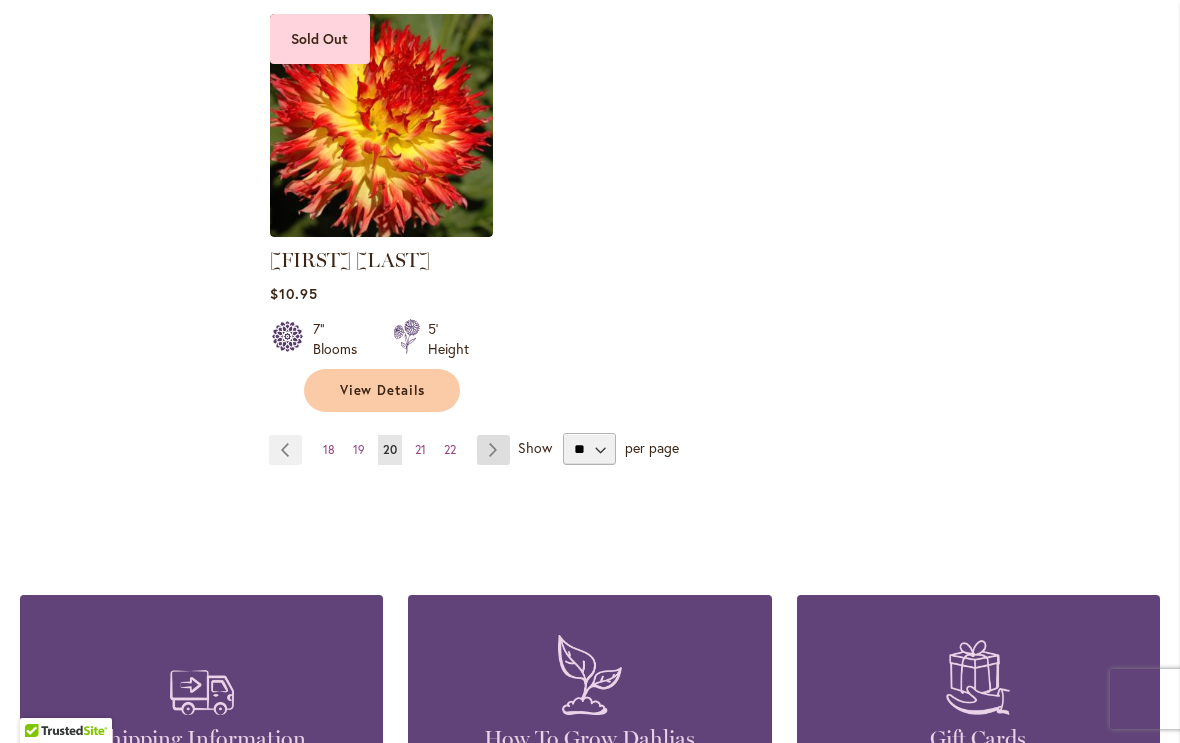 click on "Page
Next" at bounding box center (493, 450) 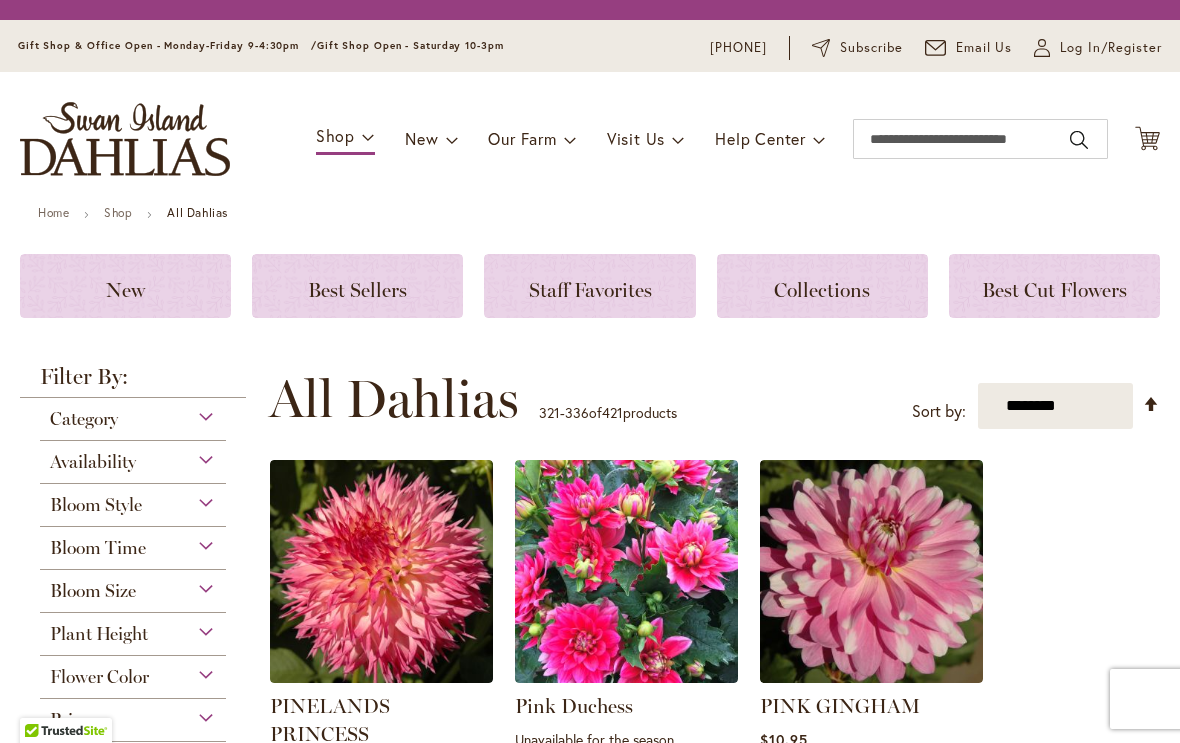 scroll, scrollTop: 0, scrollLeft: 0, axis: both 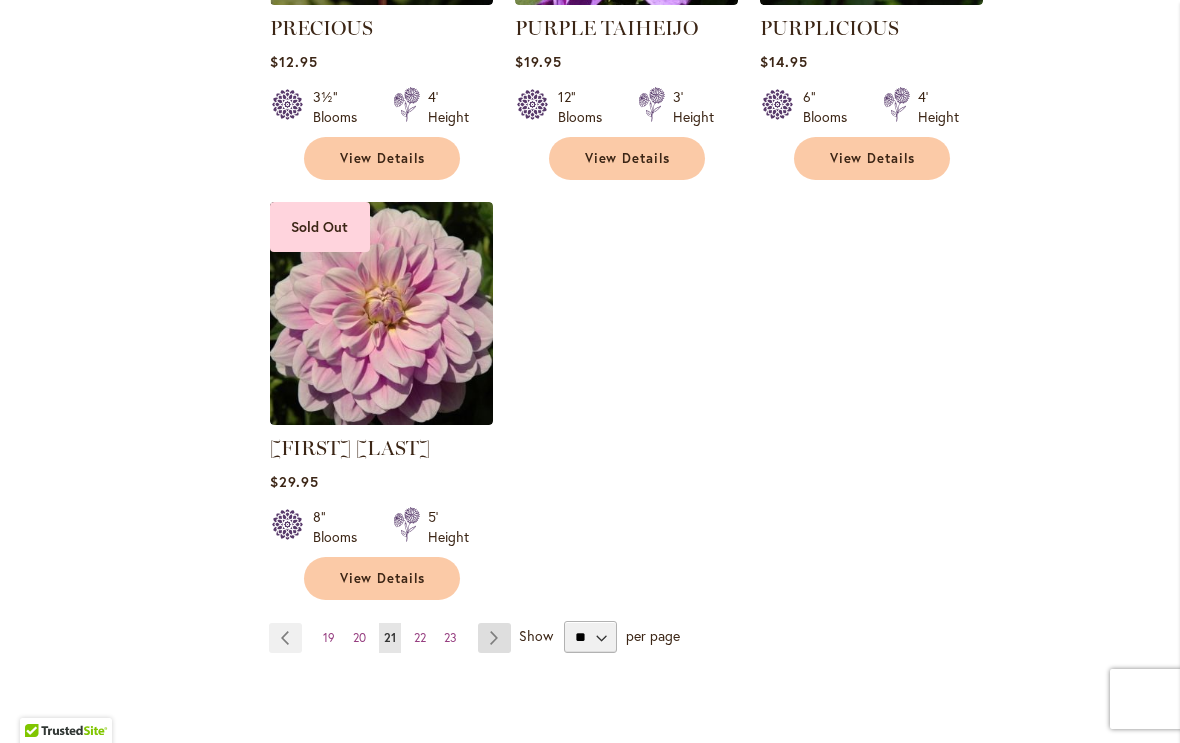 click on "Page
Next" at bounding box center (494, 638) 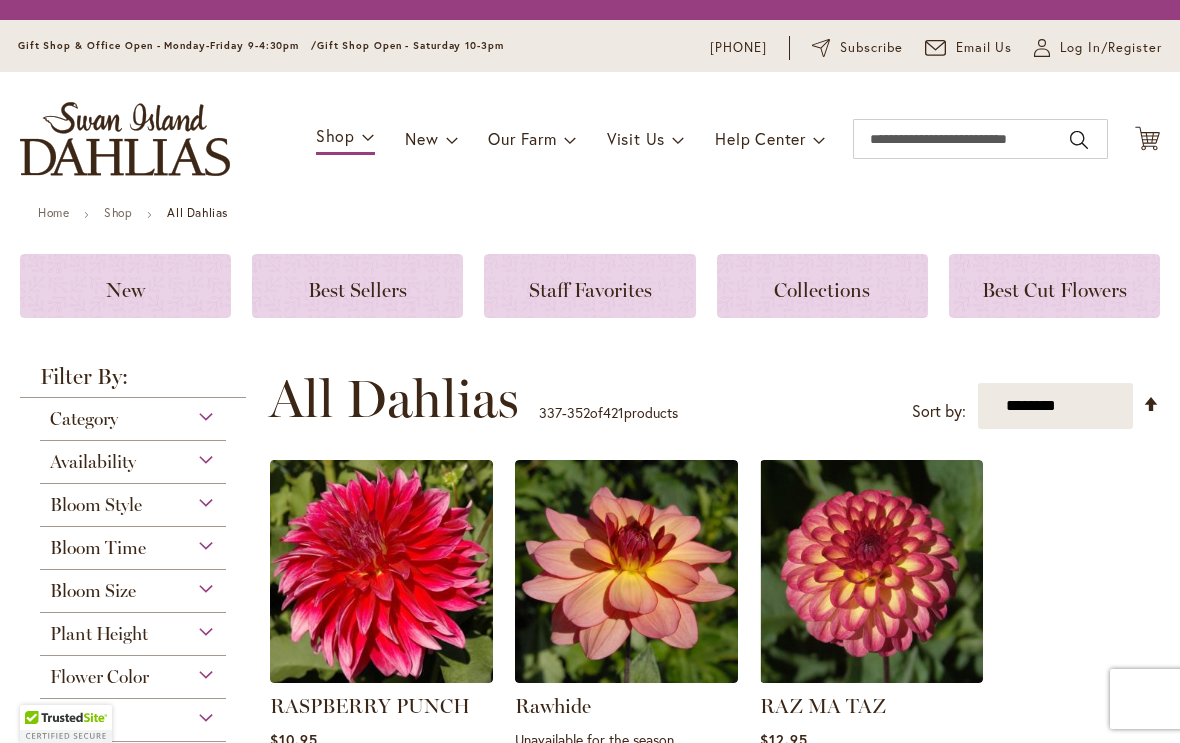 scroll, scrollTop: 0, scrollLeft: 0, axis: both 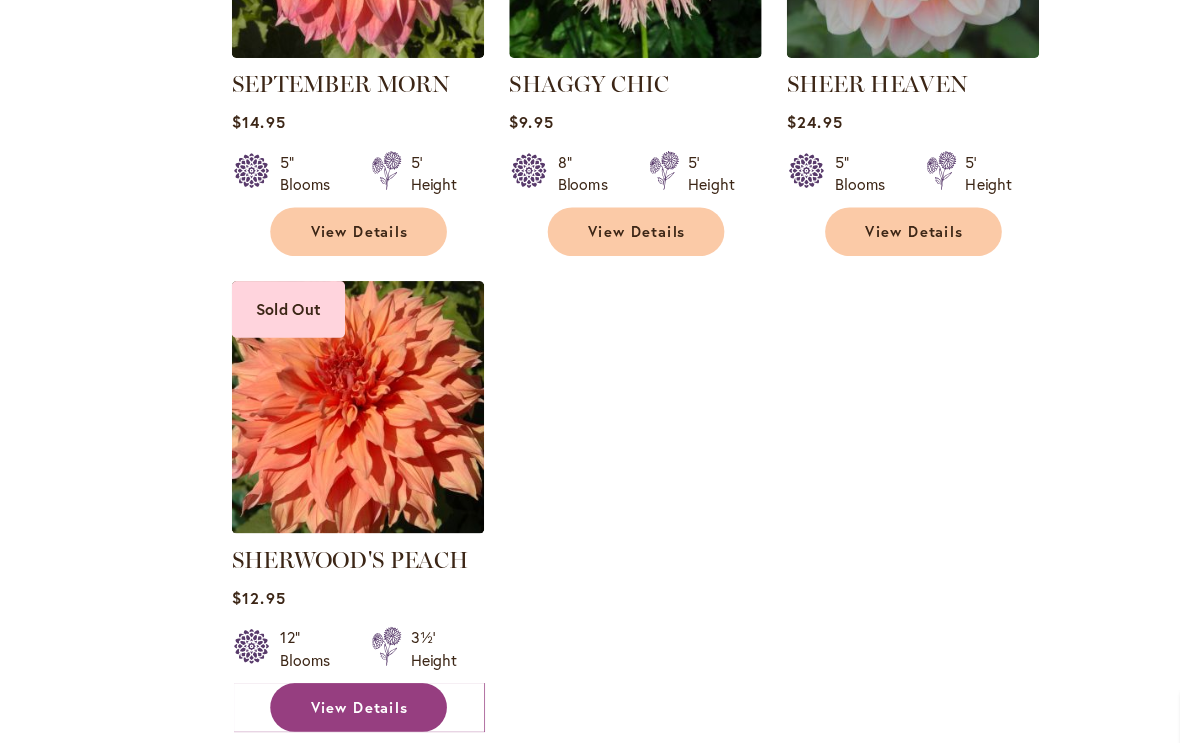 click on "View Details" at bounding box center [383, 682] 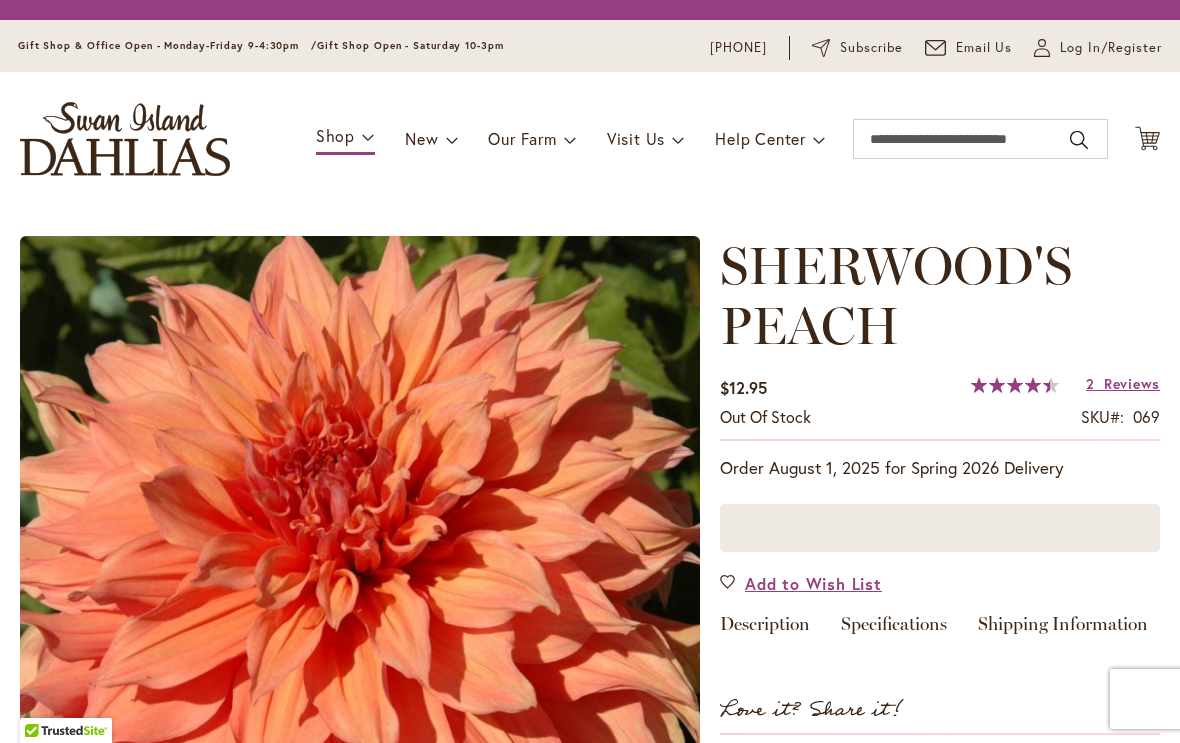 scroll, scrollTop: 0, scrollLeft: 0, axis: both 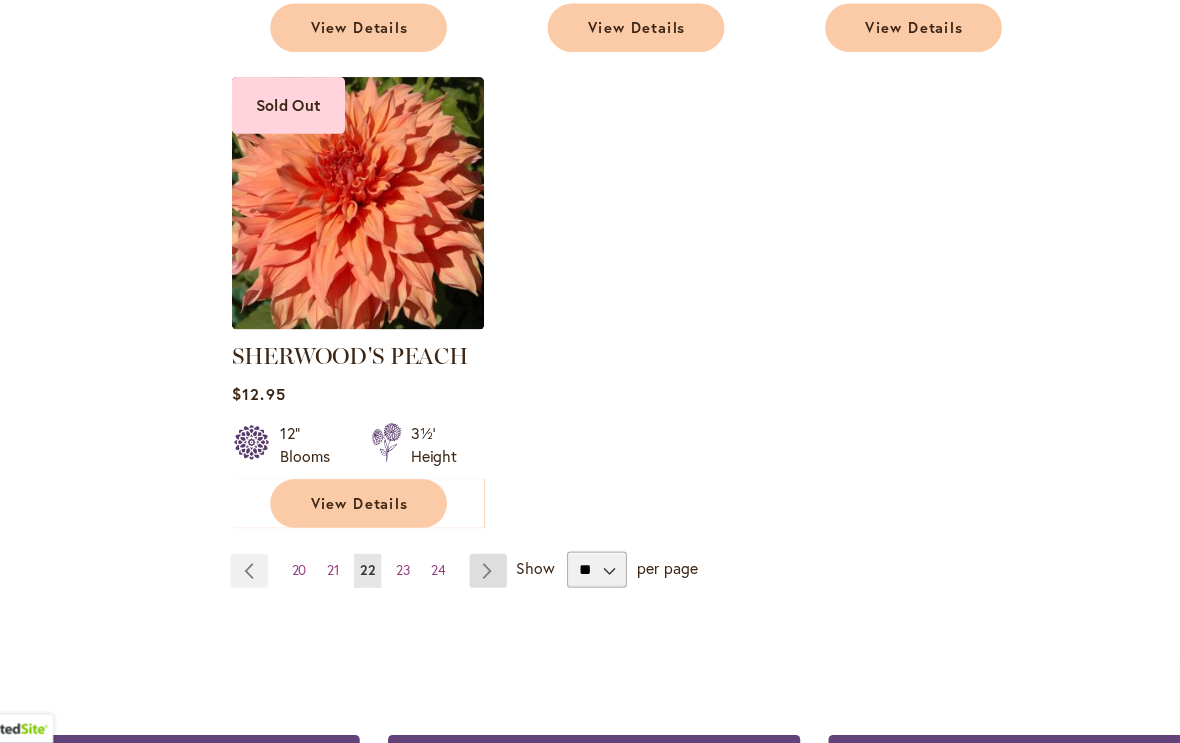 click on "Page
Next" at bounding box center [496, 591] 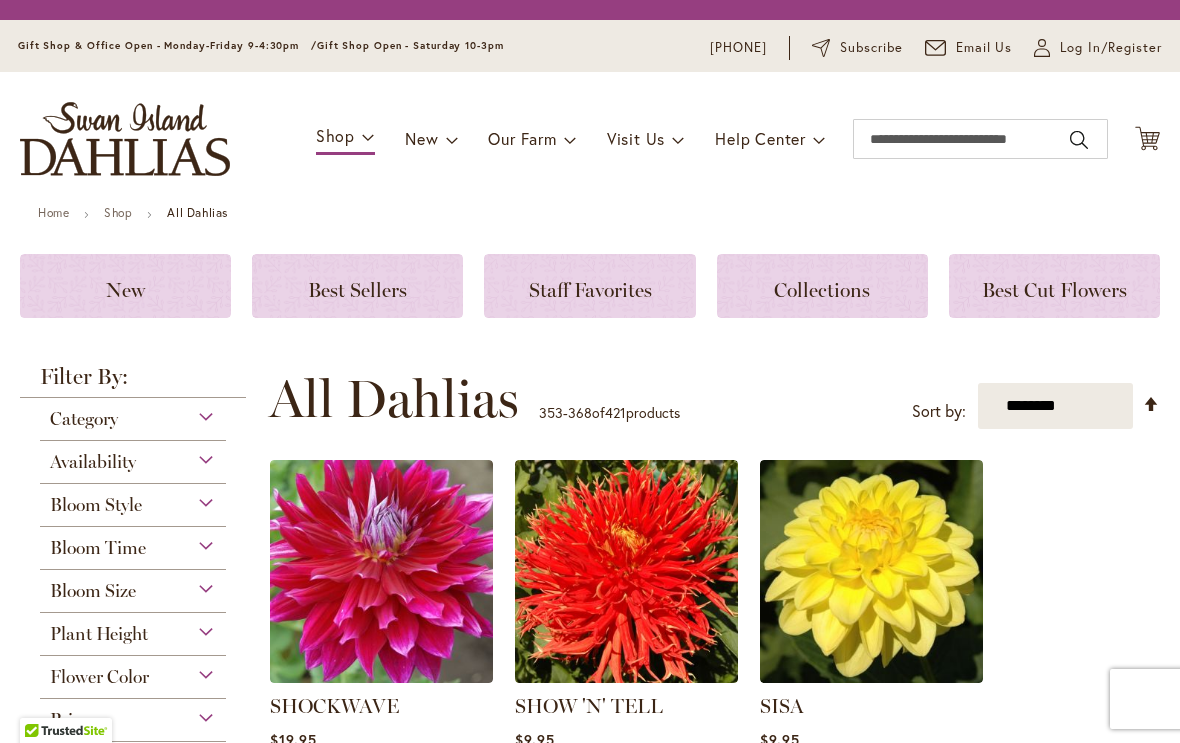 scroll, scrollTop: 0, scrollLeft: 0, axis: both 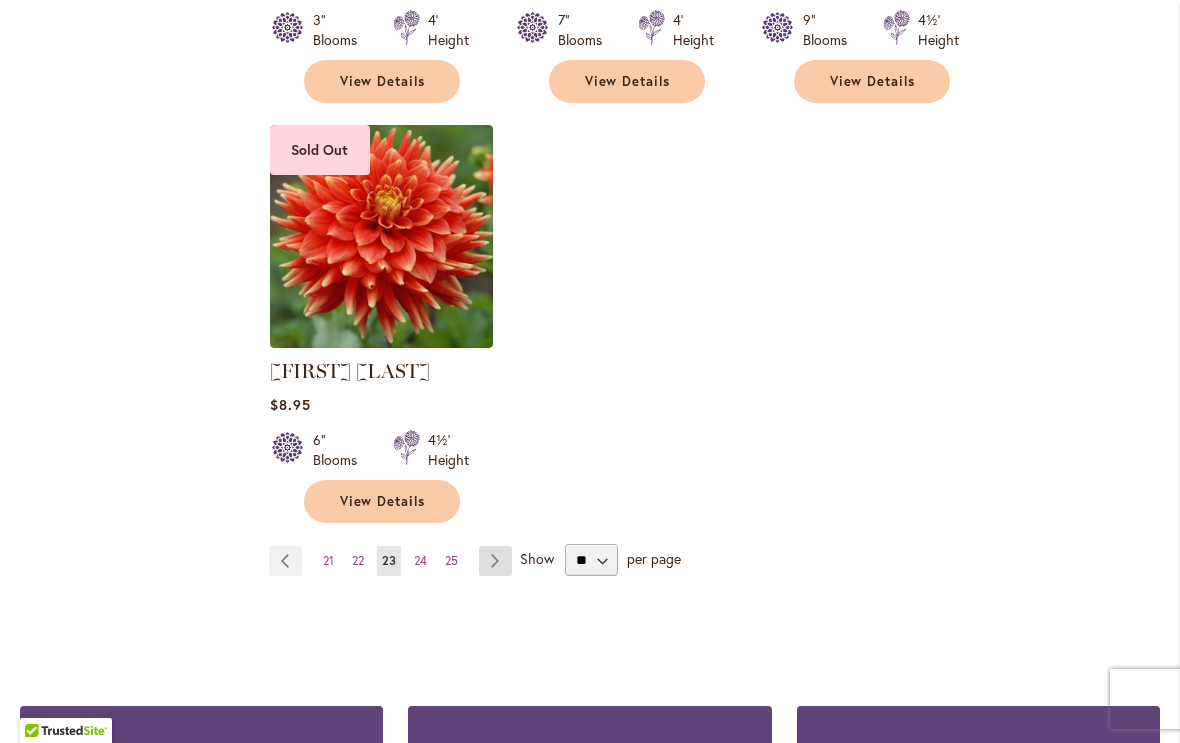 click on "Page
Next" at bounding box center [495, 561] 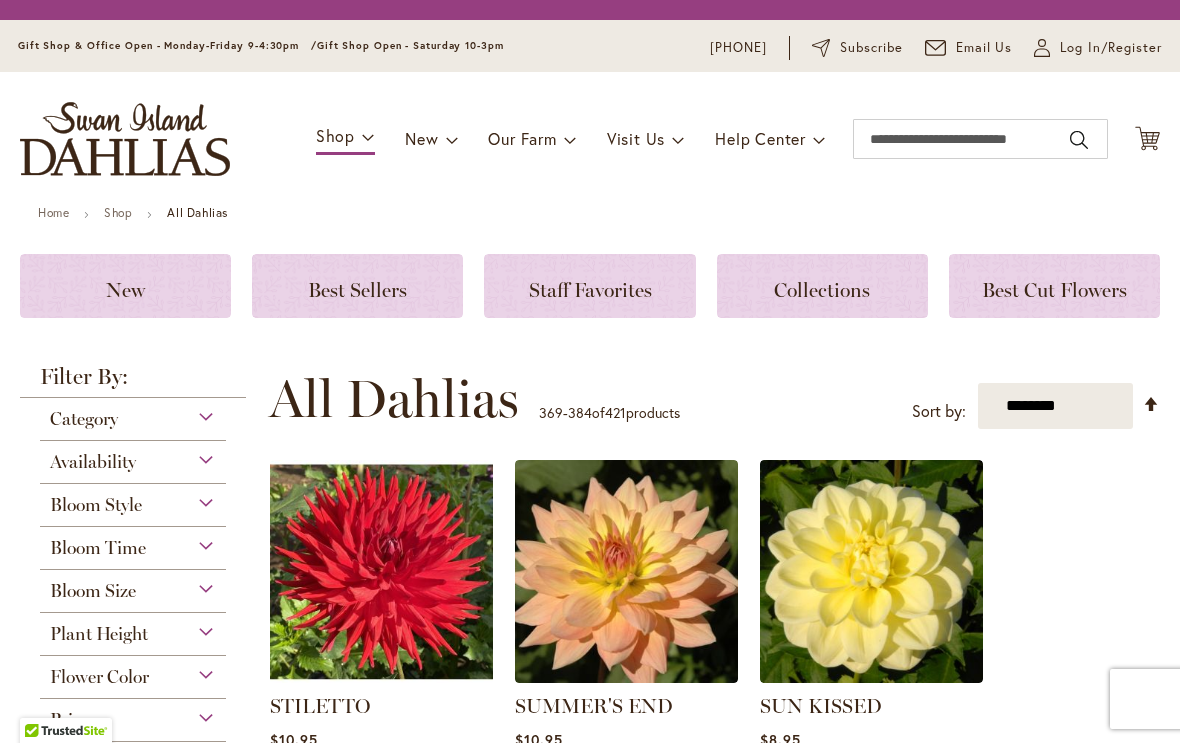 scroll, scrollTop: 0, scrollLeft: 0, axis: both 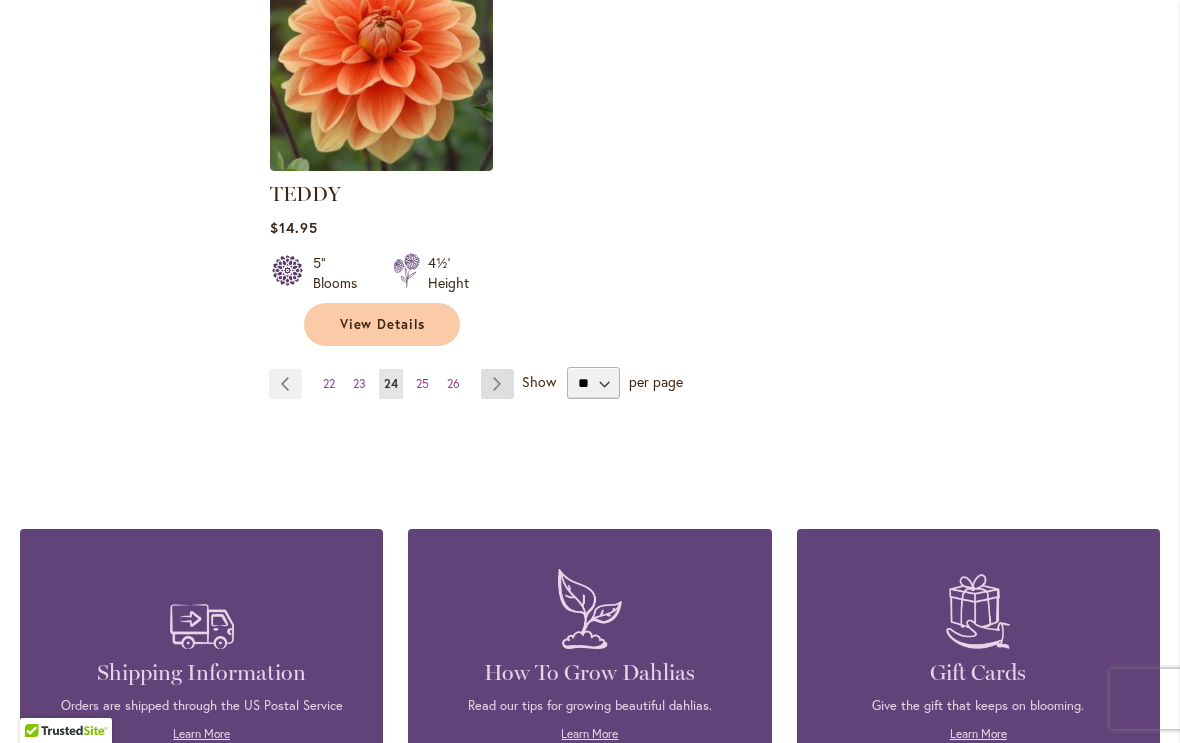 click on "Page
Next" at bounding box center (497, 384) 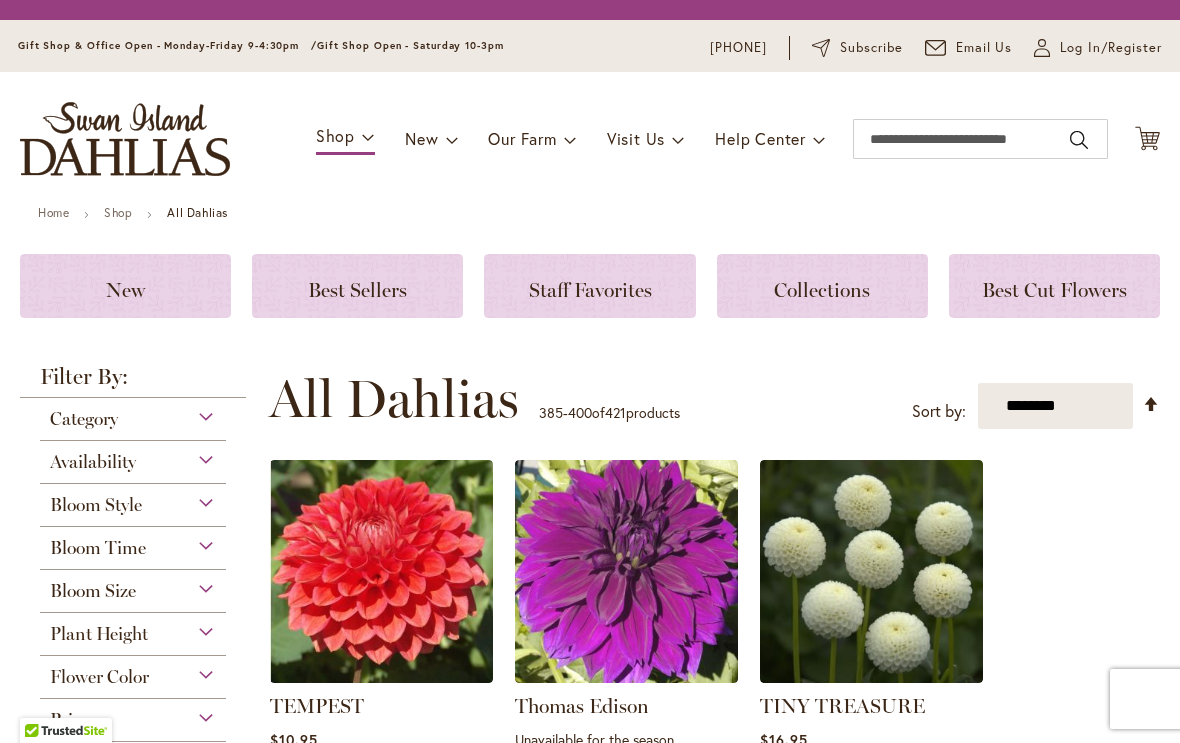 scroll, scrollTop: 0, scrollLeft: 0, axis: both 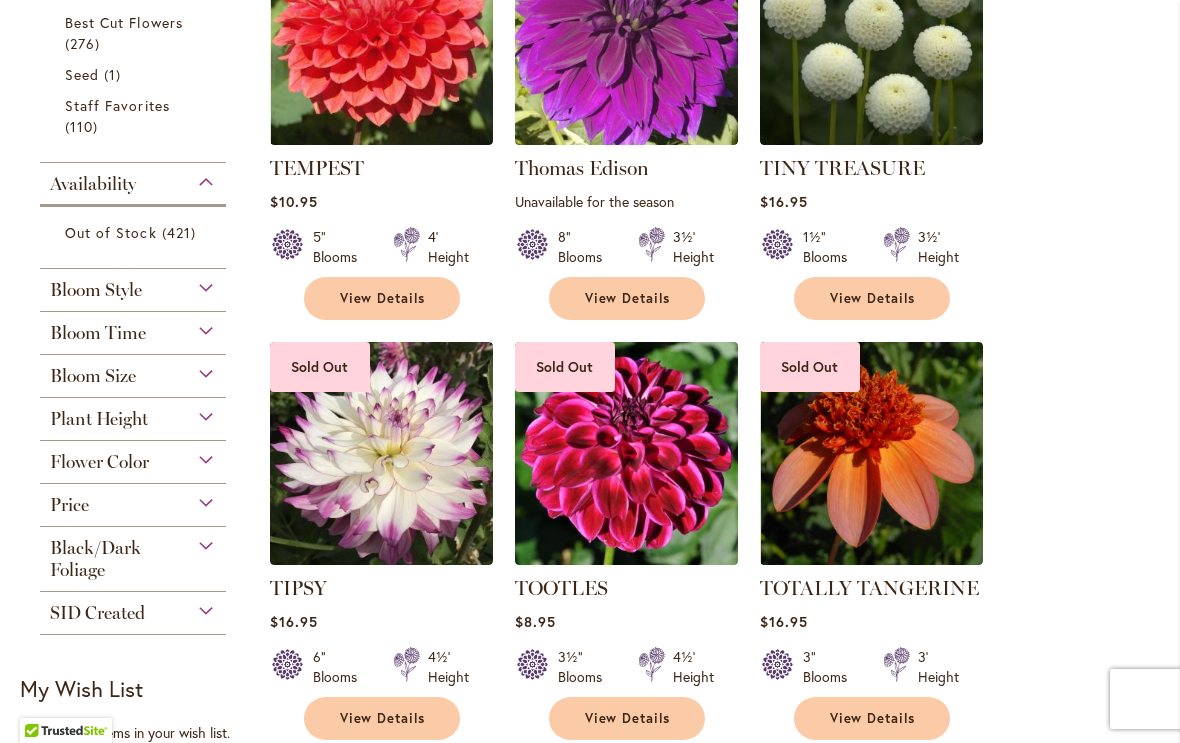 click on "Sold Out
TEMPEST
Rating:
100%
2                  Reviews
$10.95
5" Blooms 4' Height" at bounding box center [714, 1171] 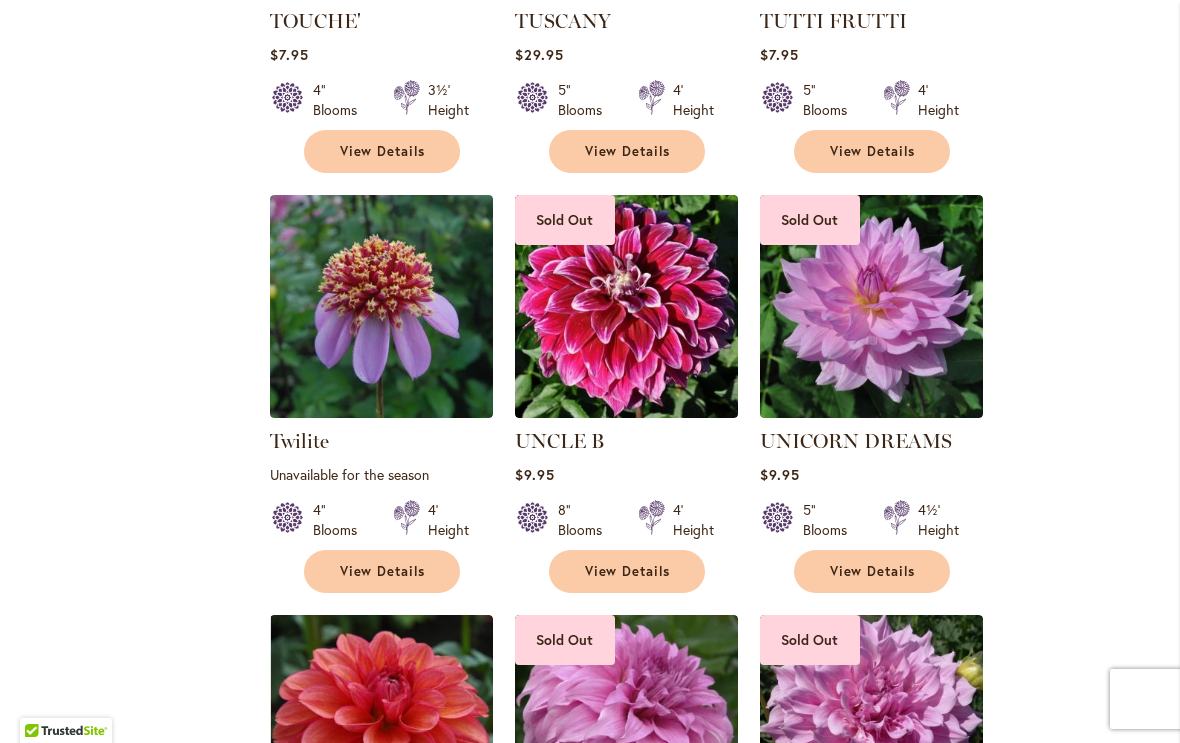 scroll, scrollTop: 1564, scrollLeft: 0, axis: vertical 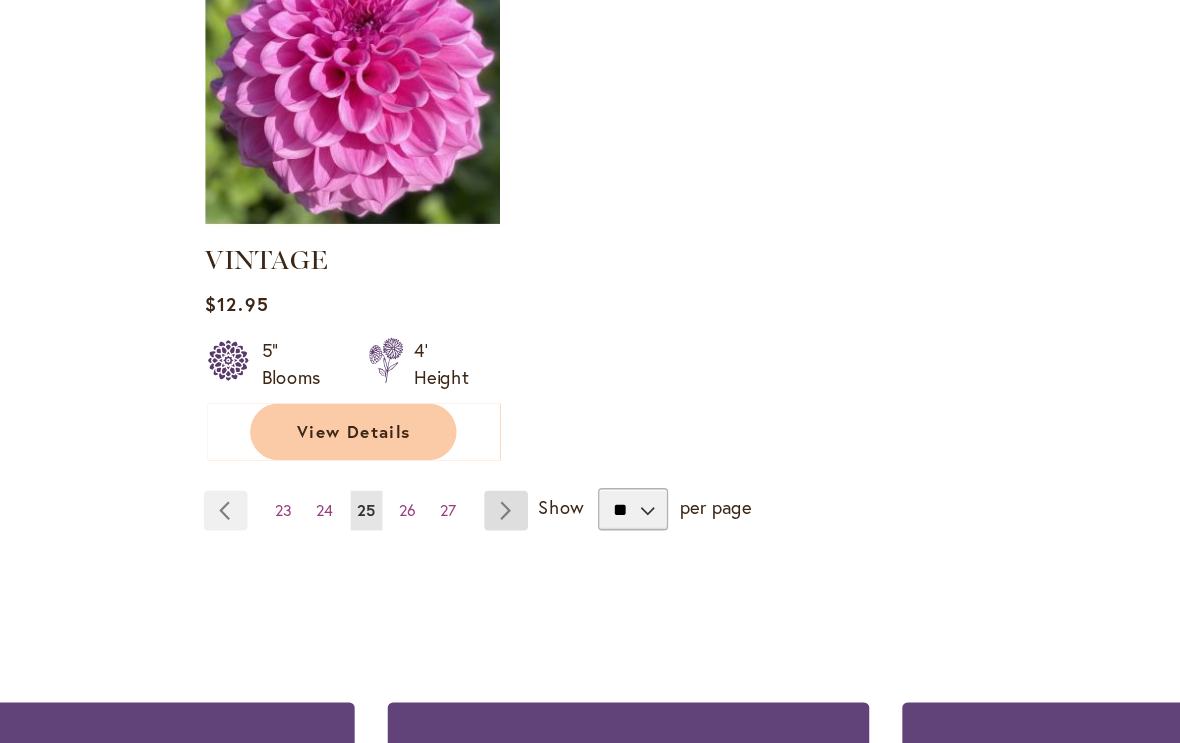 click on "Page
Next" at bounding box center [497, 543] 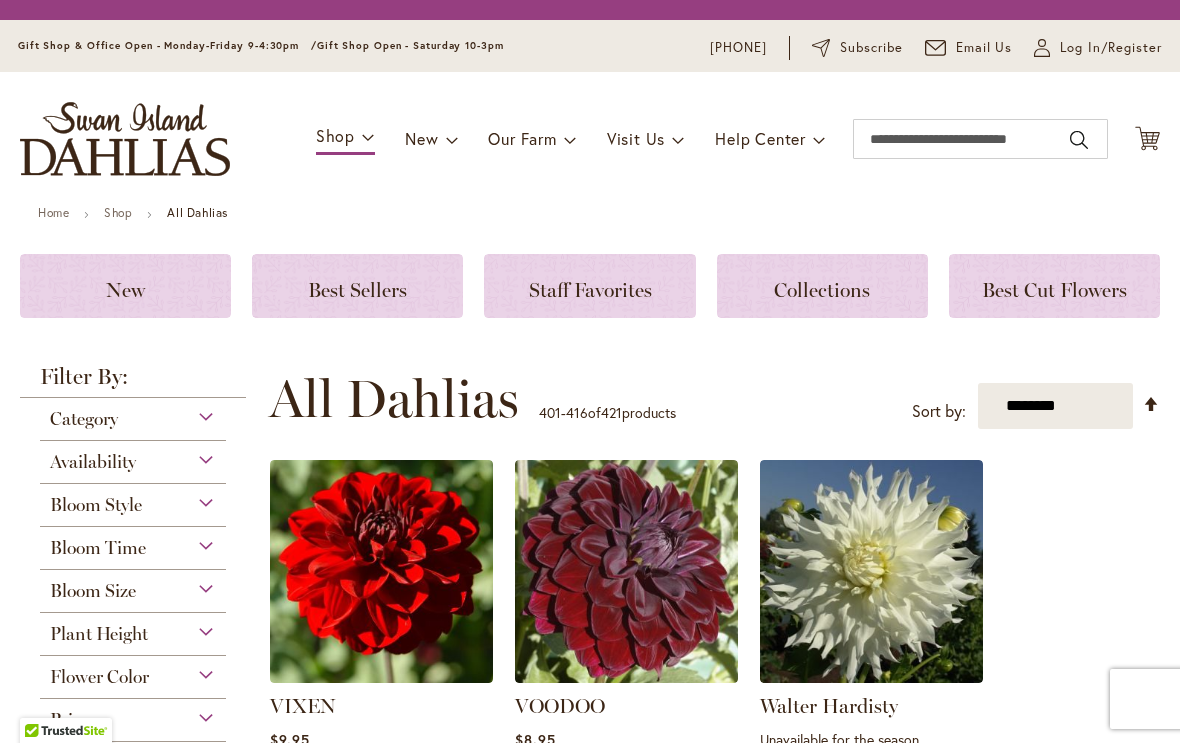 scroll, scrollTop: 0, scrollLeft: 0, axis: both 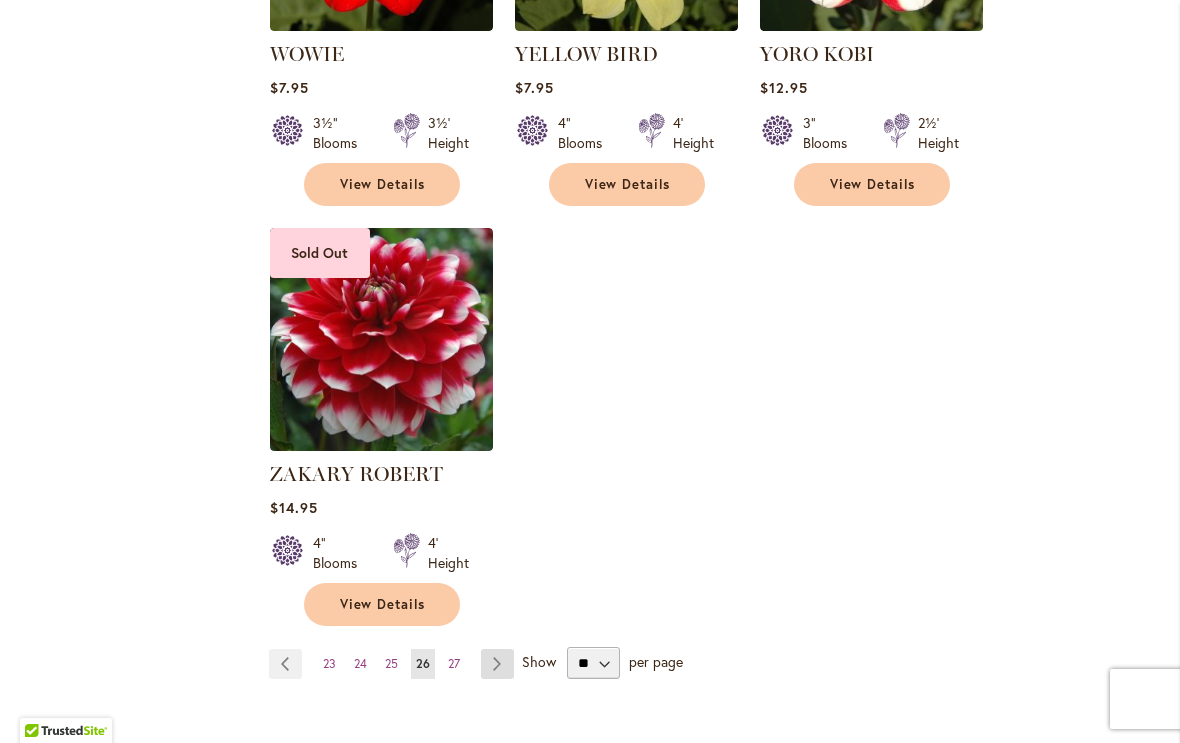 click on "Page
Next" at bounding box center [497, 664] 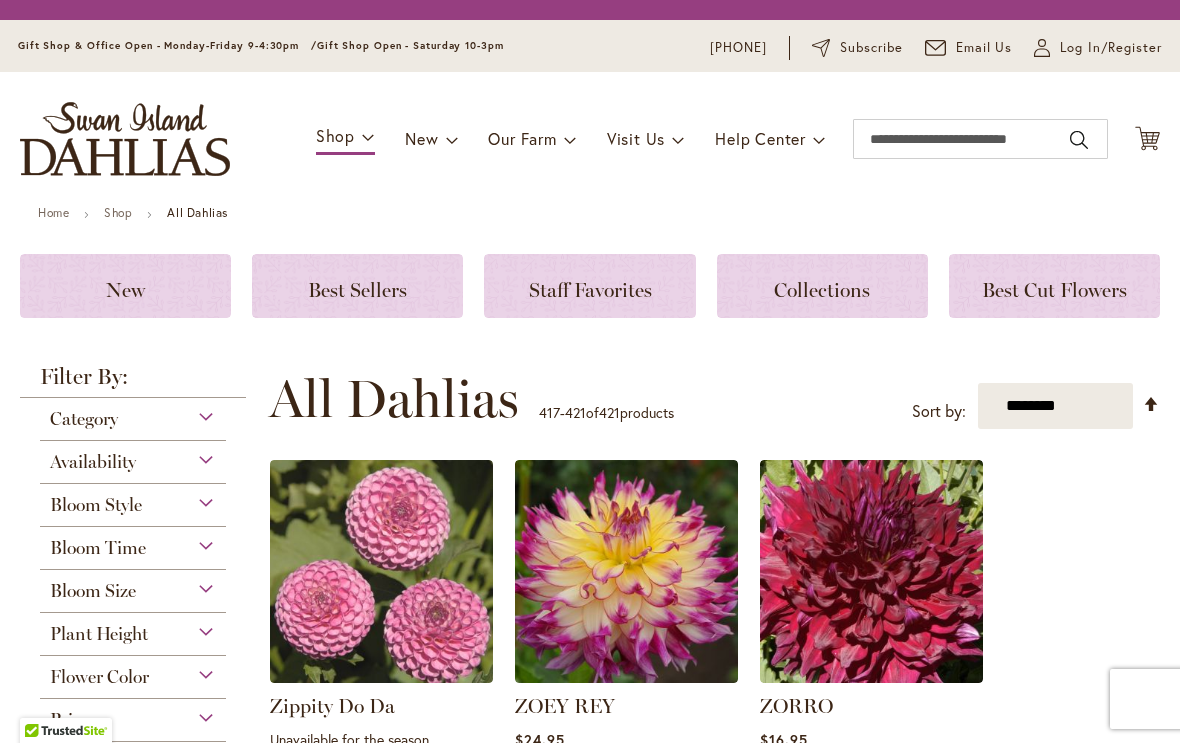 scroll, scrollTop: 0, scrollLeft: 0, axis: both 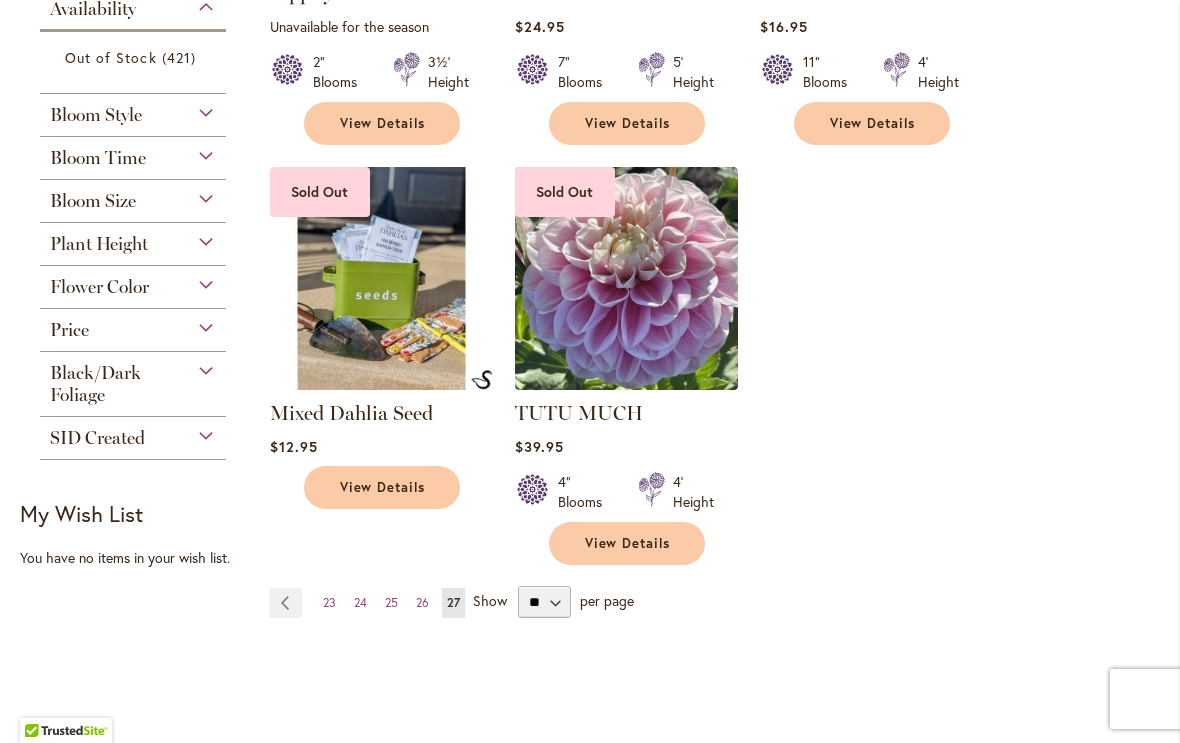 click on "Bloom Size" at bounding box center (133, 196) 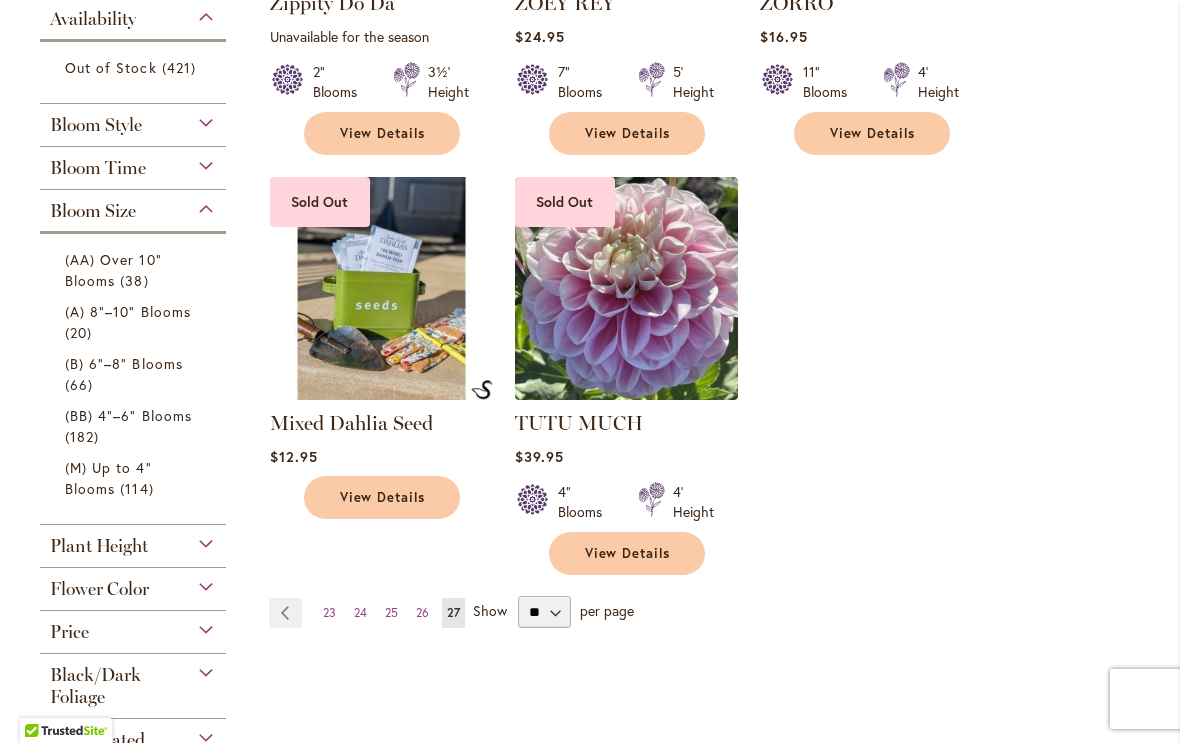 click on "Plant Height" at bounding box center (133, 541) 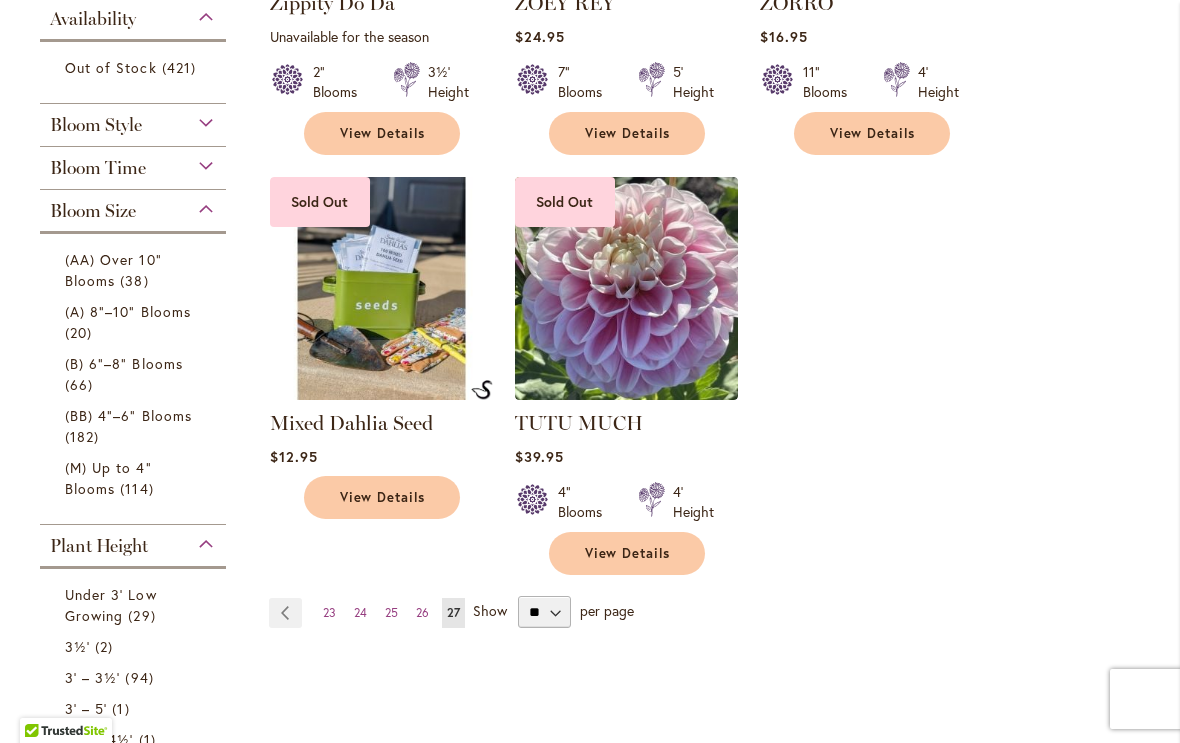 scroll, scrollTop: 1272, scrollLeft: 0, axis: vertical 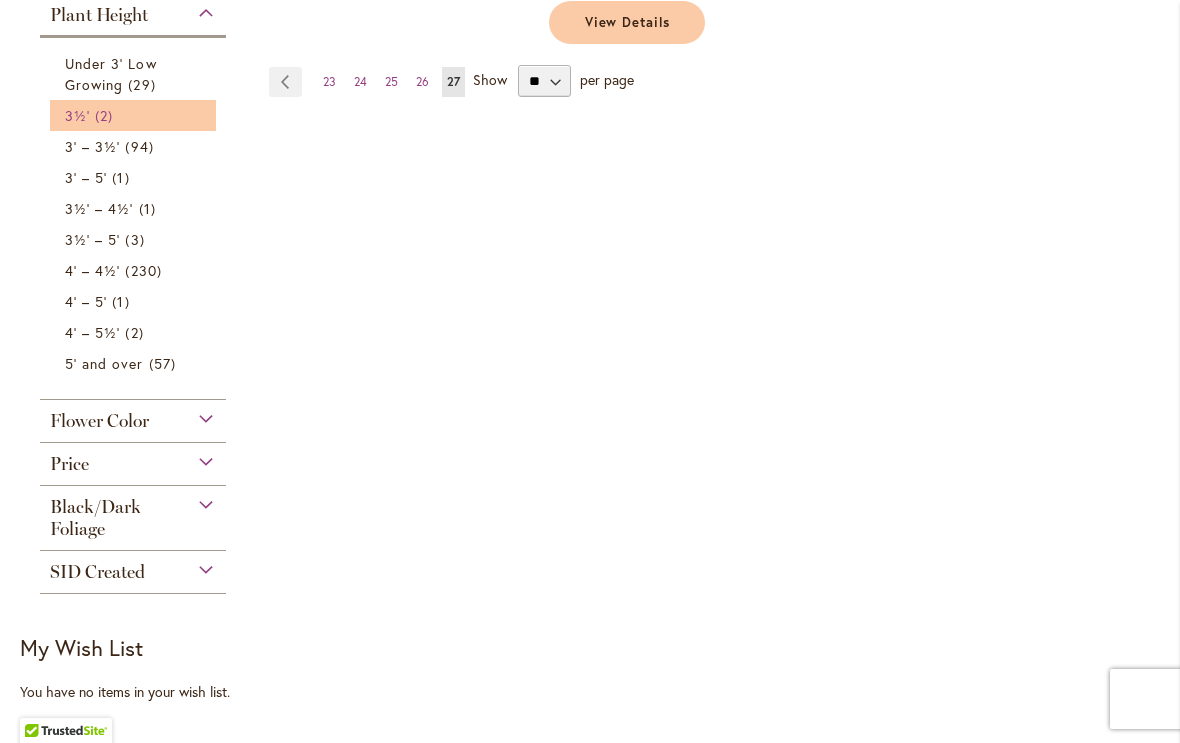click on "2
items" at bounding box center (106, 115) 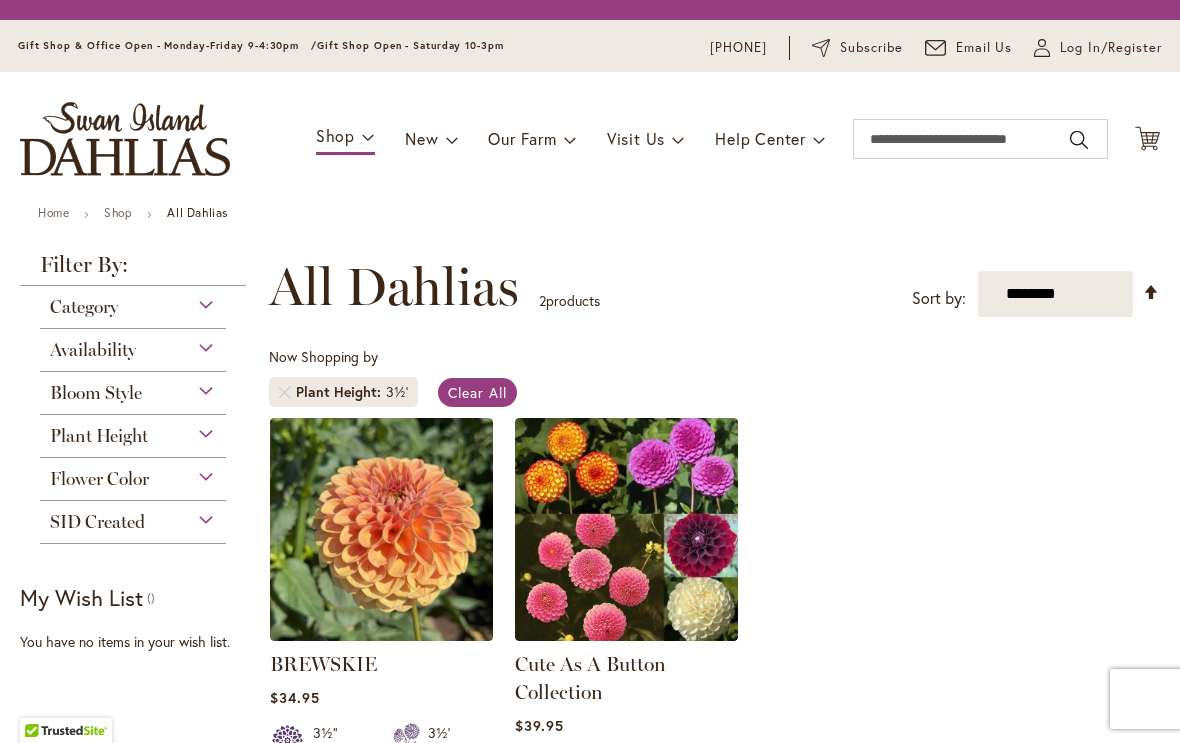 scroll, scrollTop: 0, scrollLeft: 0, axis: both 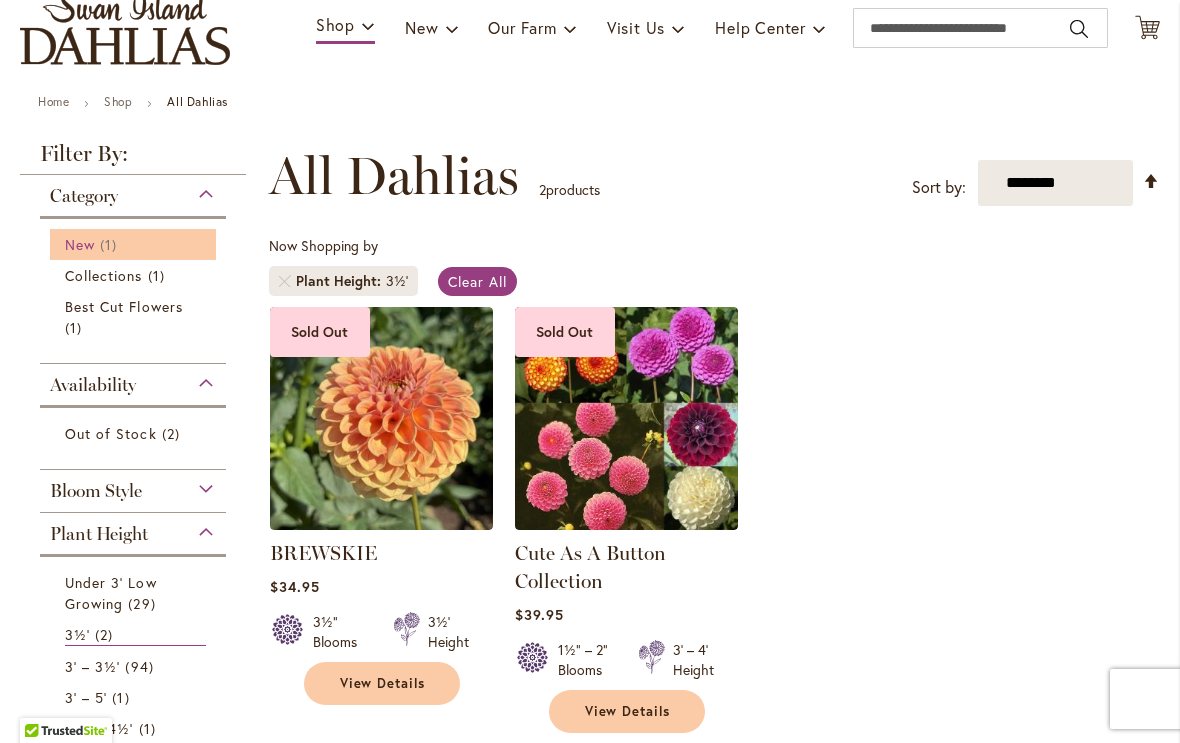 click on "New
1
item" at bounding box center (135, 244) 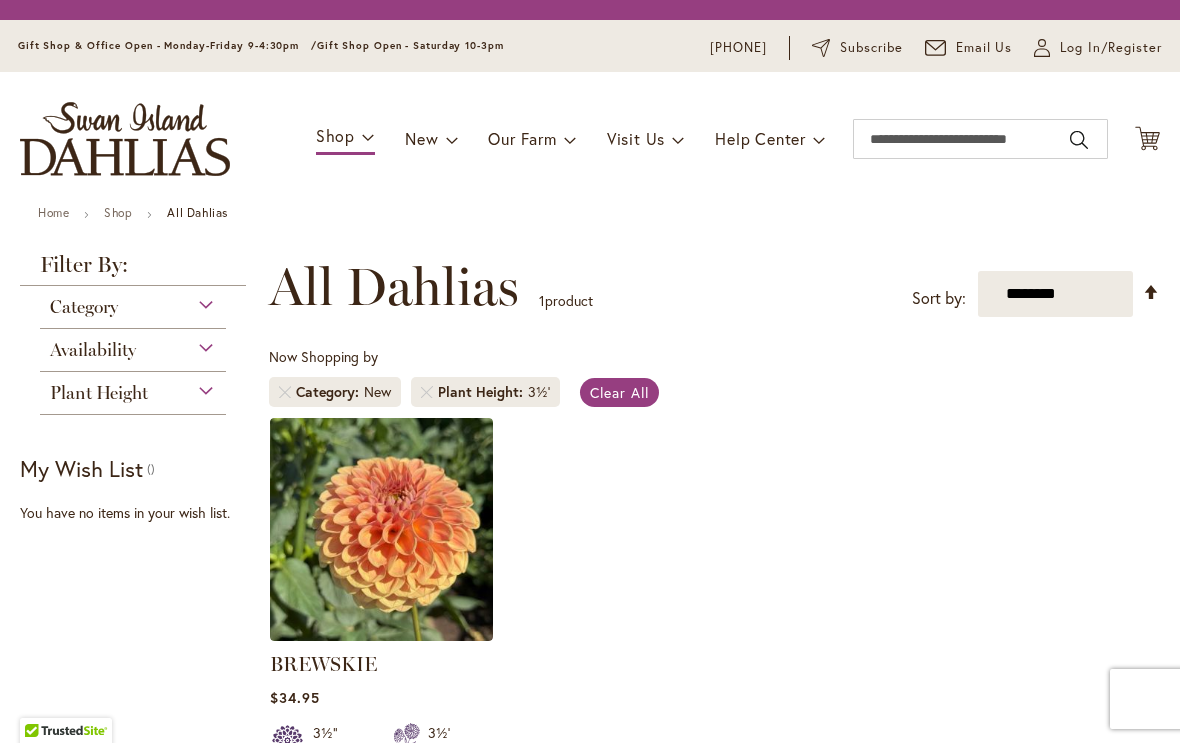 scroll, scrollTop: 0, scrollLeft: 0, axis: both 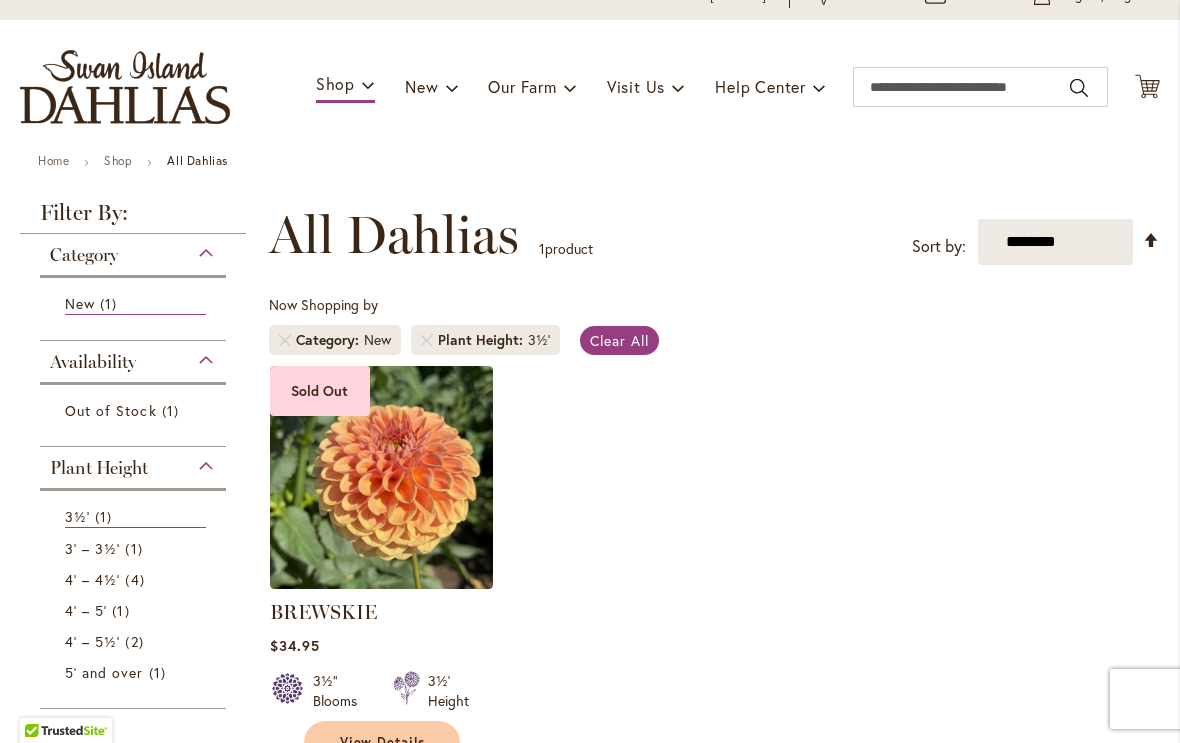 click on "Category" at bounding box center (133, 250) 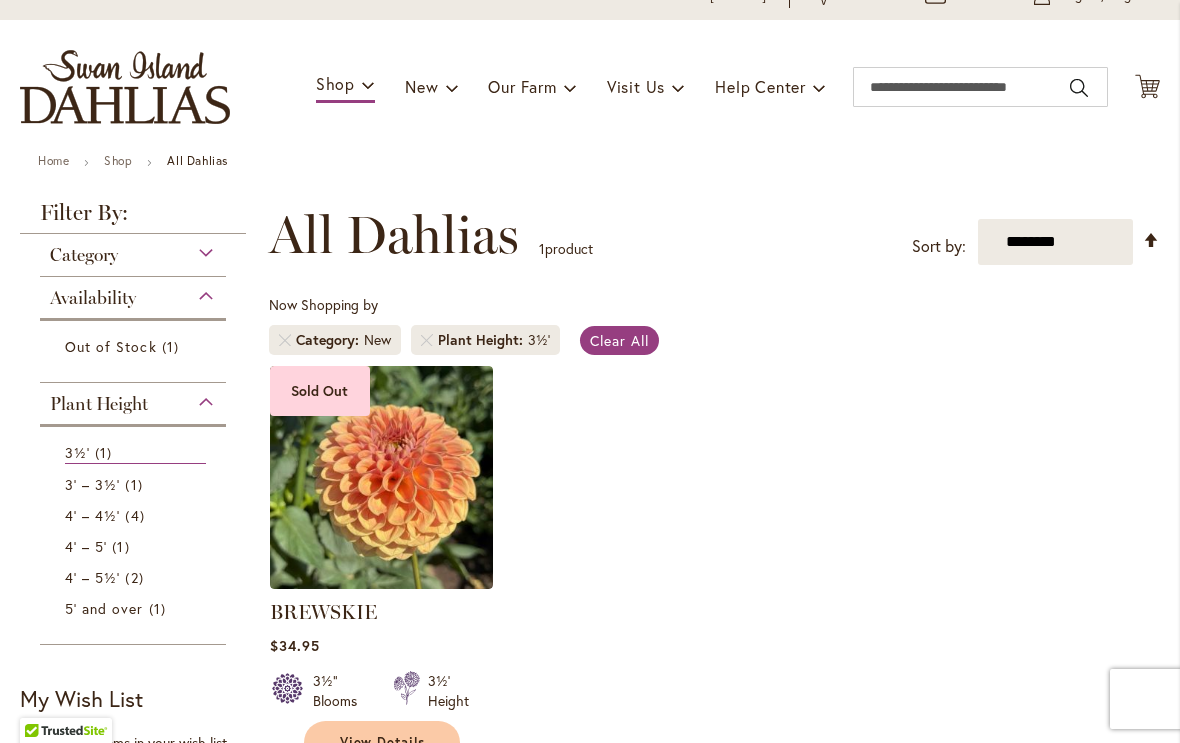 click on "Plant Height" at bounding box center [133, 399] 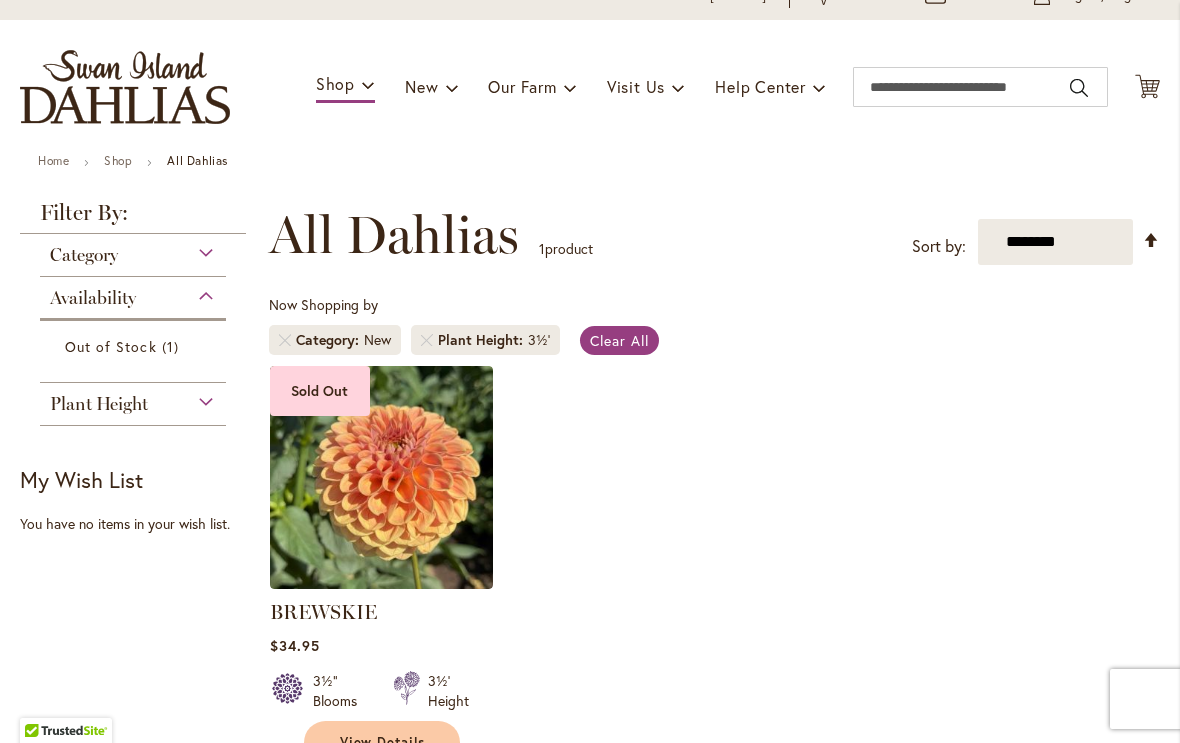 click on "Plant Height" at bounding box center [133, 399] 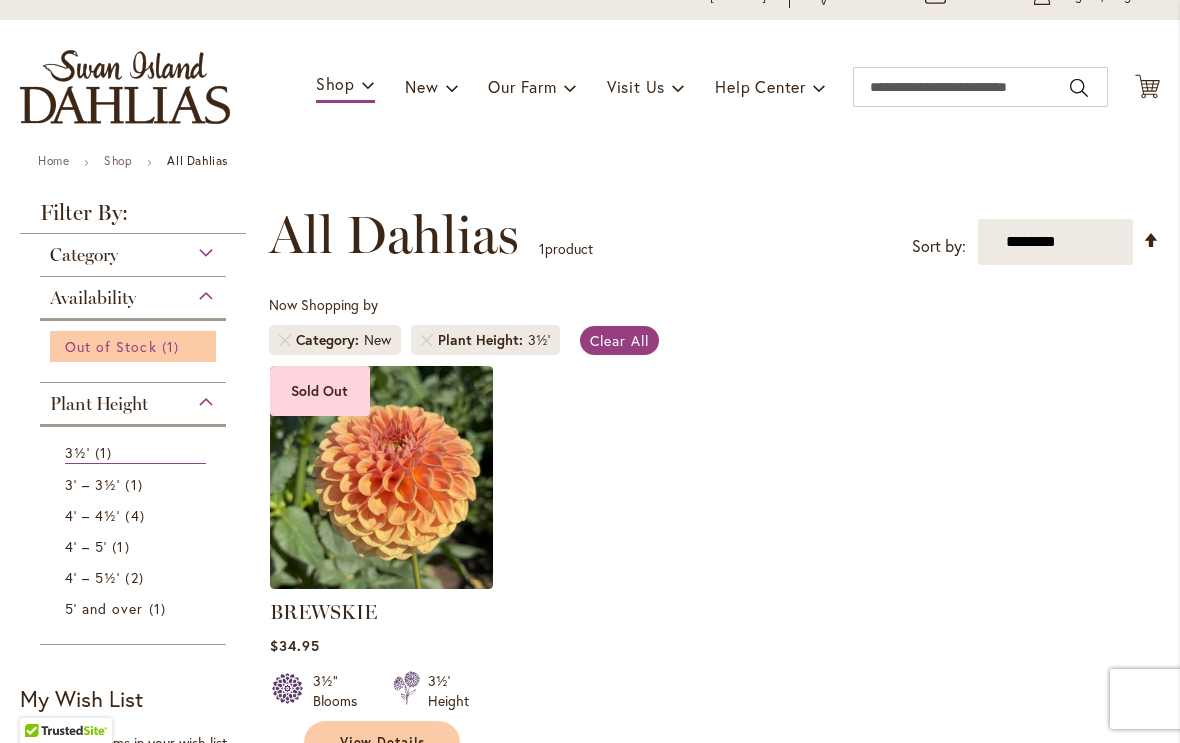 click on "1
item" at bounding box center [173, 346] 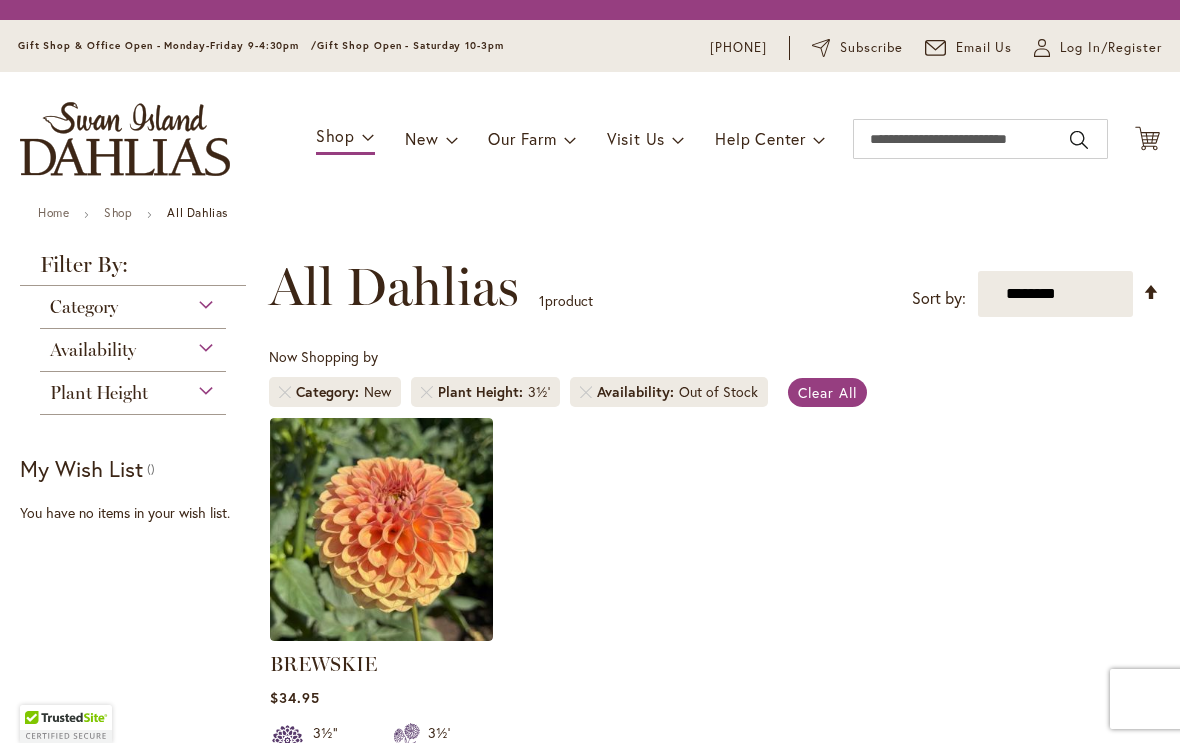 scroll, scrollTop: 0, scrollLeft: 0, axis: both 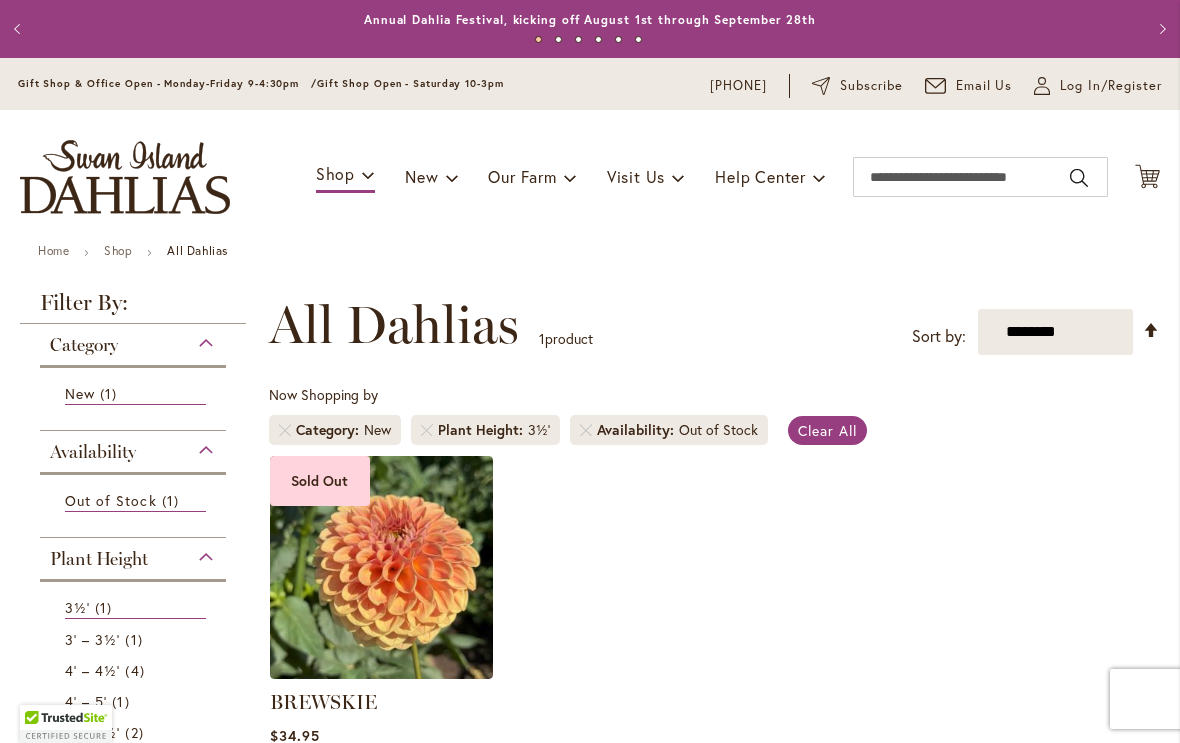 click on "Category" at bounding box center [133, 340] 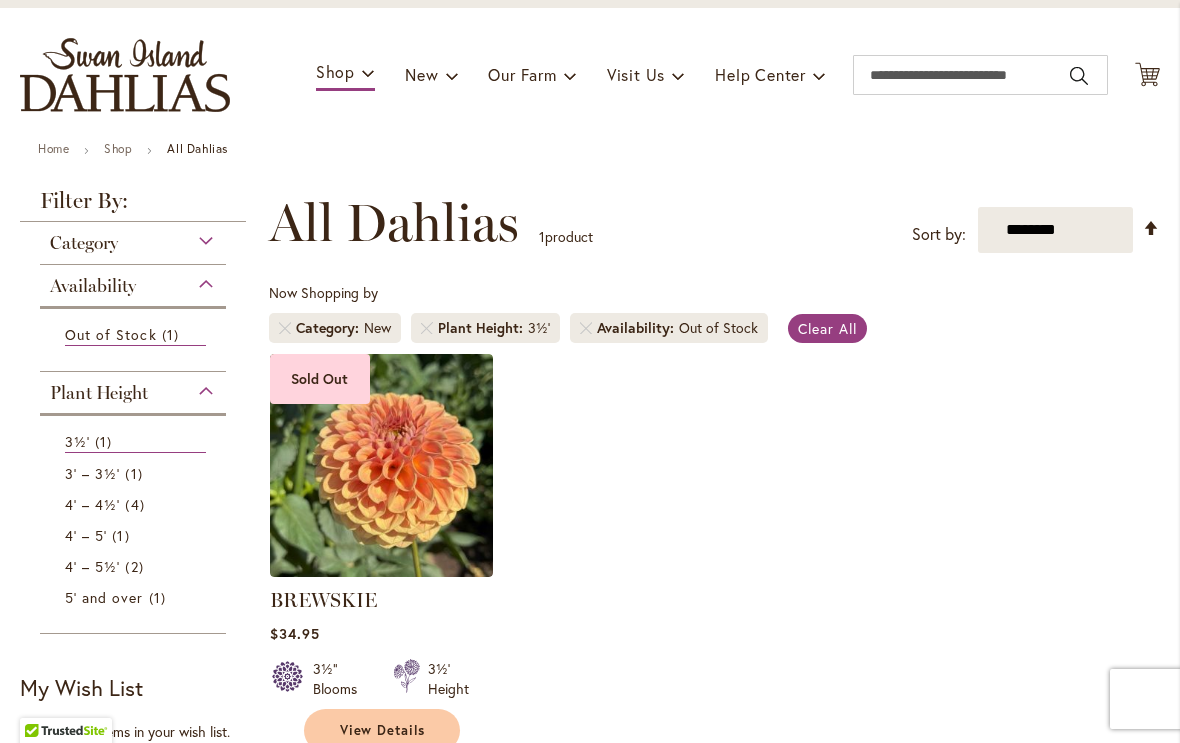 scroll, scrollTop: 101, scrollLeft: 0, axis: vertical 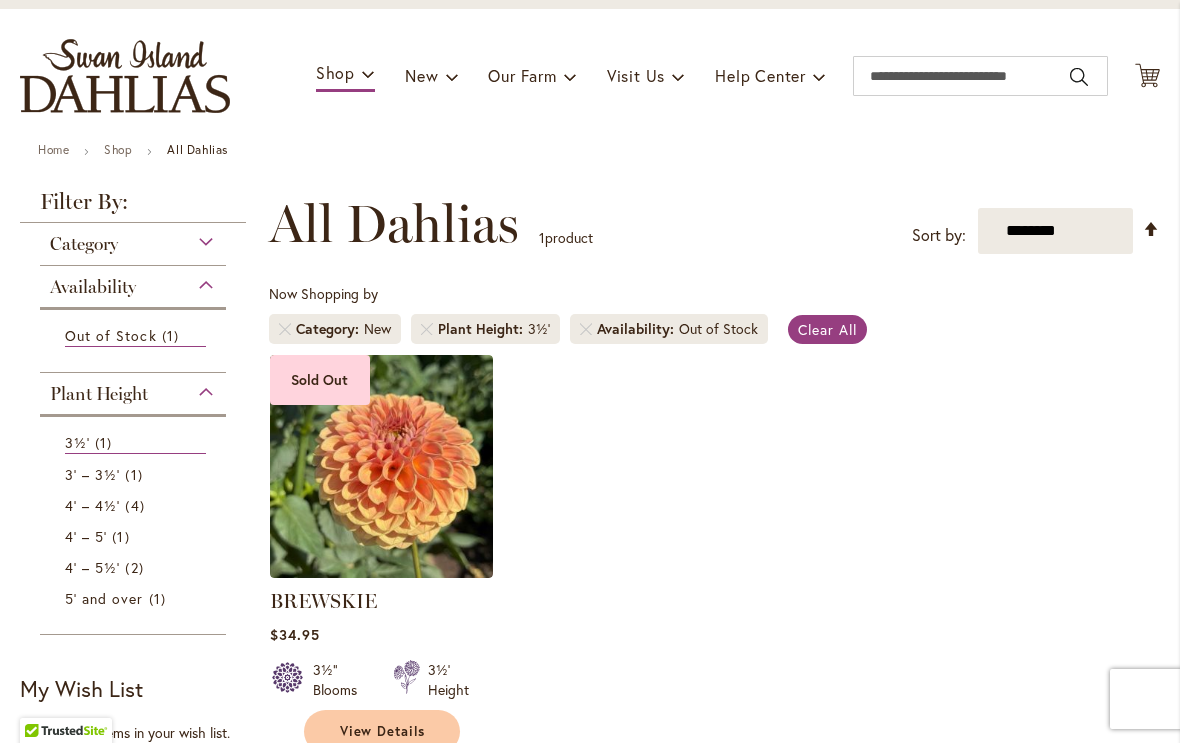 click on "Category" at bounding box center (133, 239) 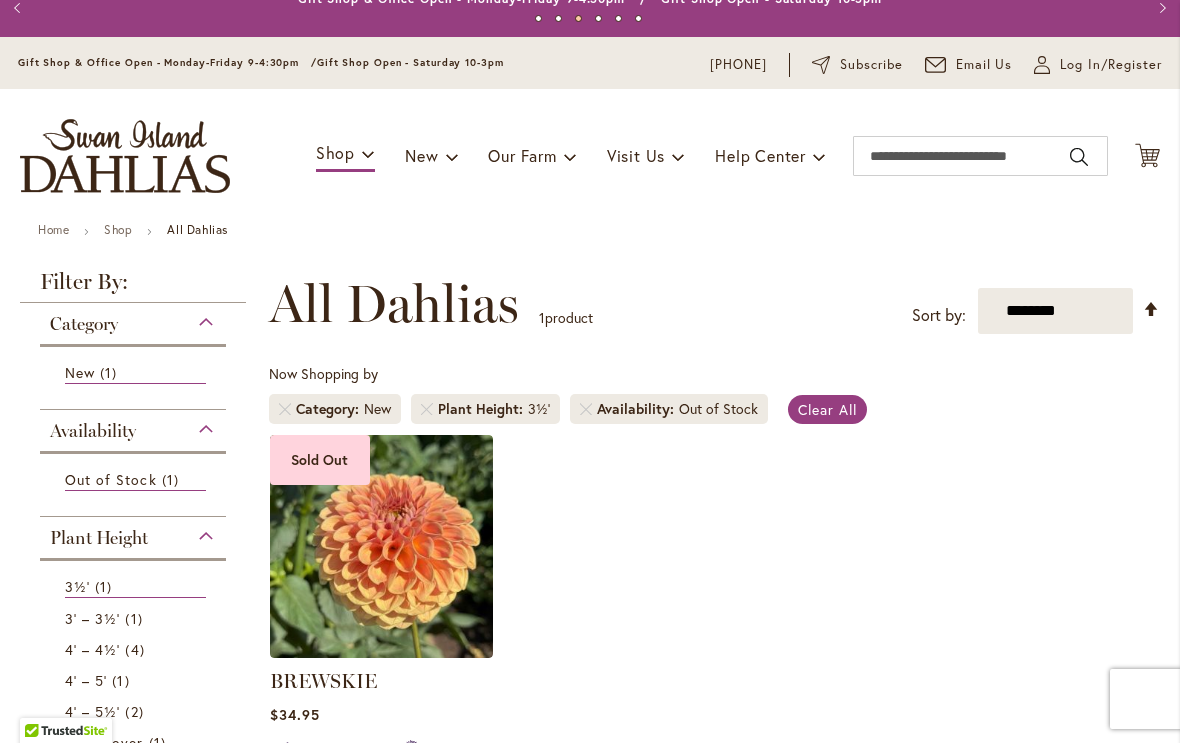 scroll, scrollTop: 8, scrollLeft: 0, axis: vertical 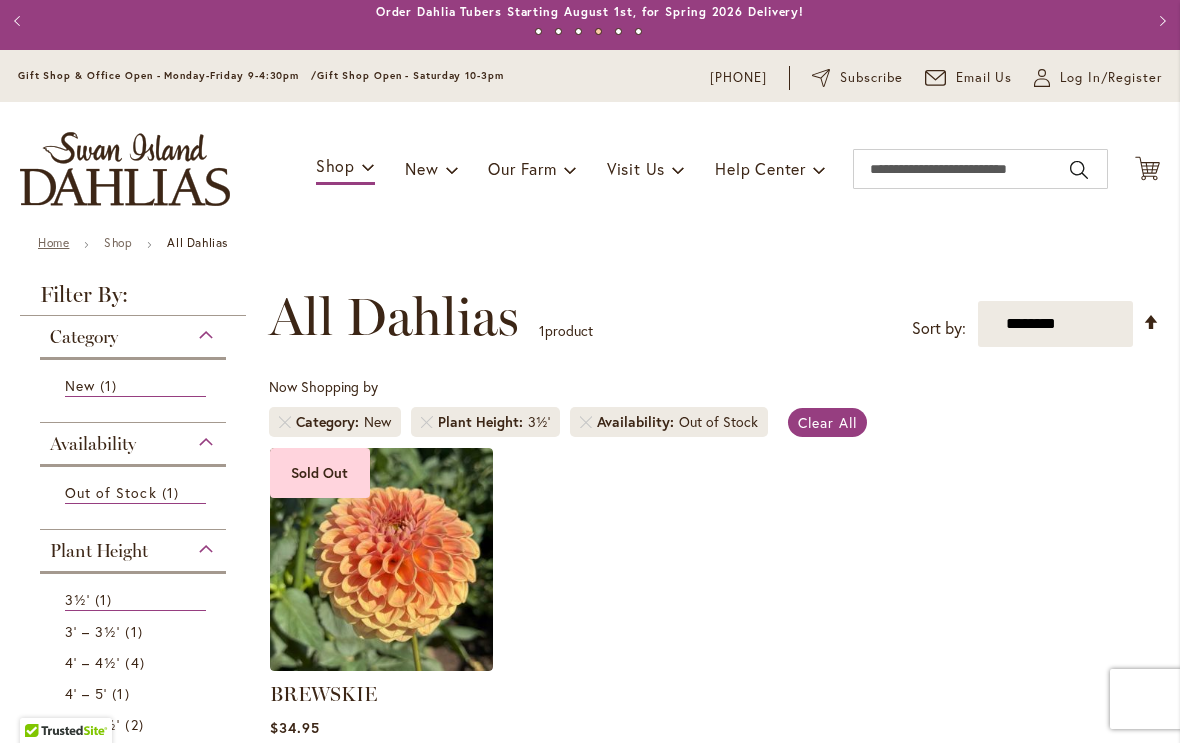 click on "Home" at bounding box center [53, 242] 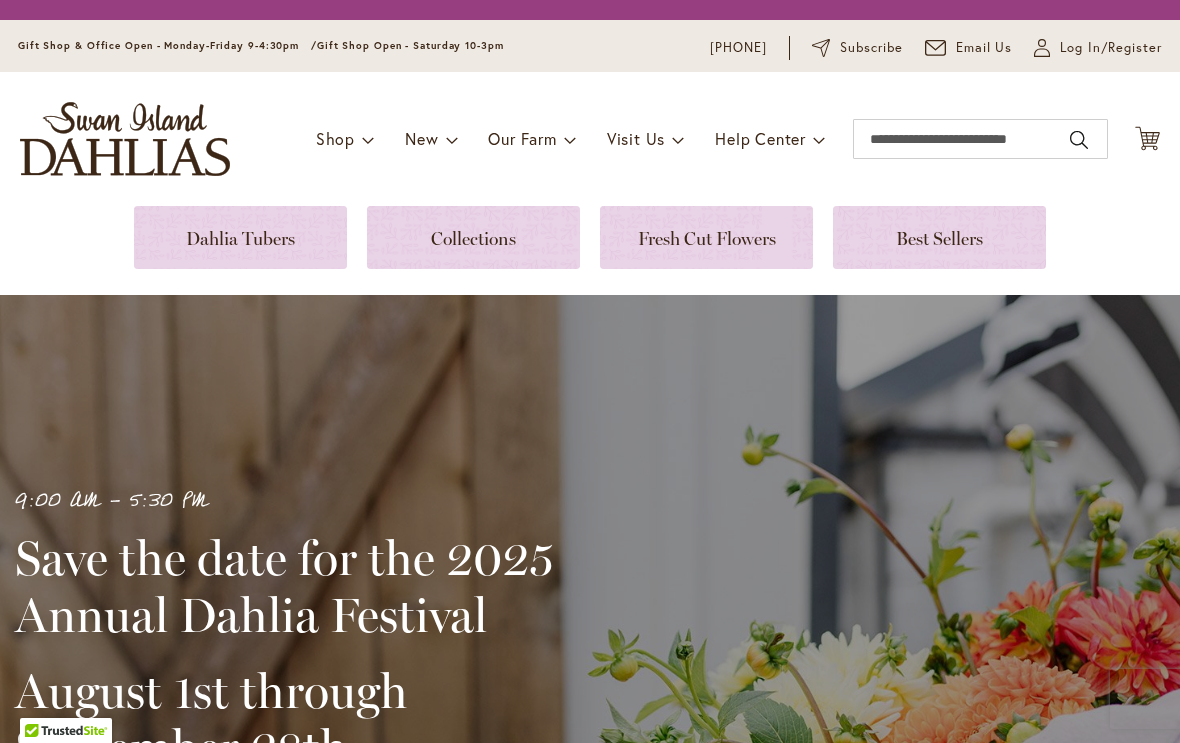 scroll, scrollTop: 0, scrollLeft: 0, axis: both 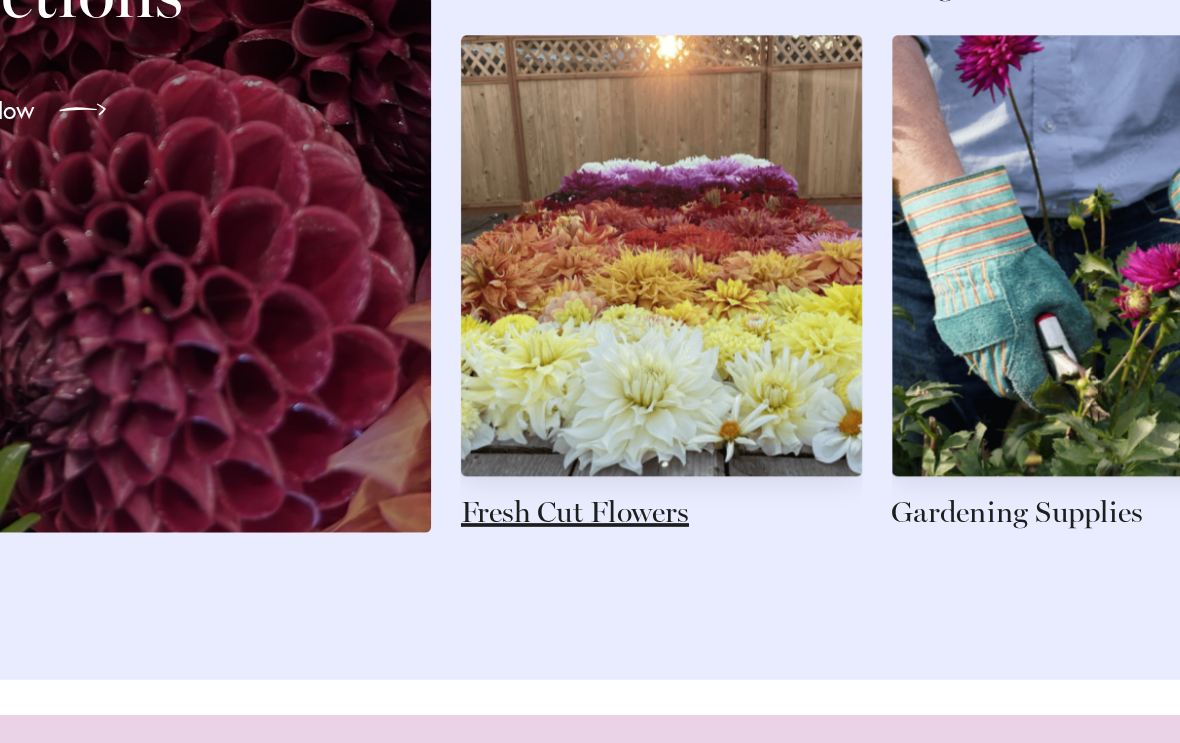 click at bounding box center [736, 227] 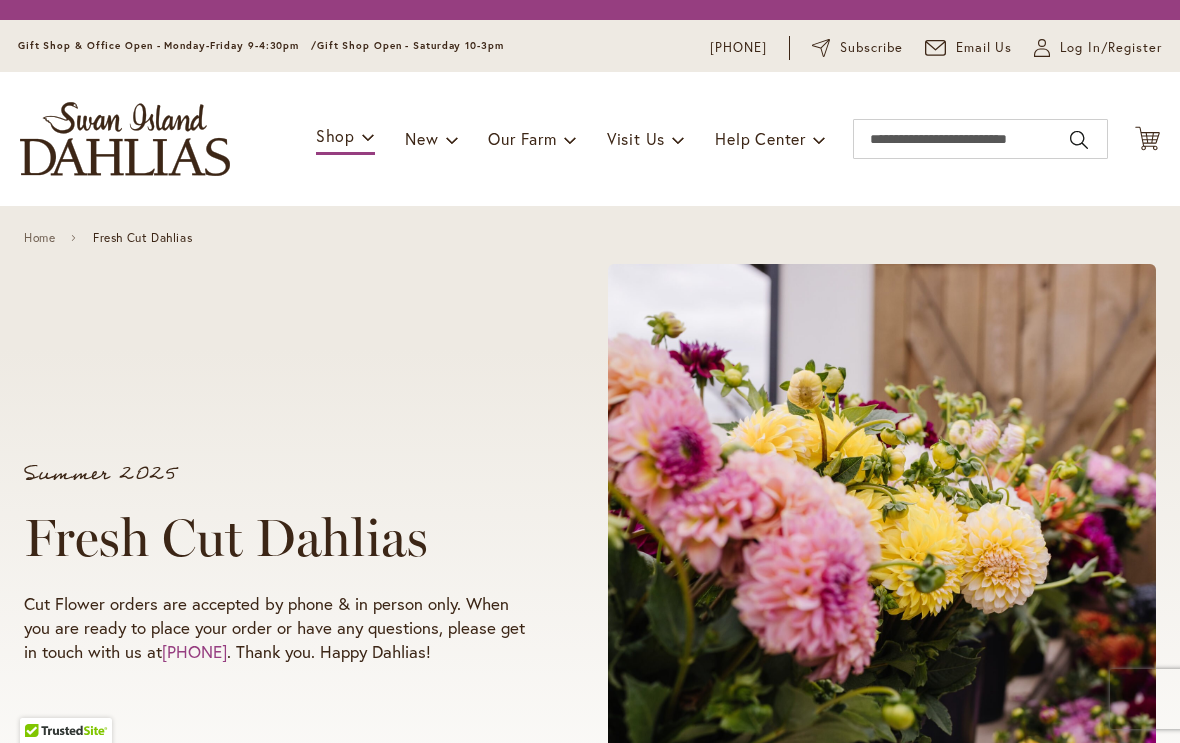scroll, scrollTop: 0, scrollLeft: 0, axis: both 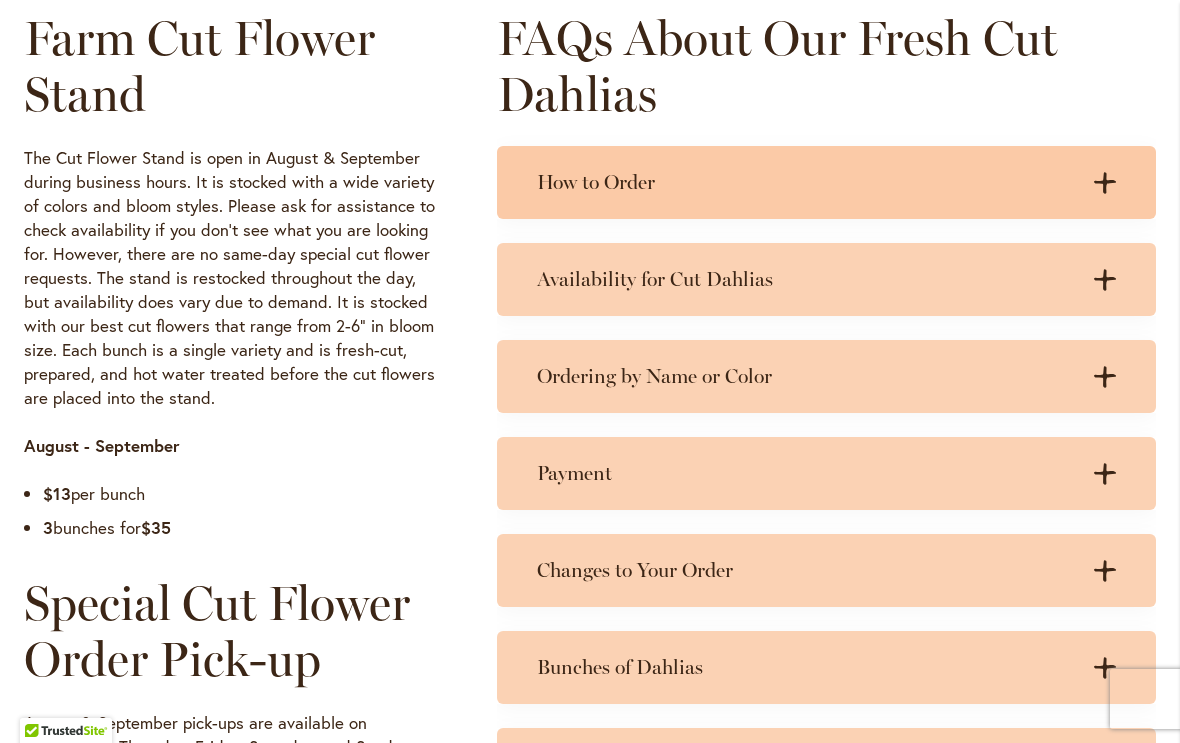click on ".cls-1 {
fill: #3c2616;
stroke-width: 0px;
}
.cls-1 {
fill: #3c2616;
stroke-width: 0px;
}" at bounding box center (1096, 182) 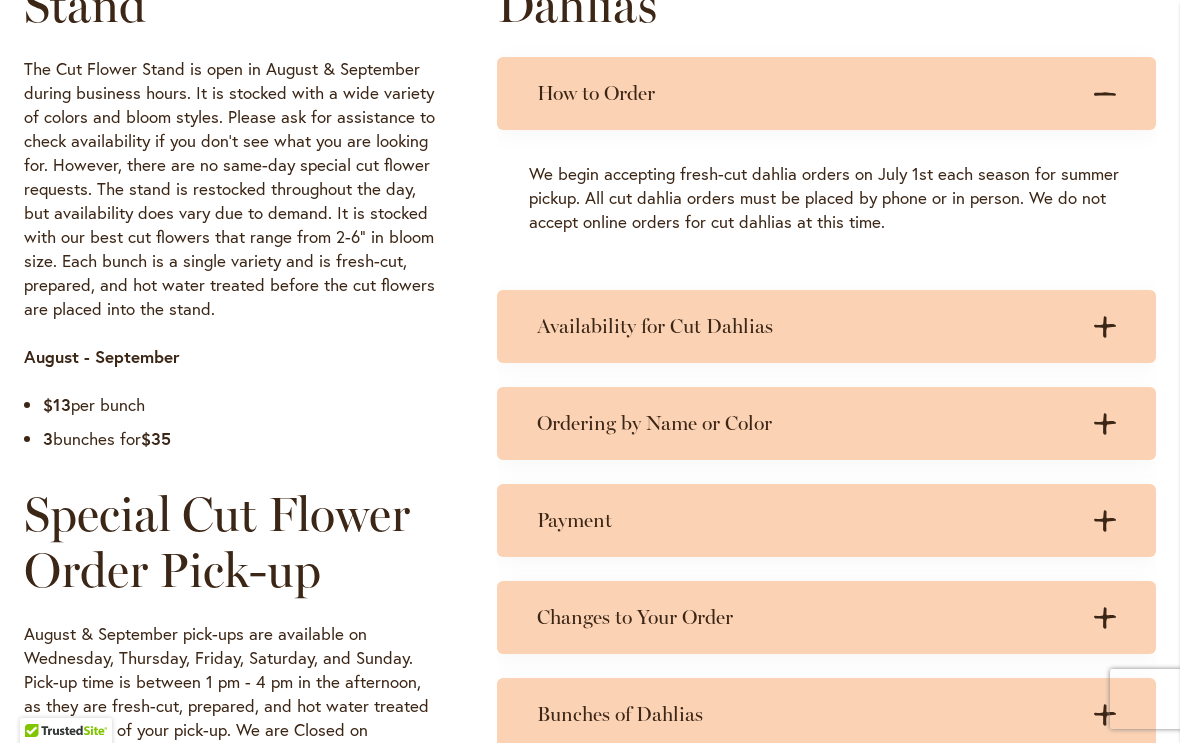 scroll, scrollTop: 1104, scrollLeft: 0, axis: vertical 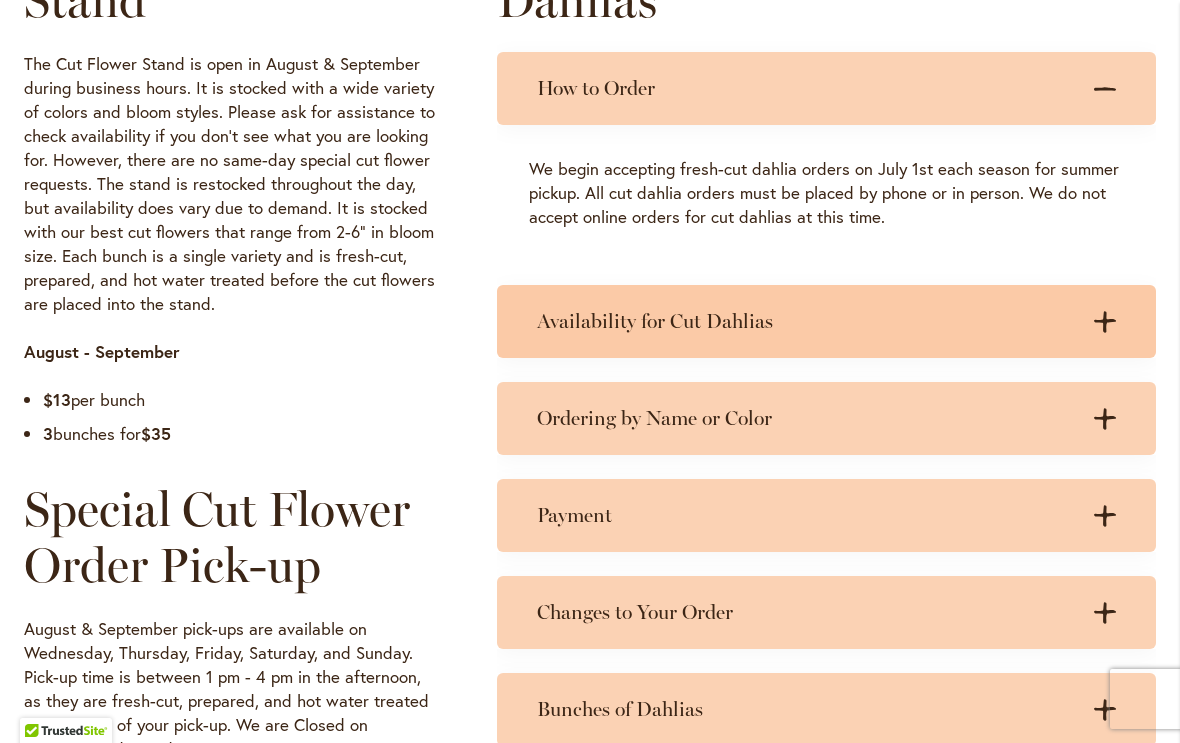 click on ".cls-1 {
fill: #3c2616;
stroke-width: 0px;
}" 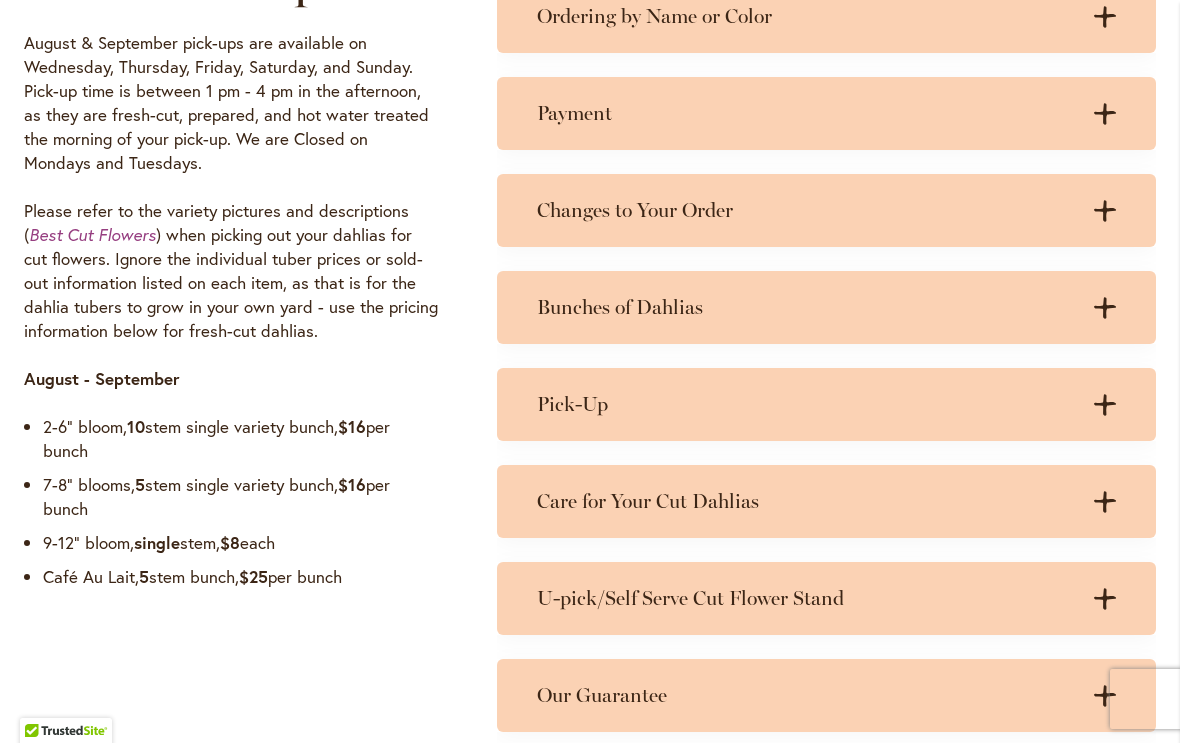 scroll, scrollTop: 1691, scrollLeft: 0, axis: vertical 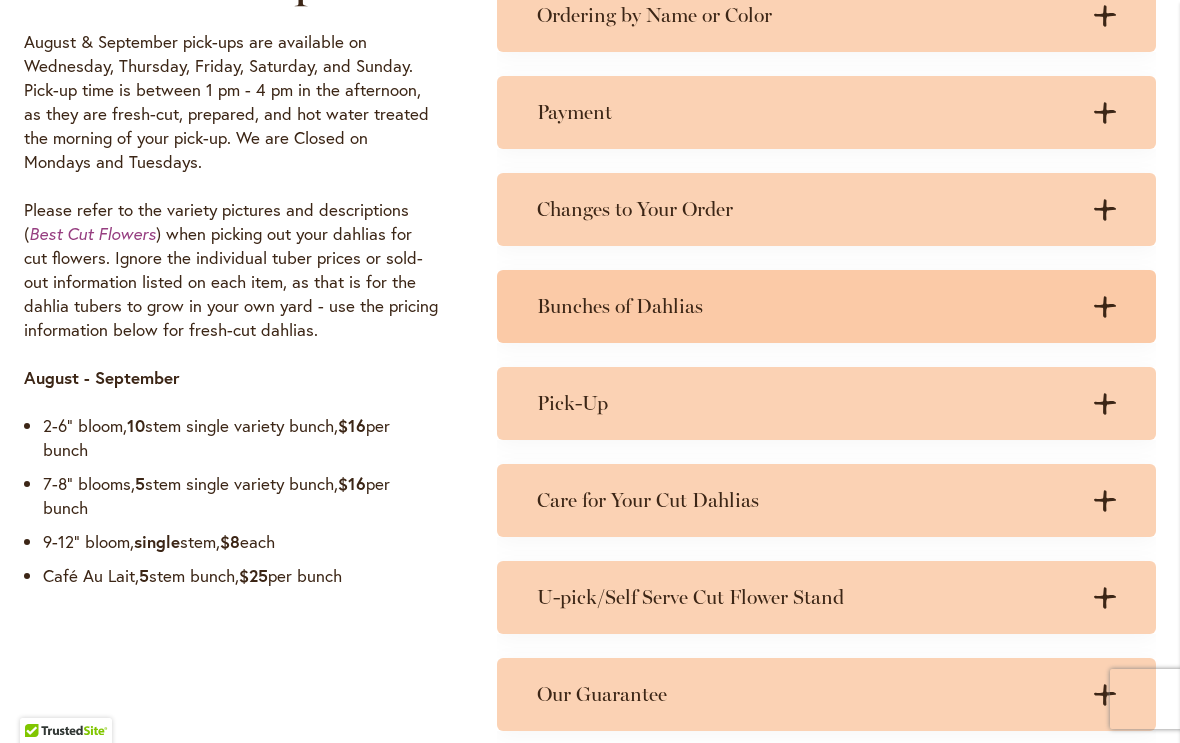click 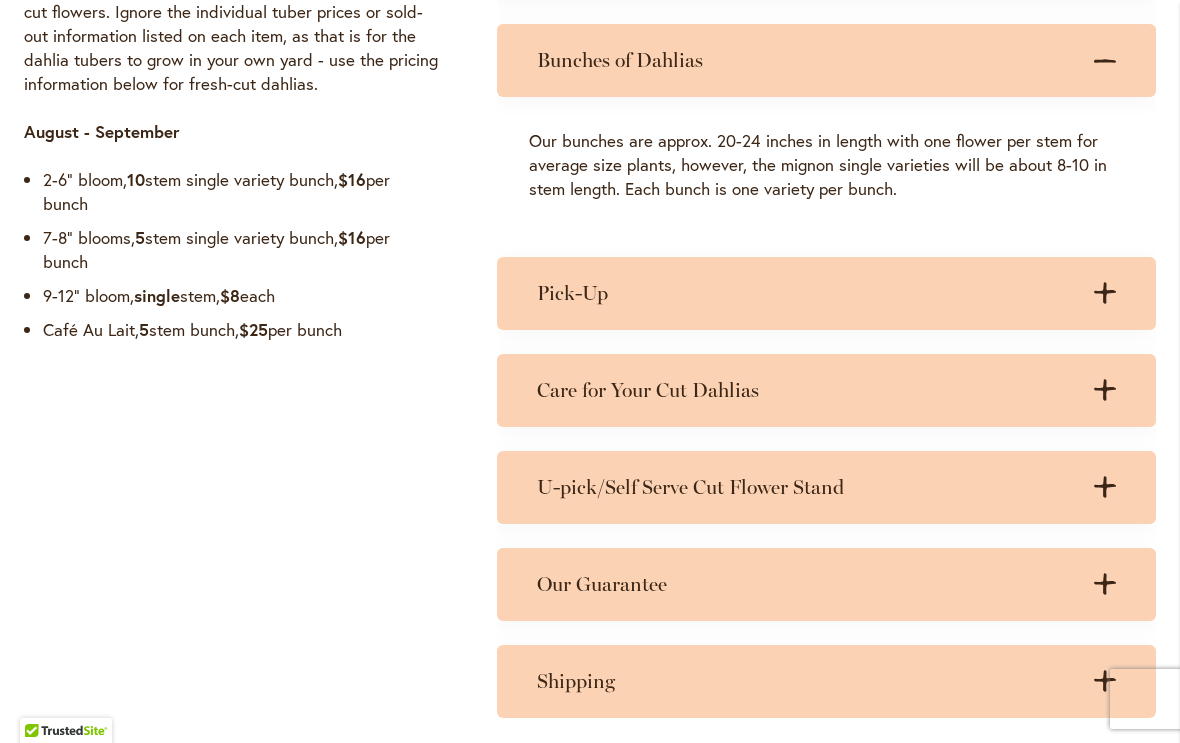 scroll, scrollTop: 1946, scrollLeft: 0, axis: vertical 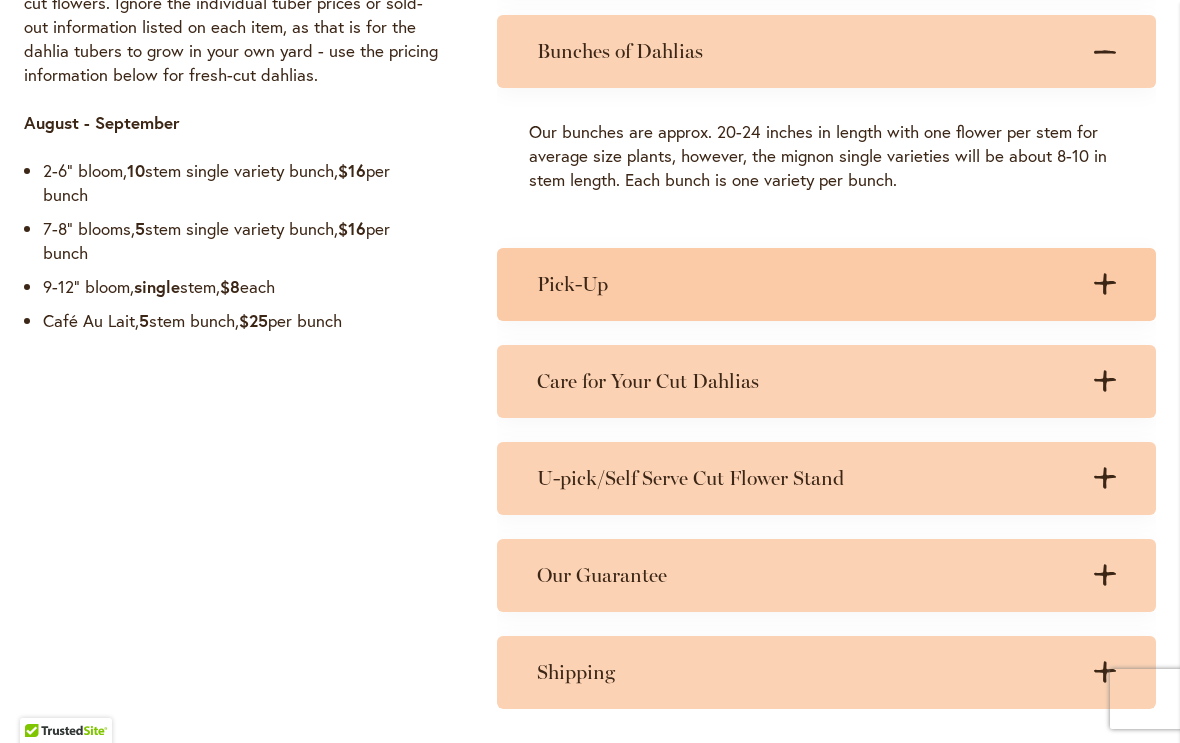 click on ".cls-1 {
fill: #3c2616;
stroke-width: 0px;
}" 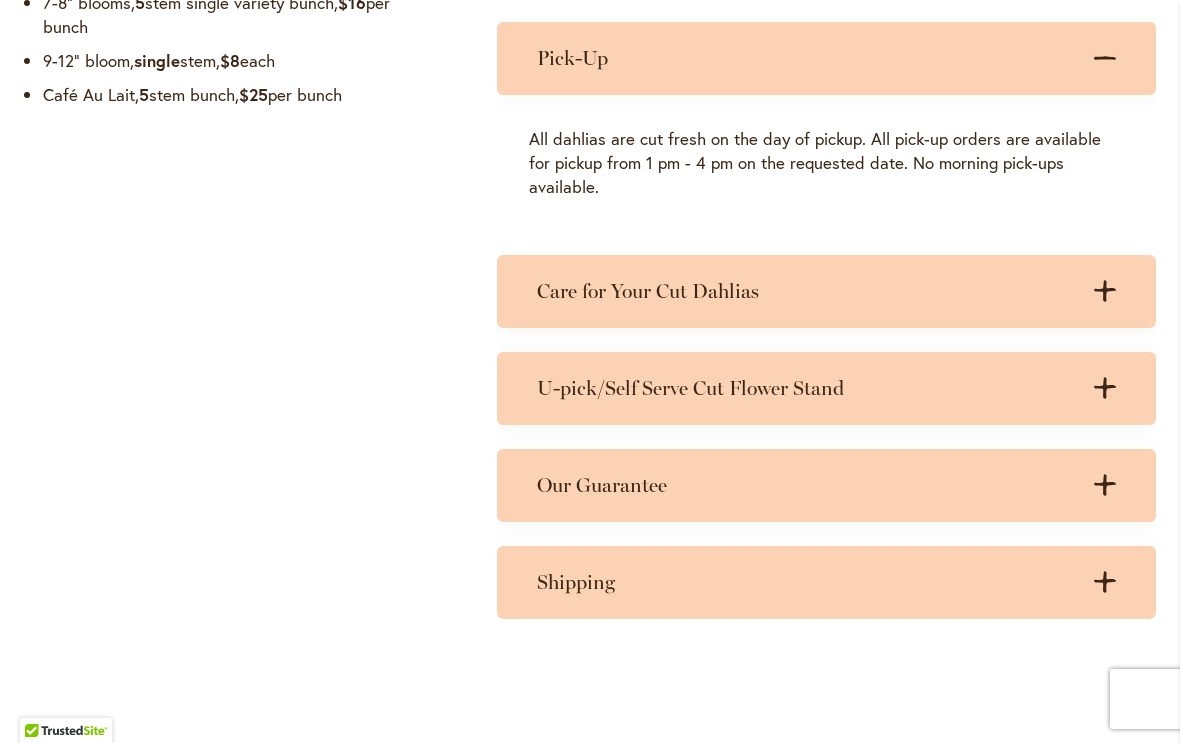 scroll, scrollTop: 2172, scrollLeft: 0, axis: vertical 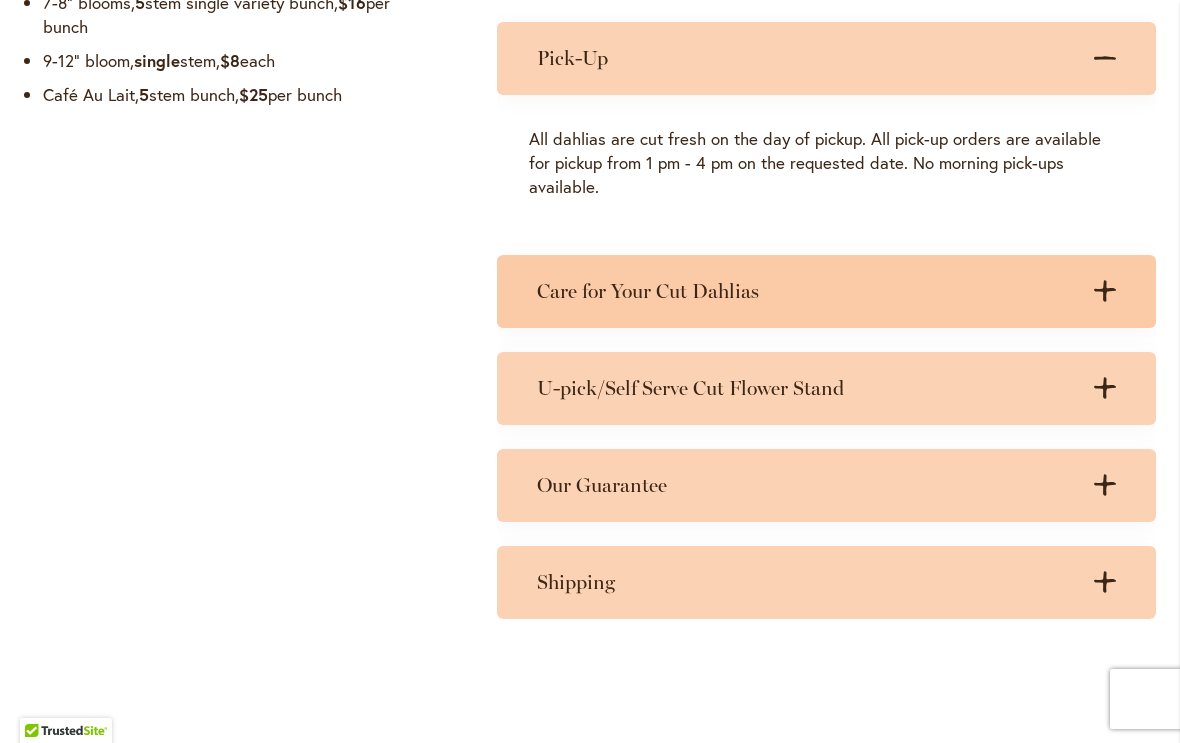 click on "Care for Your Cut Dahlias
.cls-1 {
fill: #3c2616;
stroke-width: 0px;
}
.cls-1 {
fill: #3c2616;
stroke-width: 0px;
}" at bounding box center [826, 291] 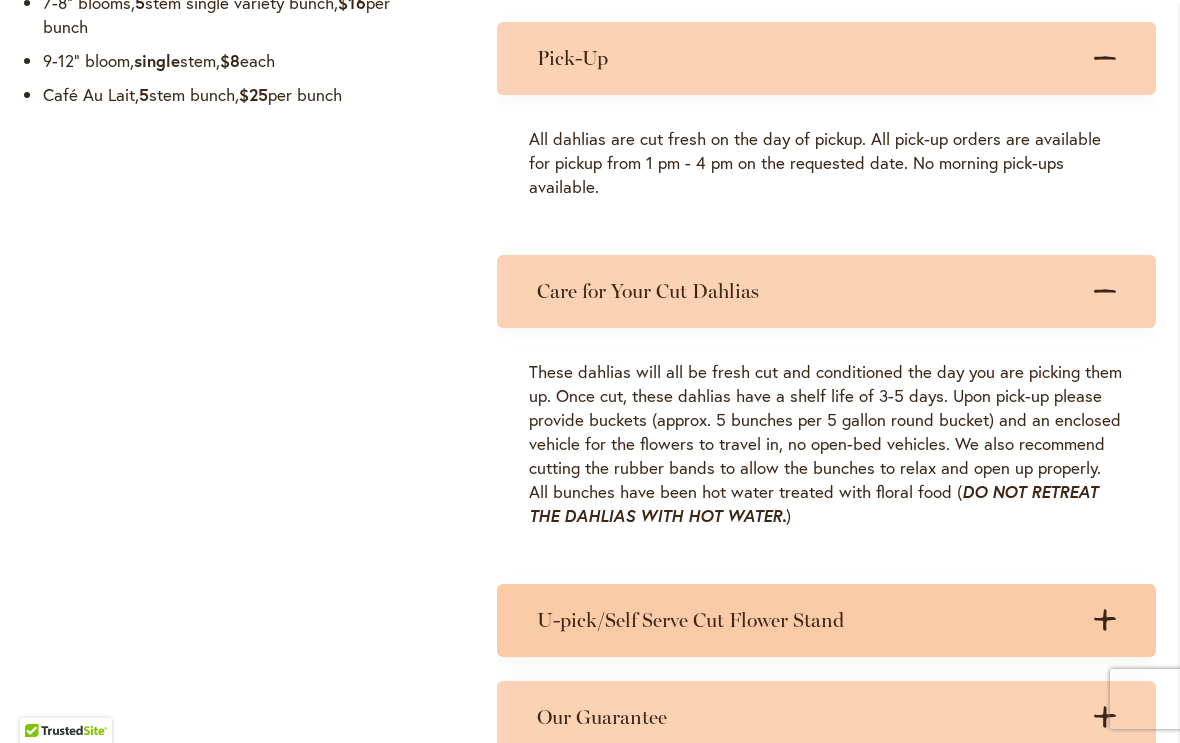 click on "U-pick/Self Serve Cut Flower Stand" at bounding box center (806, 620) 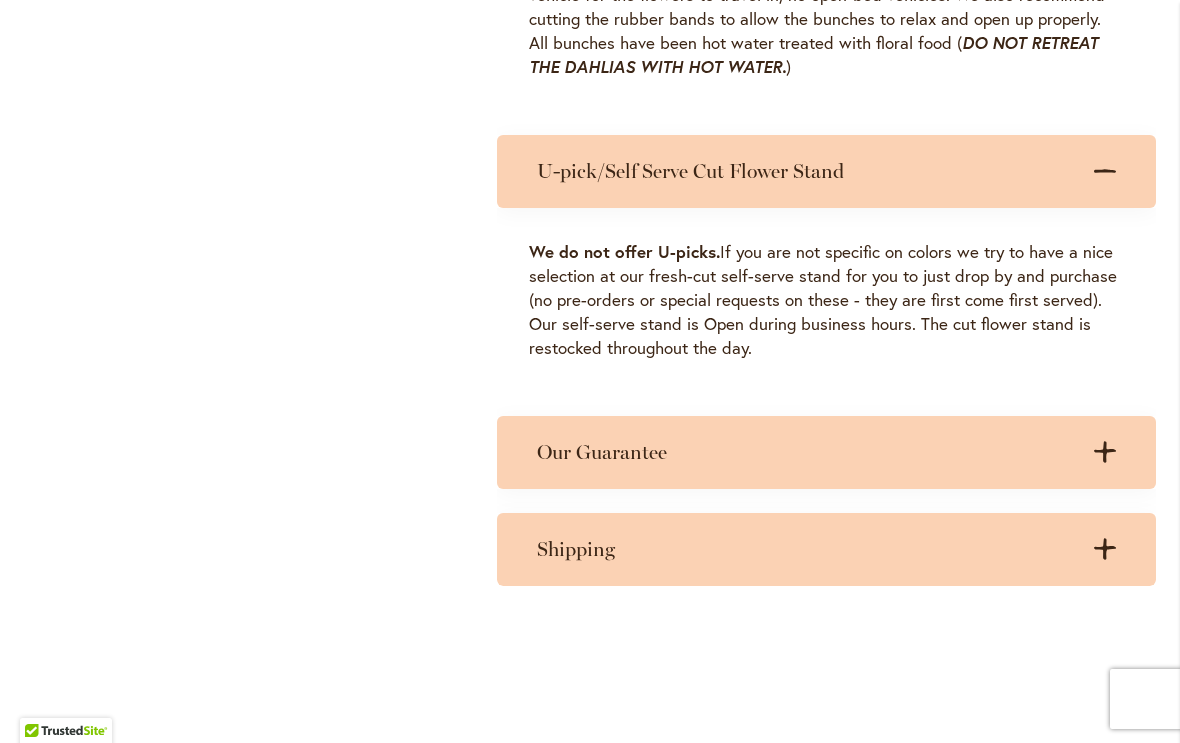 scroll, scrollTop: 2627, scrollLeft: 0, axis: vertical 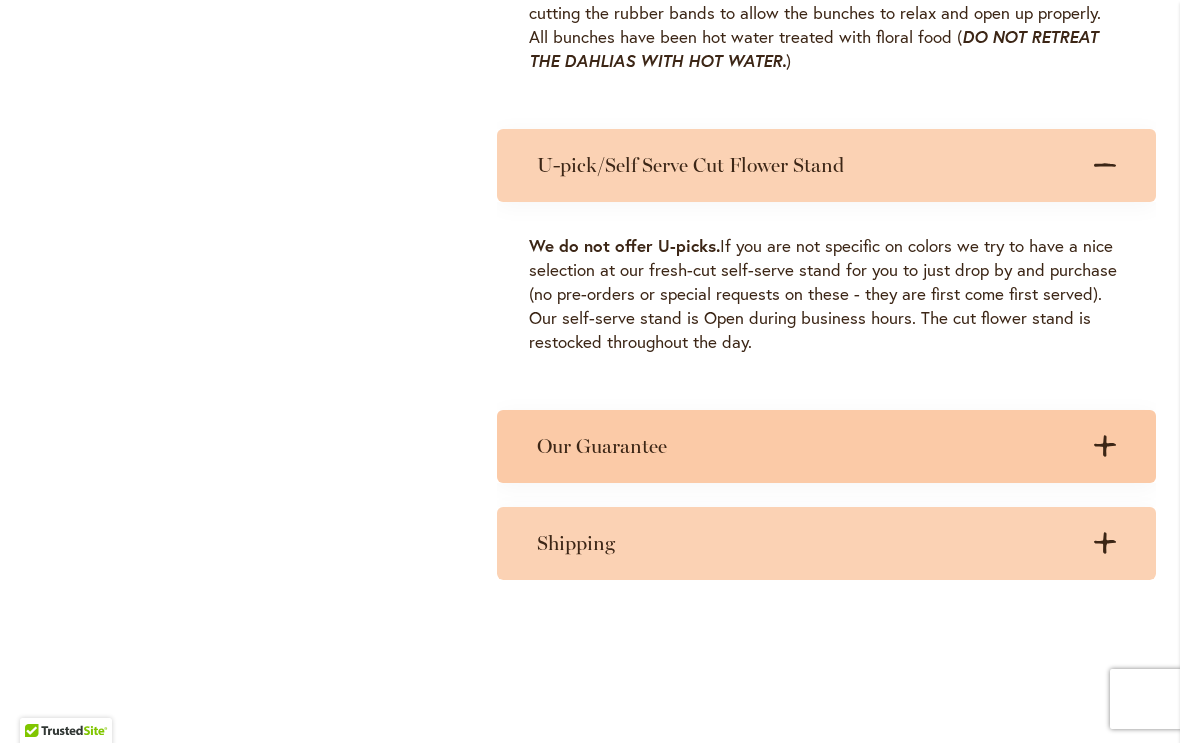 click on "Our Guarantee" at bounding box center (806, 446) 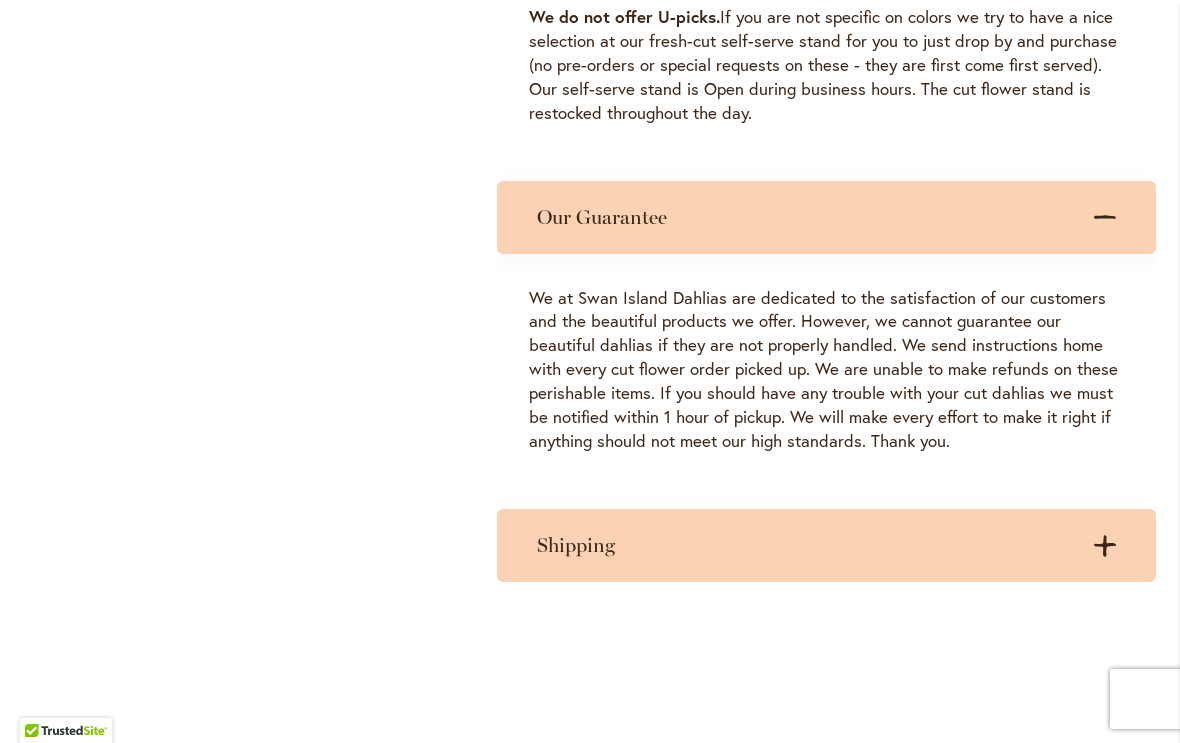scroll, scrollTop: 2872, scrollLeft: 0, axis: vertical 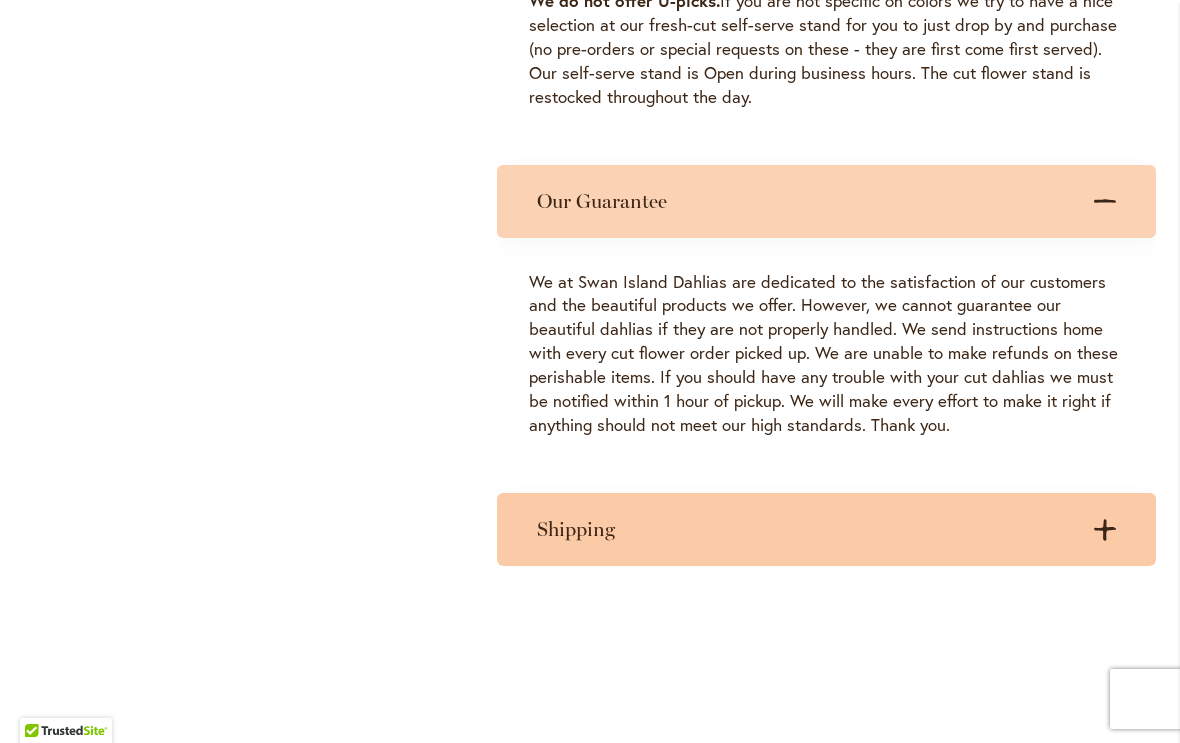 click on "Shipping
.cls-1 {
fill: #3c2616;
stroke-width: 0px;
}
.cls-1 {
fill: #3c2616;
stroke-width: 0px;
}" at bounding box center (826, 529) 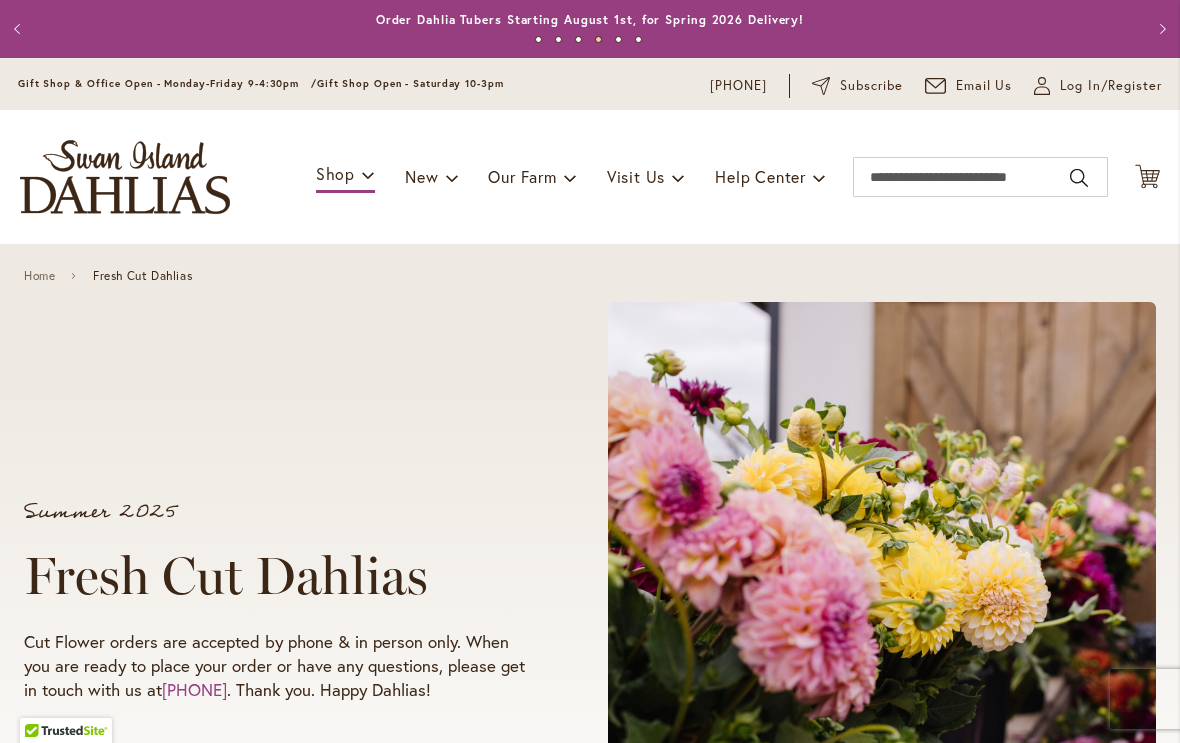 scroll, scrollTop: 0, scrollLeft: 0, axis: both 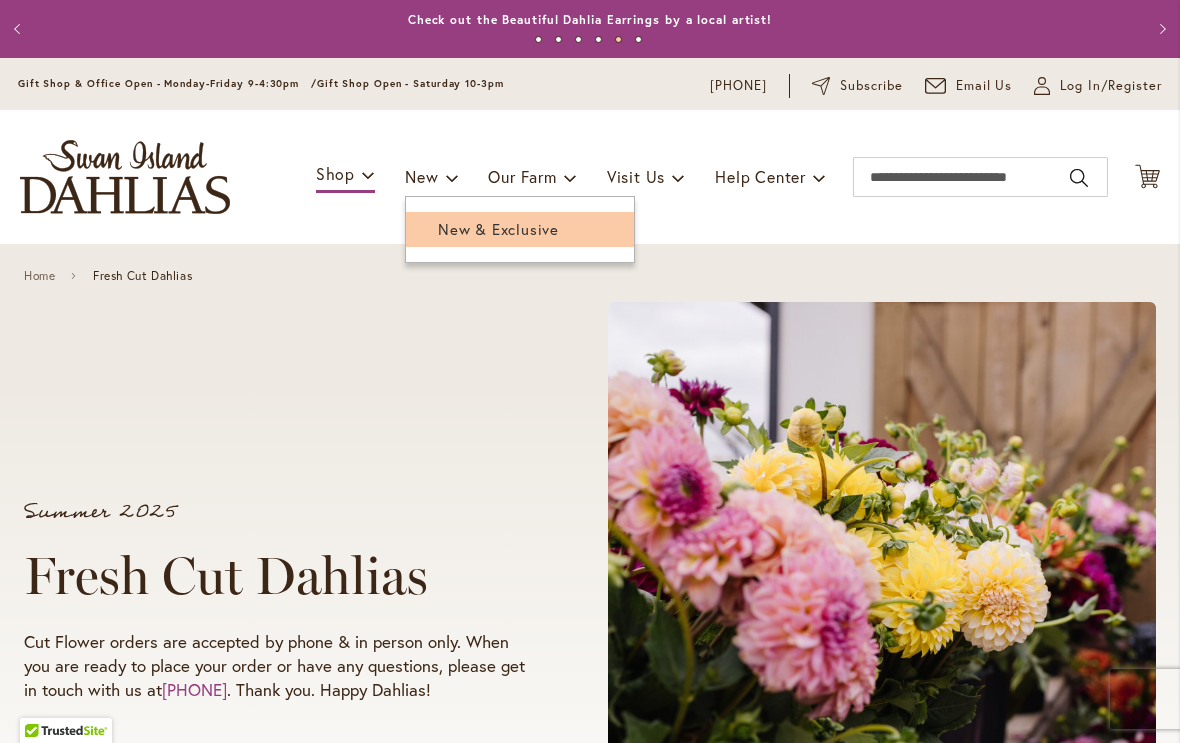 click on "New & Exclusive" at bounding box center (520, 229) 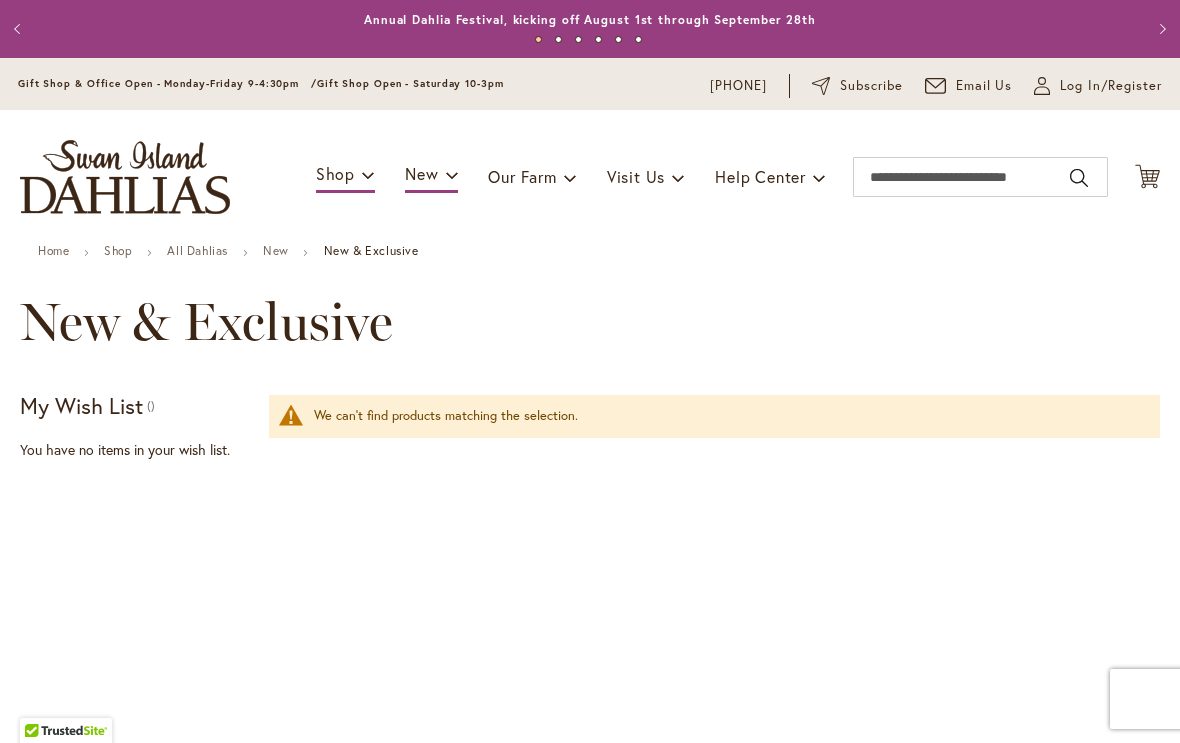 scroll, scrollTop: 0, scrollLeft: 0, axis: both 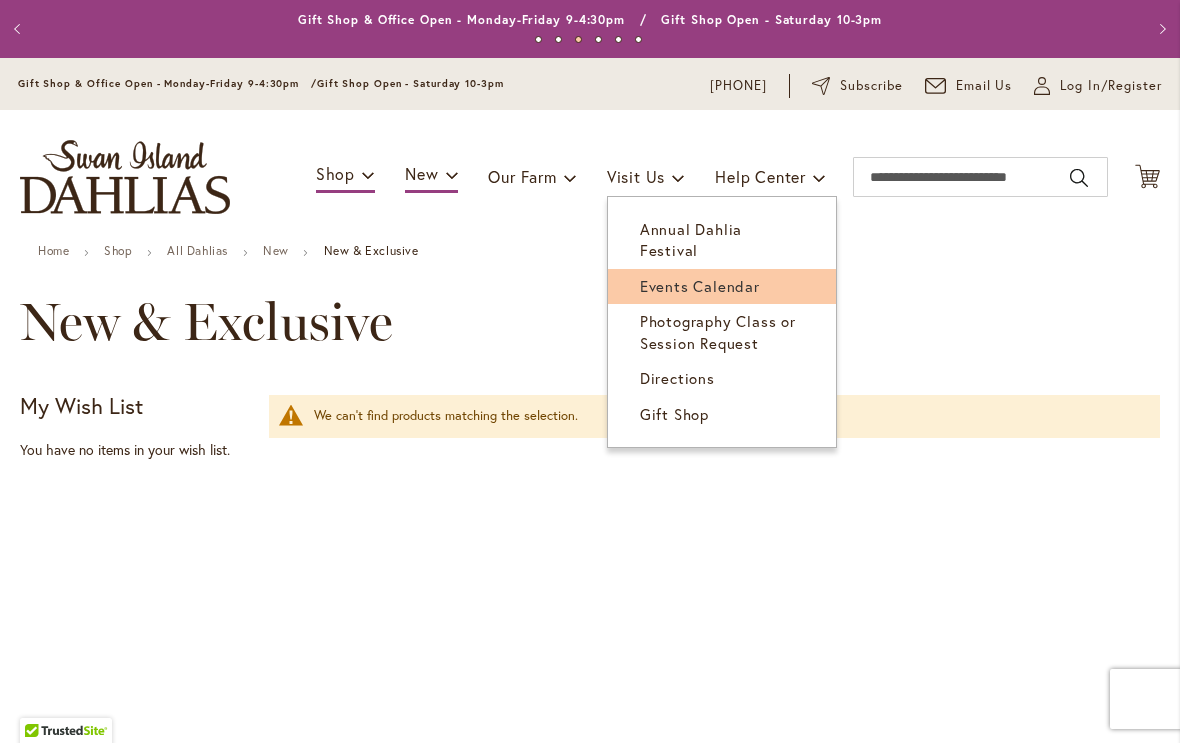 click on "Events Calendar" at bounding box center (700, 286) 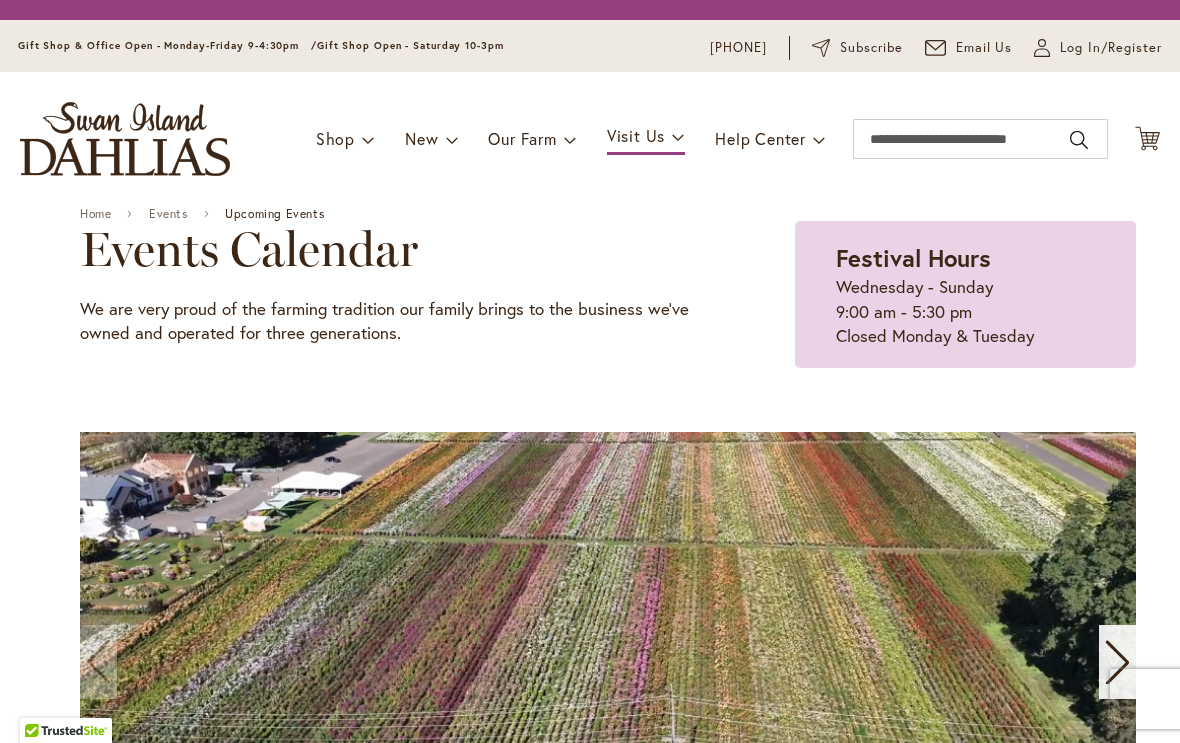 scroll, scrollTop: 0, scrollLeft: 0, axis: both 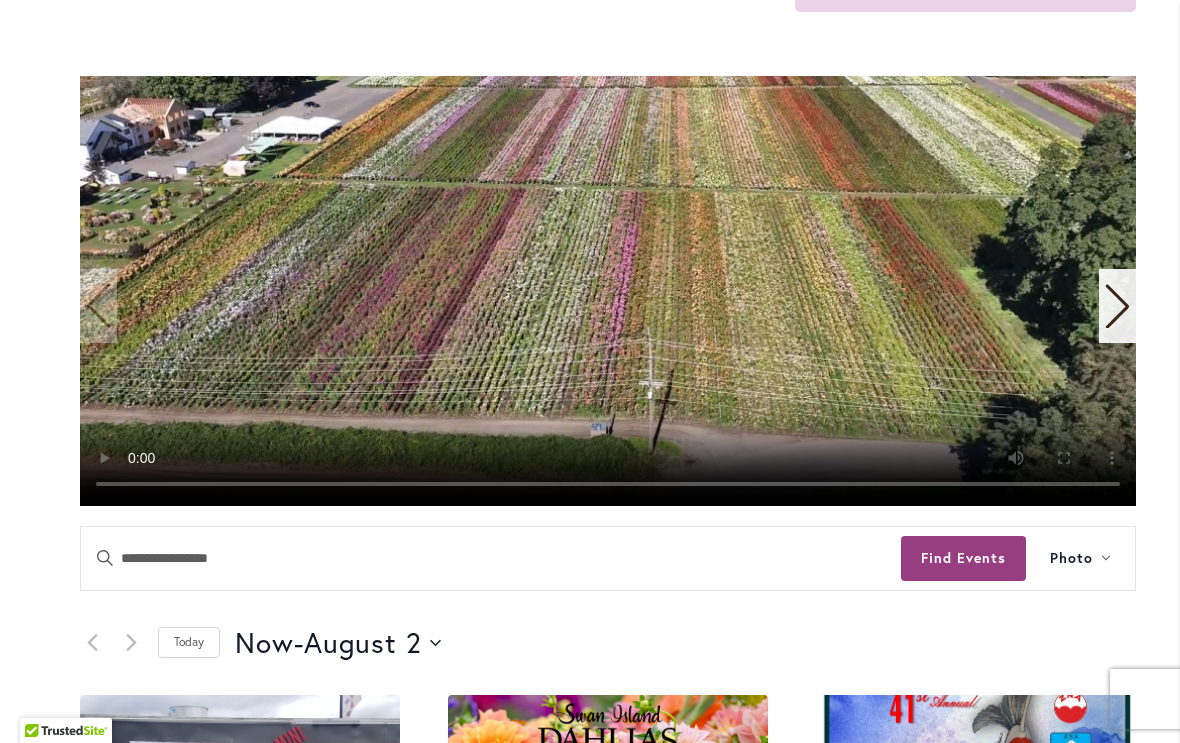click on "12 events found.
Home       Events     Upcoming Events
Events Calendar
We are very proud of the farming tradition our family brings to the business we've owned and operated for three generations.
Festival Hours
Wednesday - Sunday 9:00 am - 5:30 pm Closed Monday & Tuesday
Events Search and Views Navigation
Search
Enter Keyword. Search for Events by Keyword.
Find Events
Event Views Navigation
Photo
List
Month
Photo
Week" at bounding box center [608, 1223] 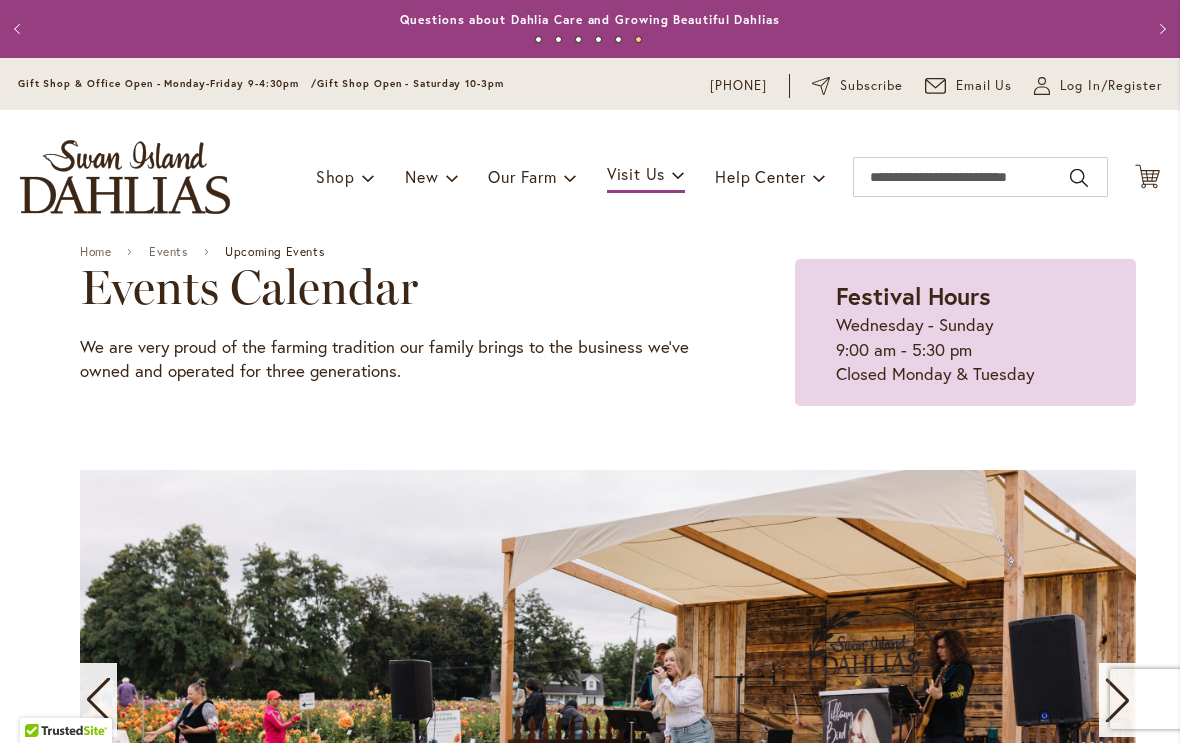 scroll, scrollTop: 0, scrollLeft: 0, axis: both 